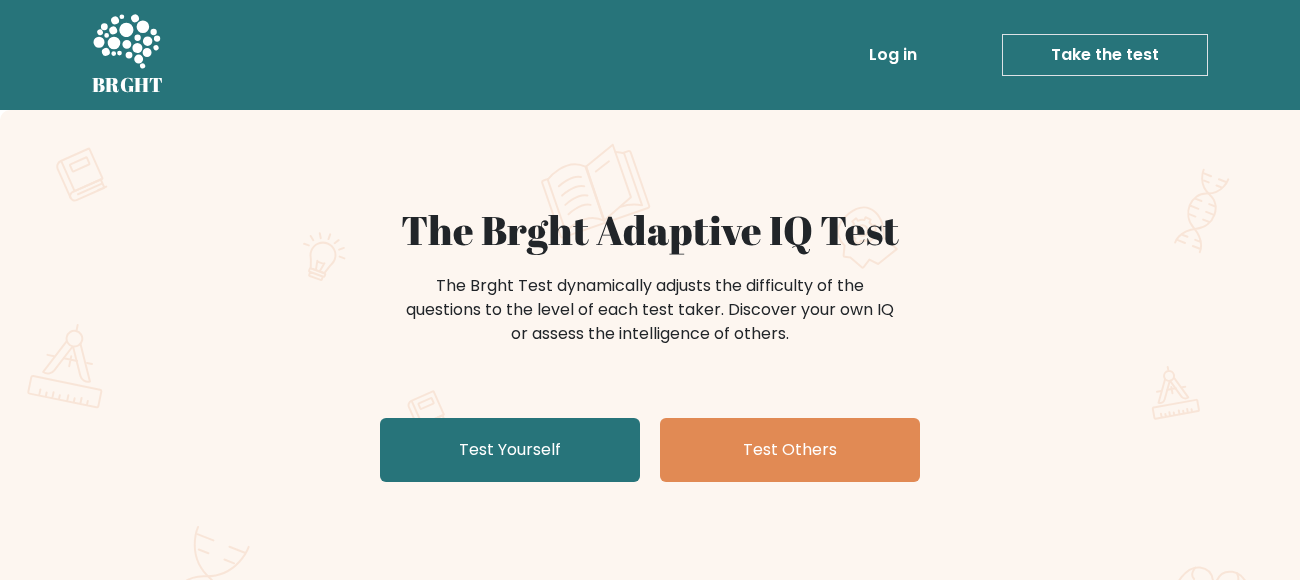 scroll, scrollTop: 0, scrollLeft: 0, axis: both 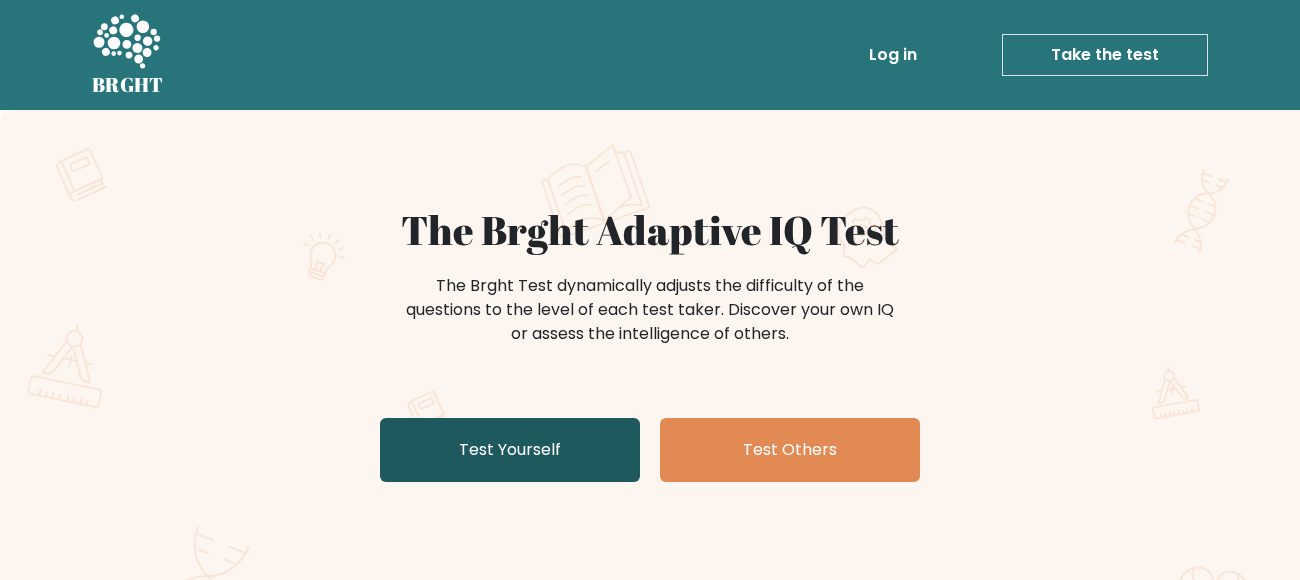 click on "Test Yourself" at bounding box center [510, 450] 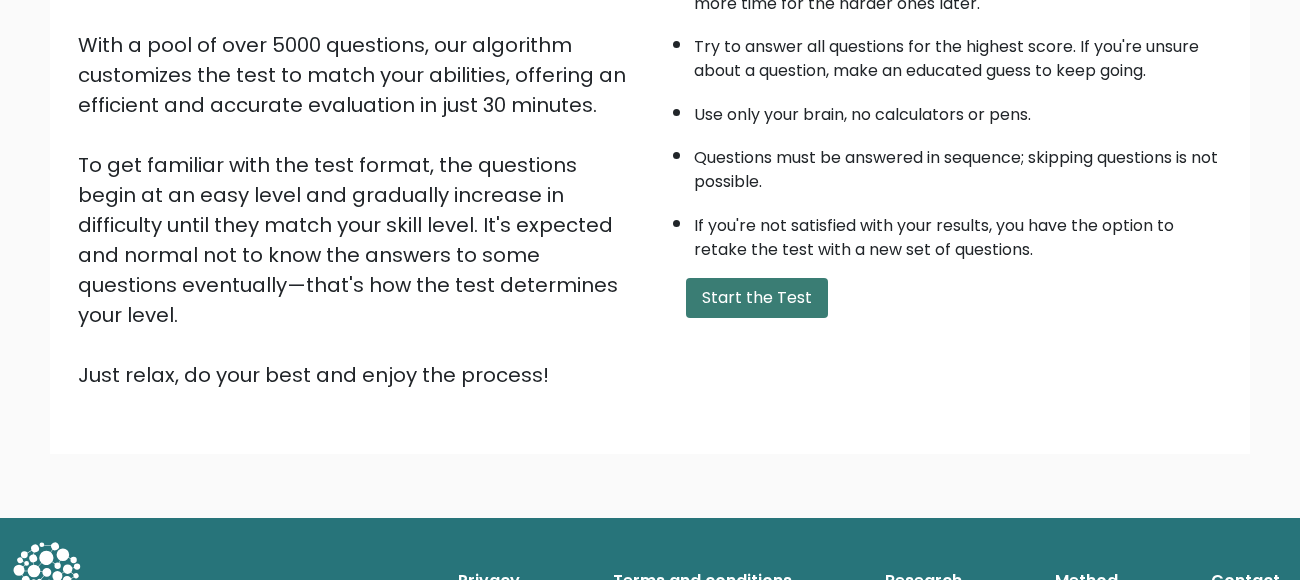 scroll, scrollTop: 336, scrollLeft: 0, axis: vertical 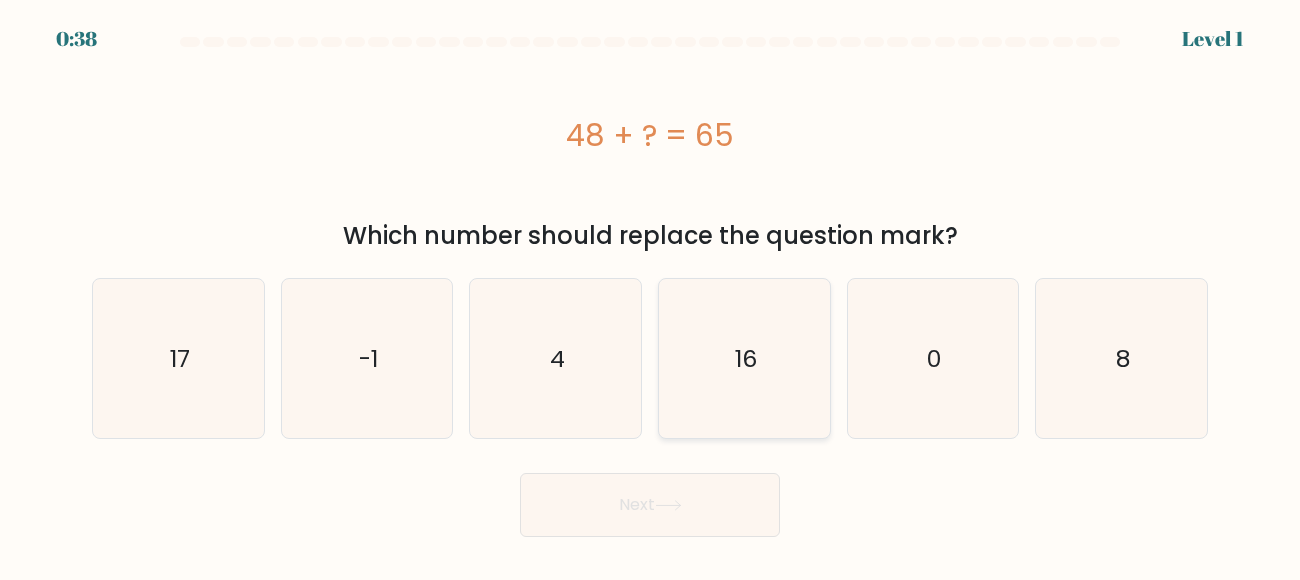 click on "16" 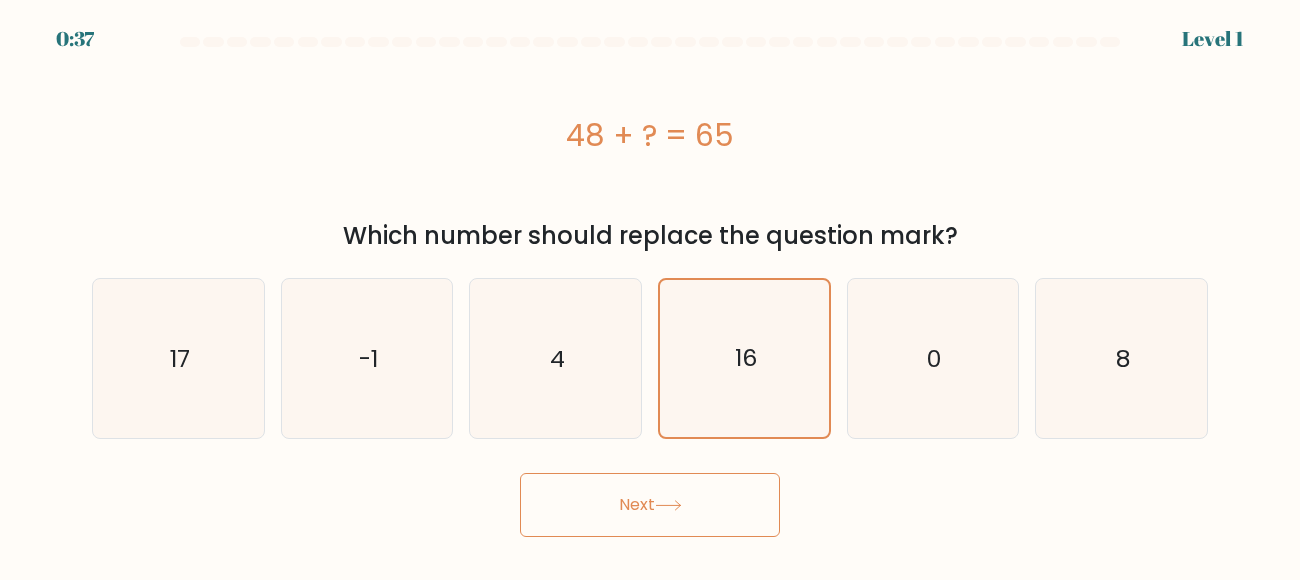 click 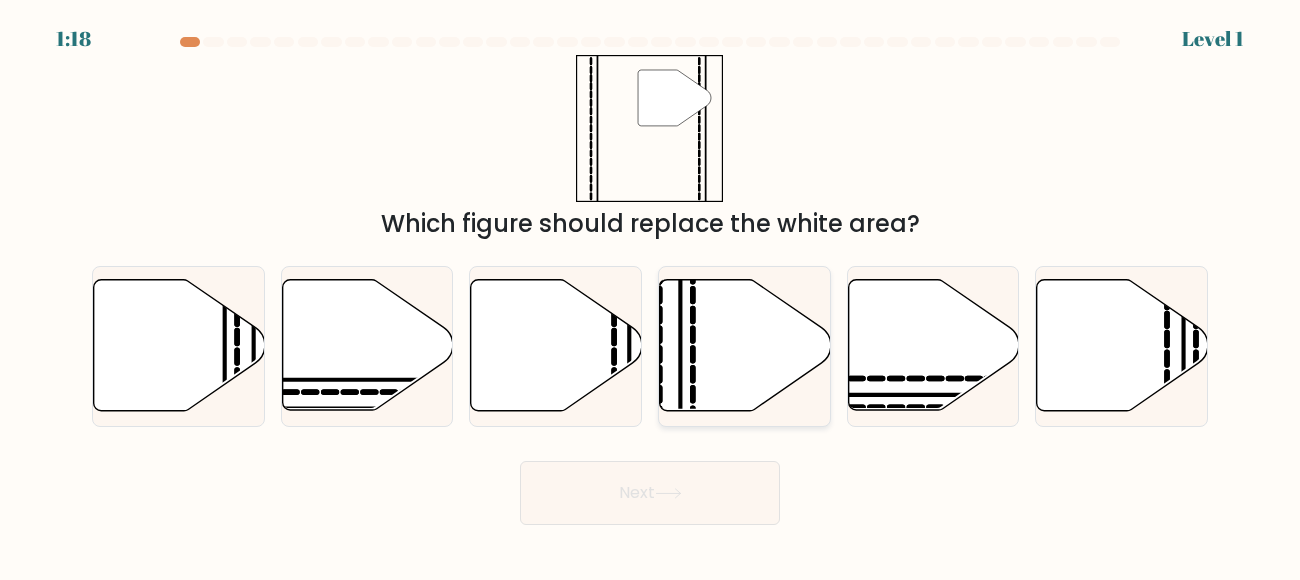 click 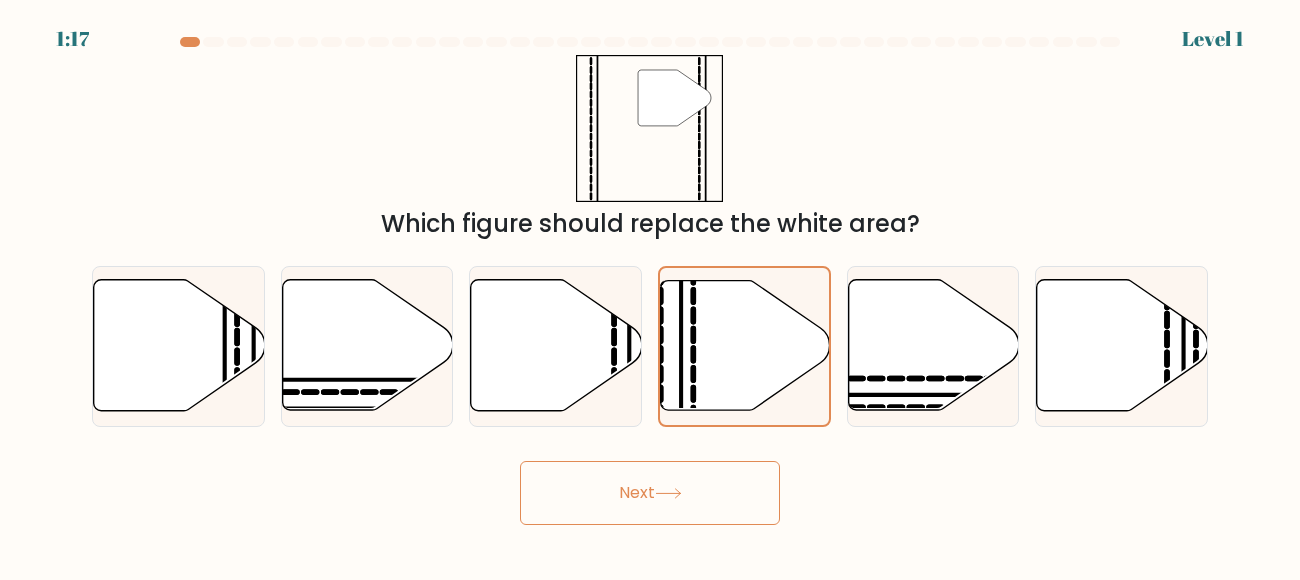 click on "Next" at bounding box center (650, 493) 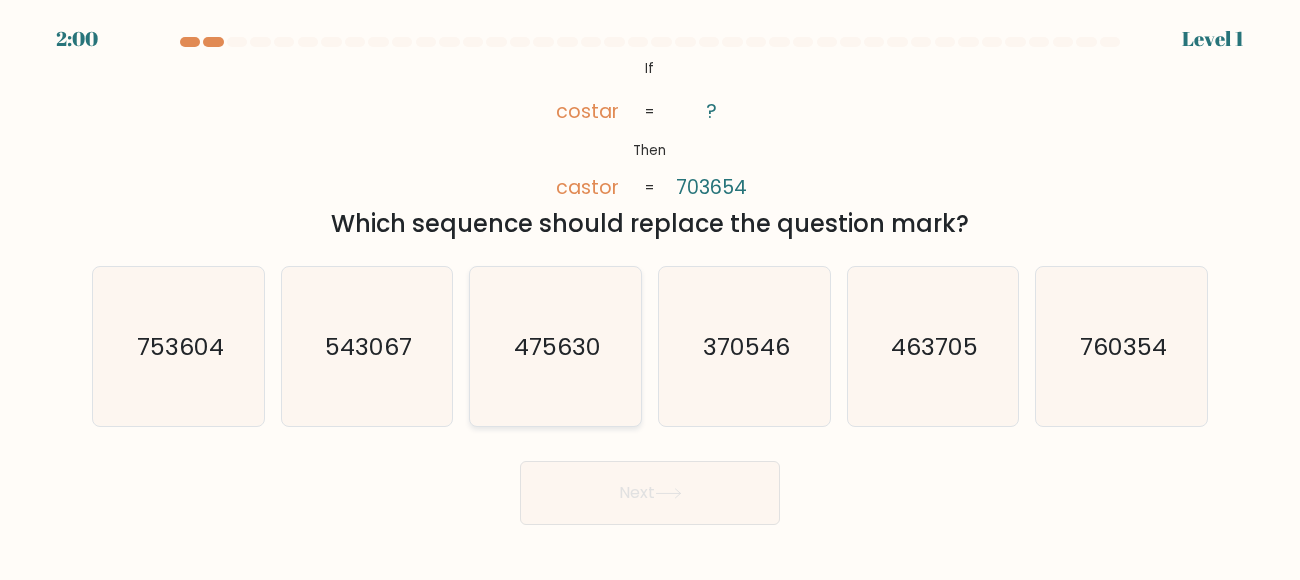 click on "475630" 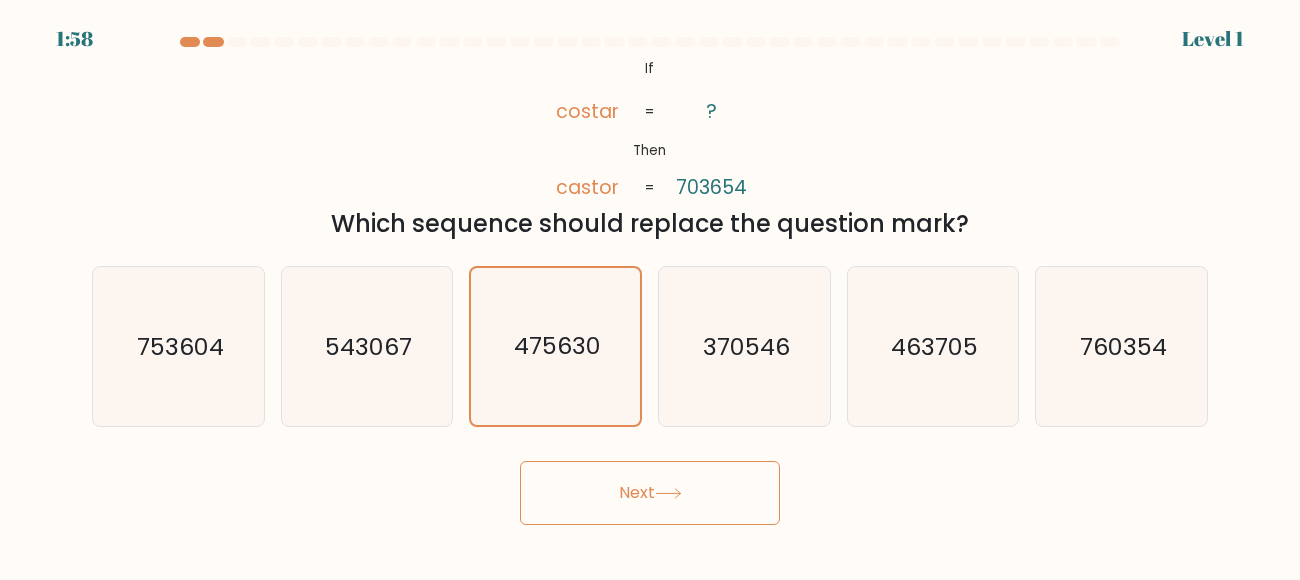 click on "Next" at bounding box center (650, 493) 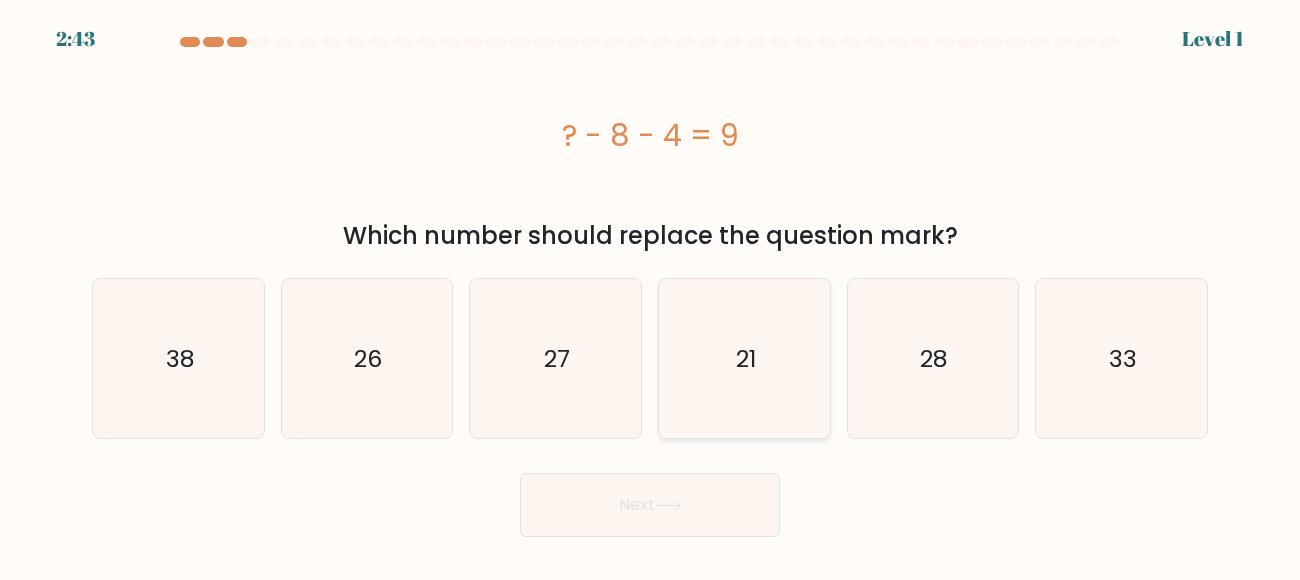 click on "21" 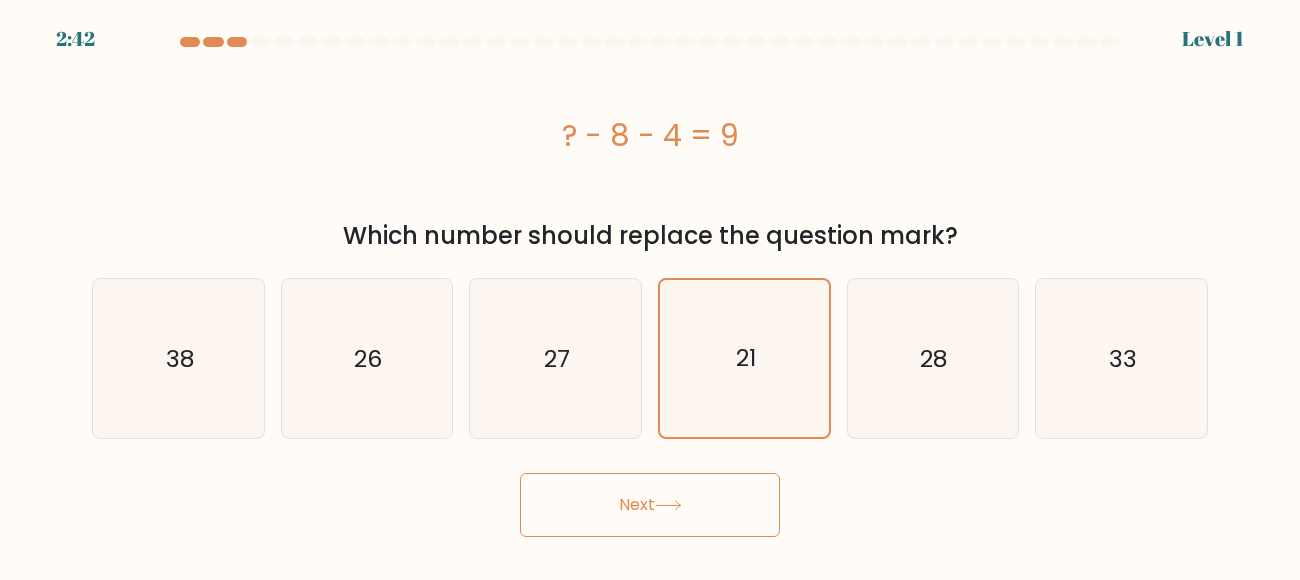 click on "Next" at bounding box center (650, 505) 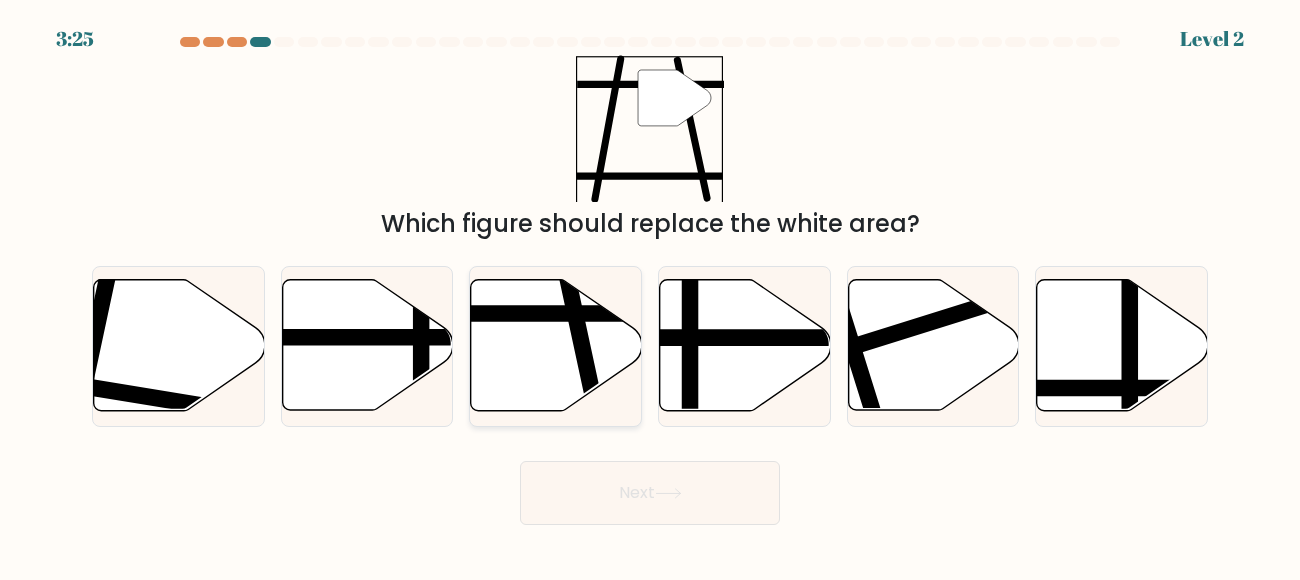 click 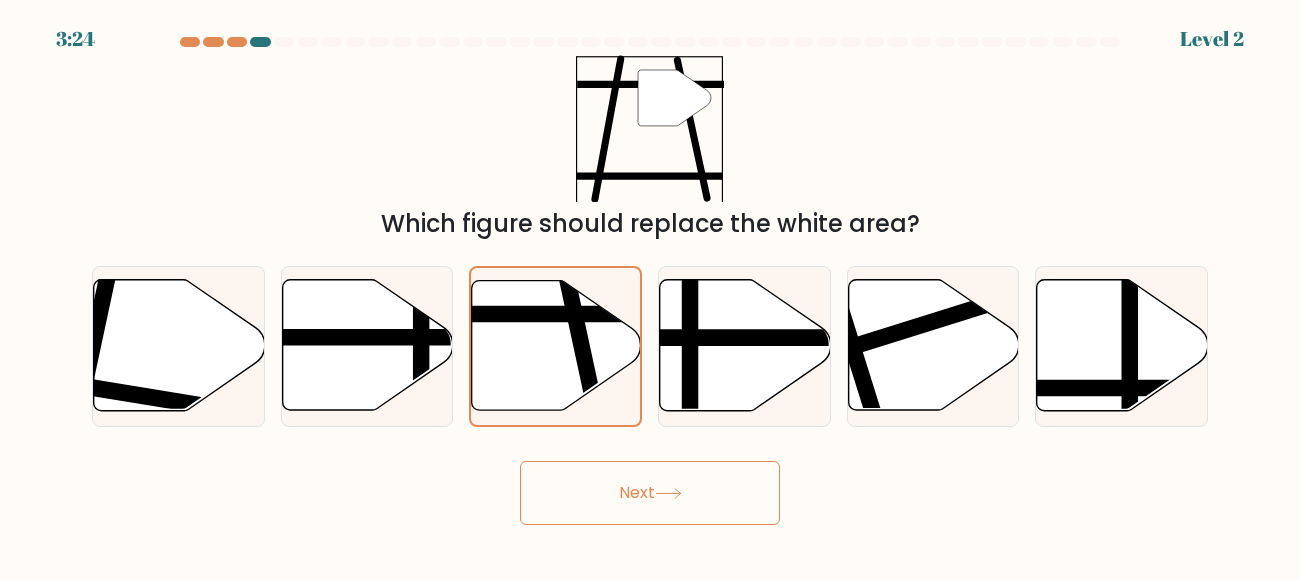 click on "Next" at bounding box center (650, 493) 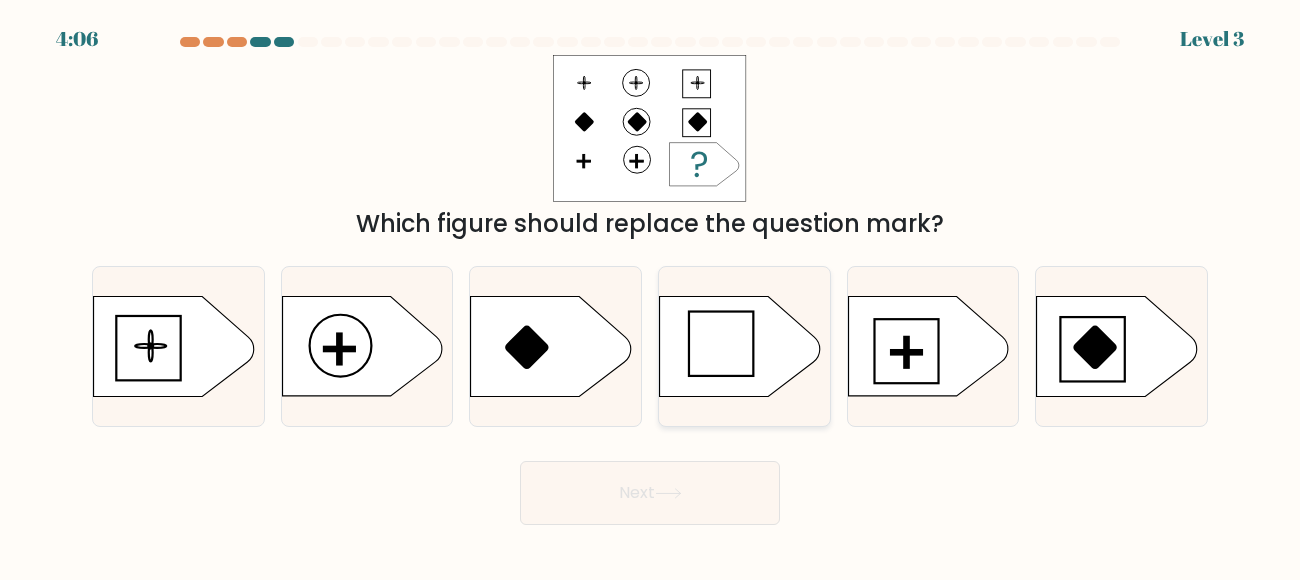 click 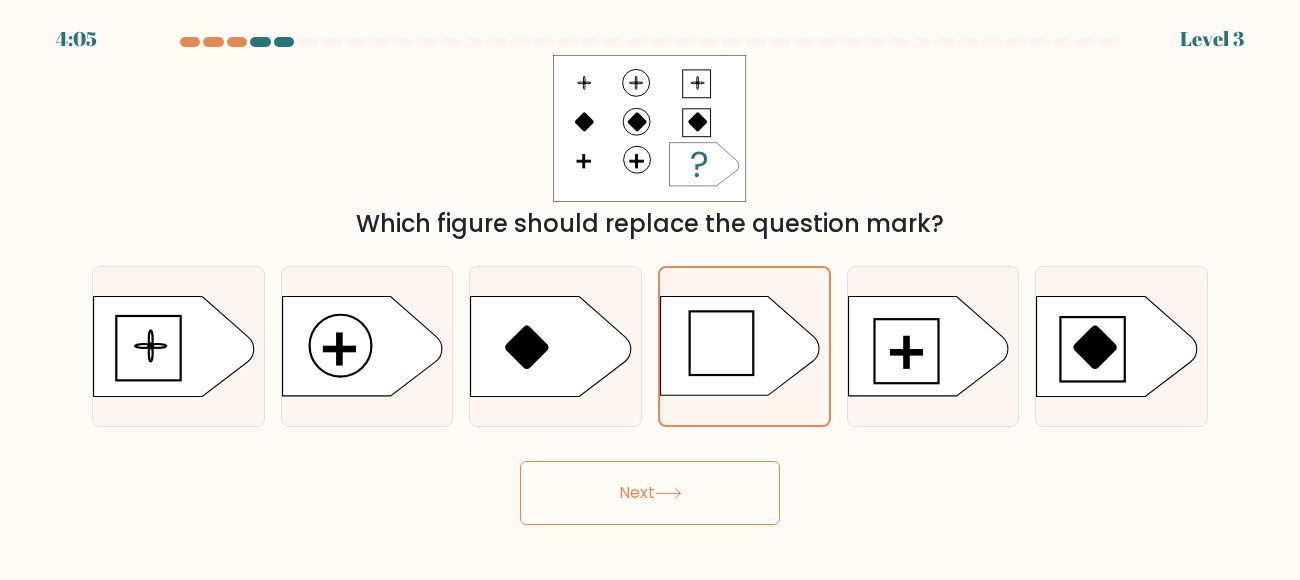 click on "Next" at bounding box center [650, 493] 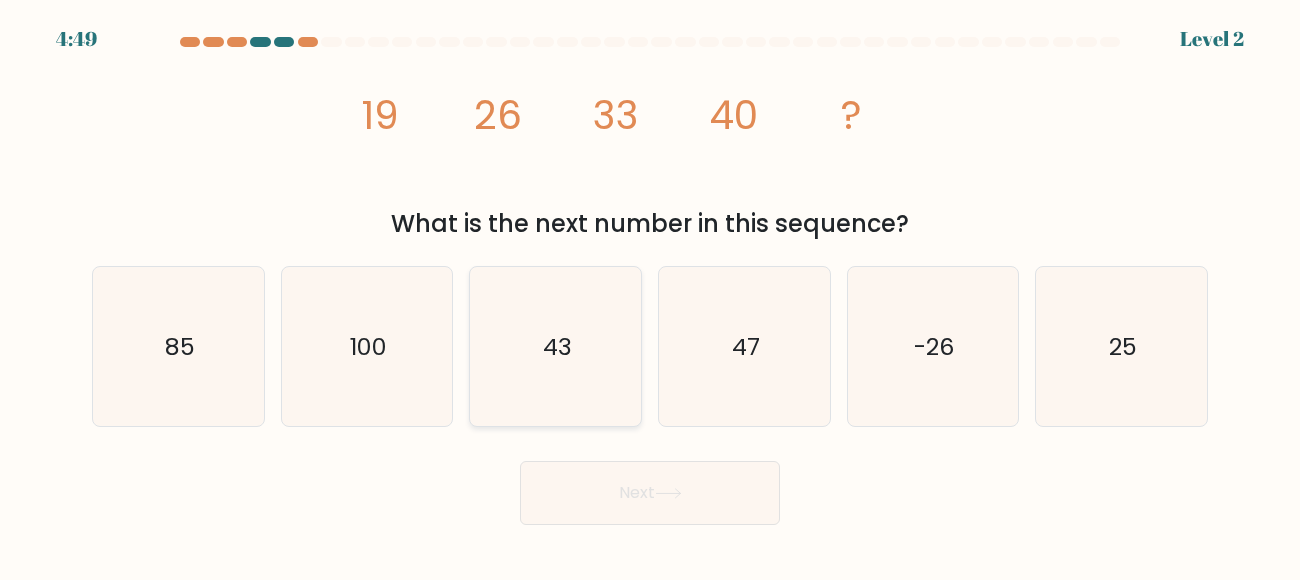 click on "43" 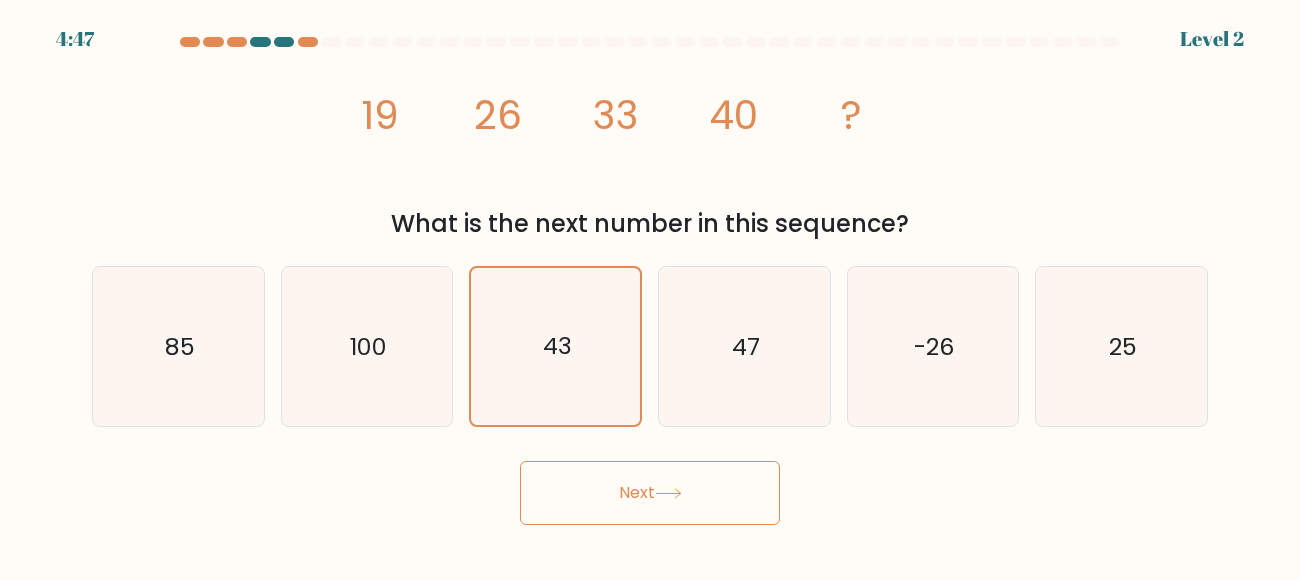 click on "Next" at bounding box center [650, 493] 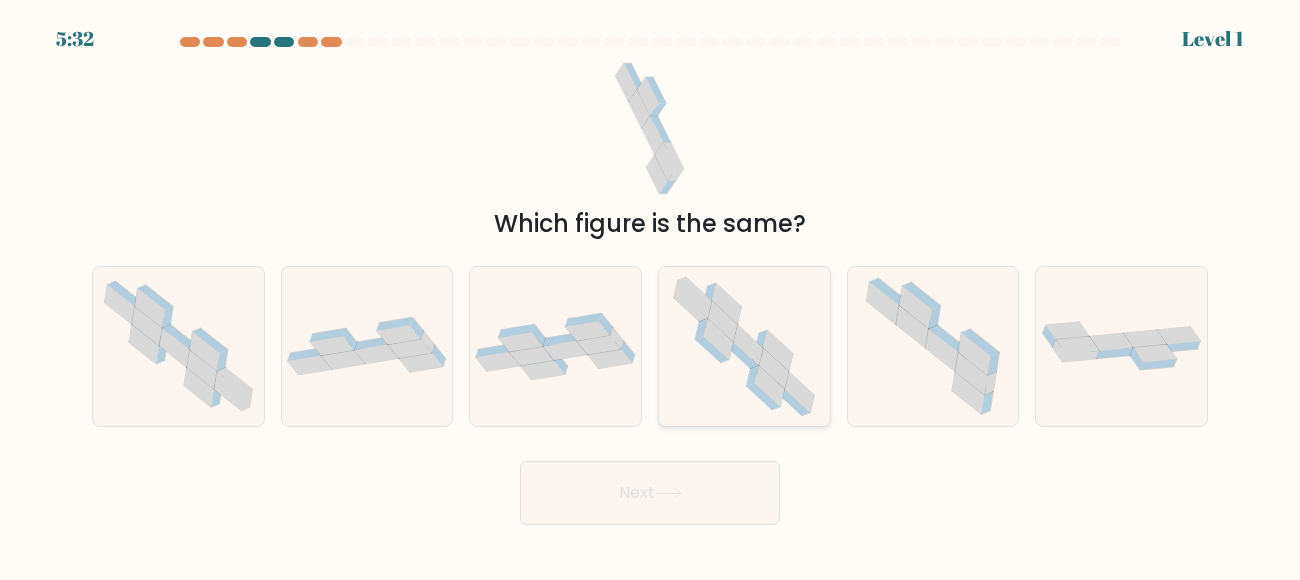 click 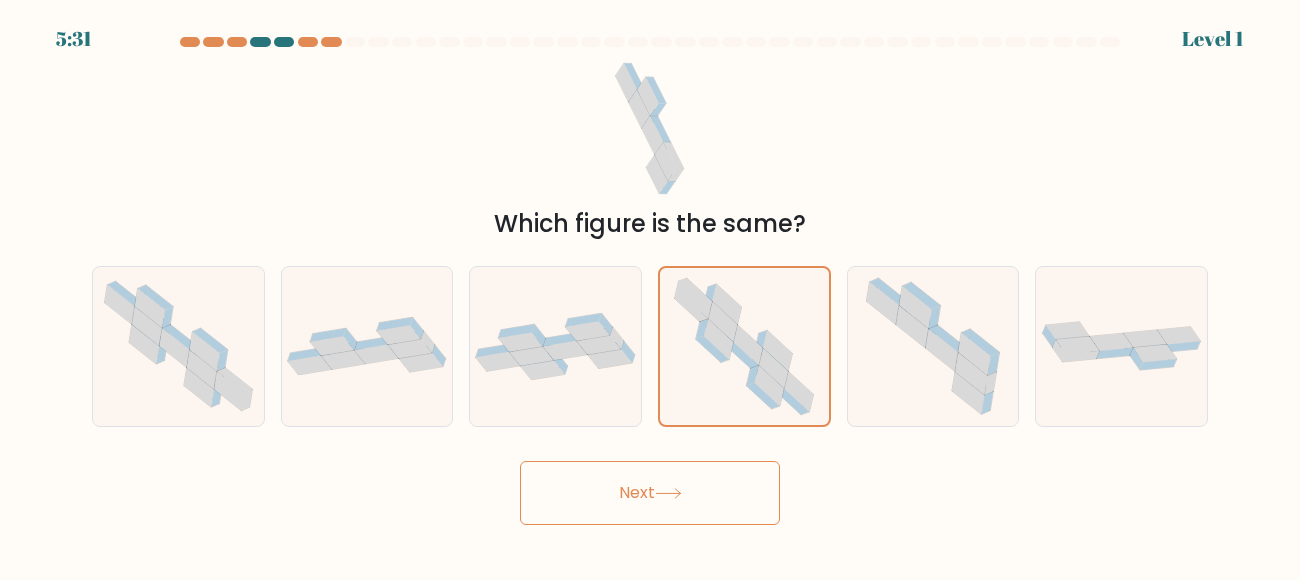 click 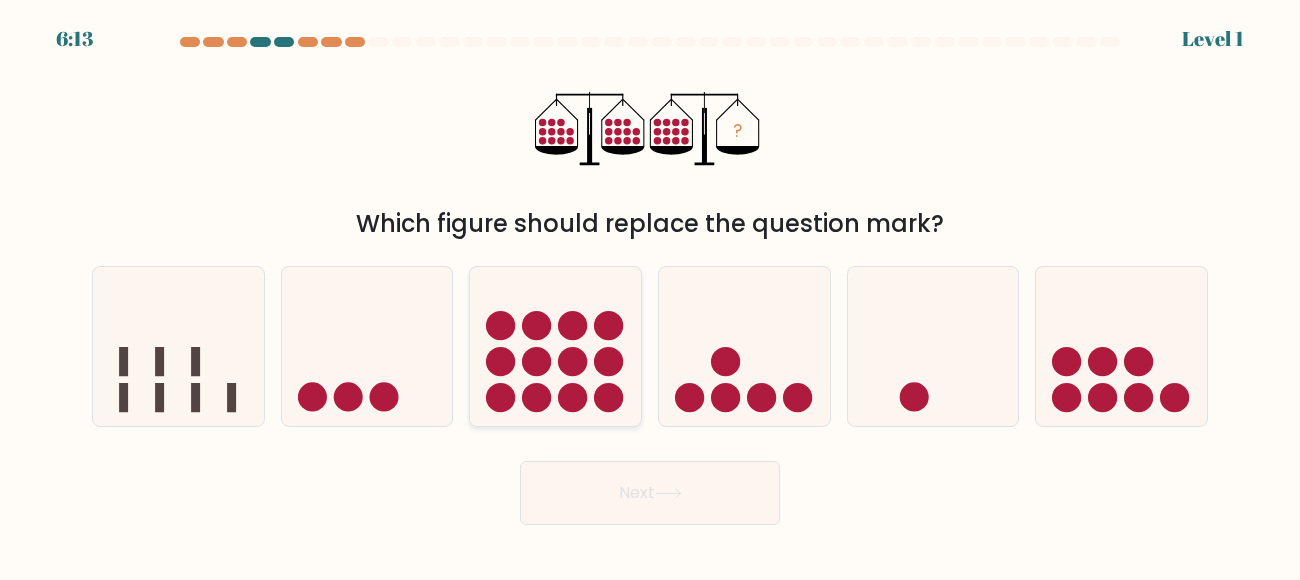 click 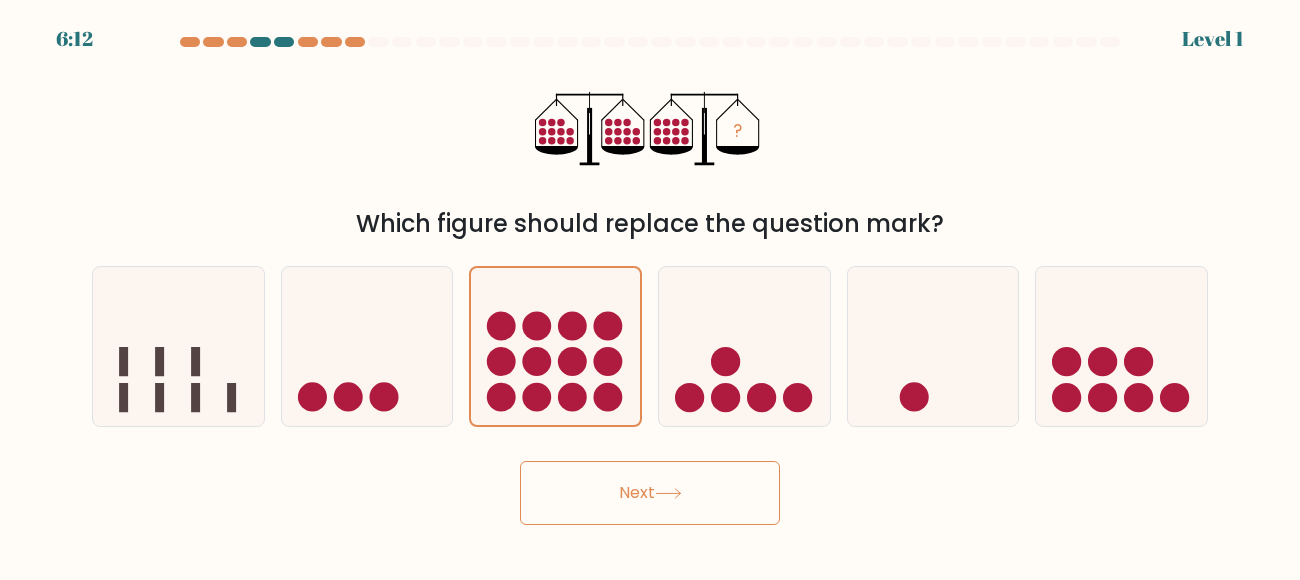 click on "Next" at bounding box center (650, 493) 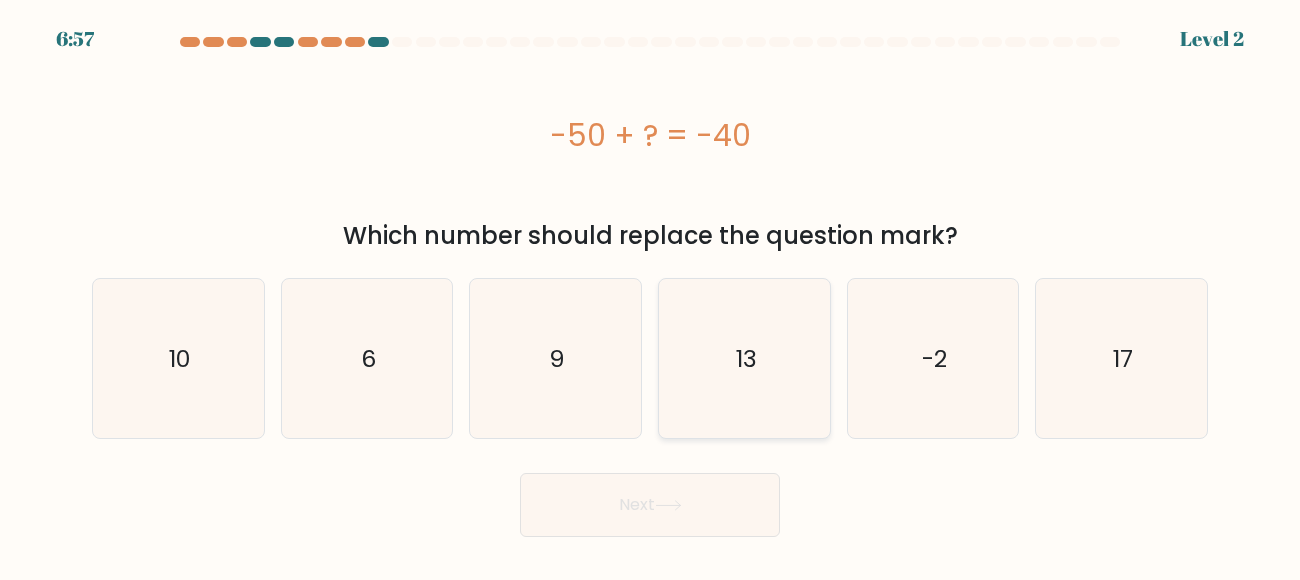click on "13" 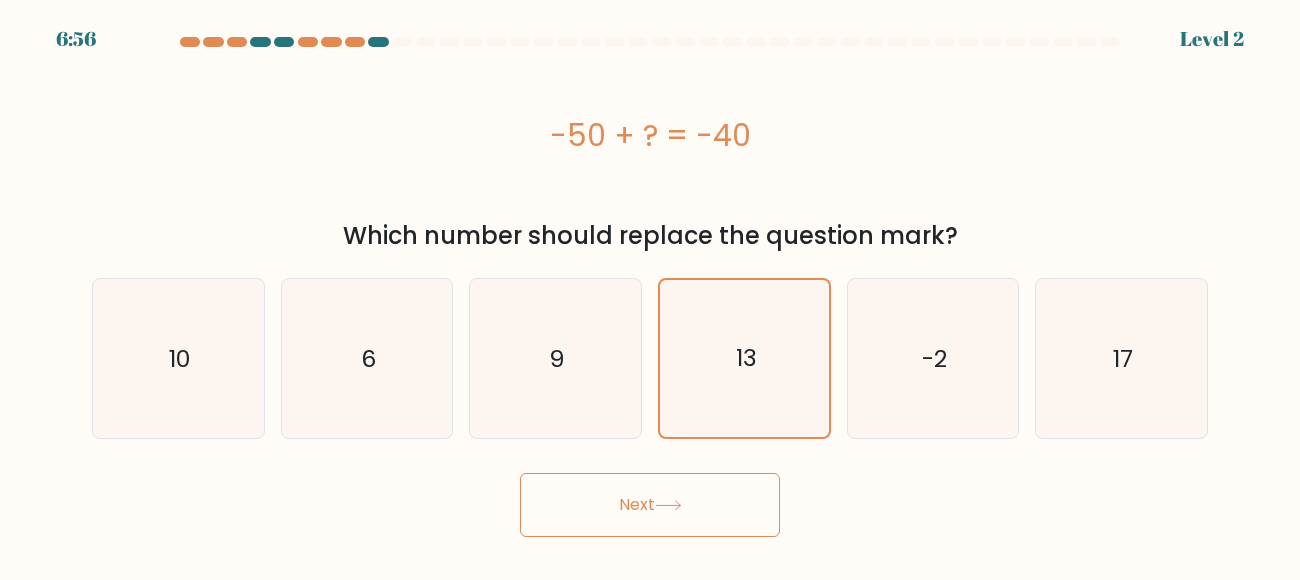 click on "Next" at bounding box center (650, 505) 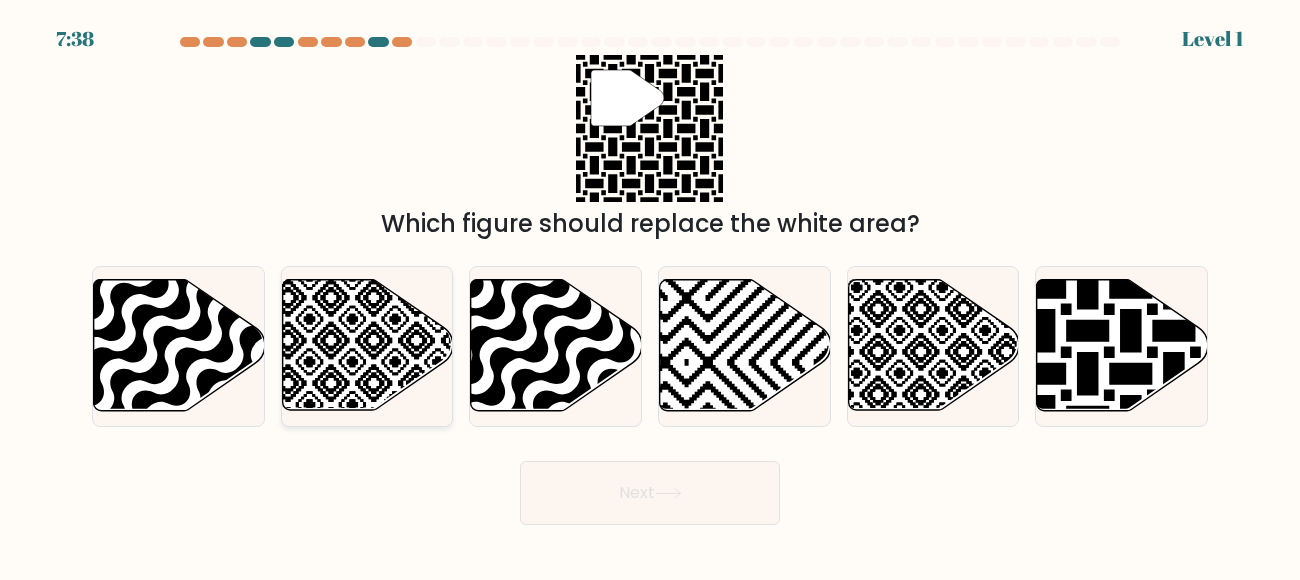 click 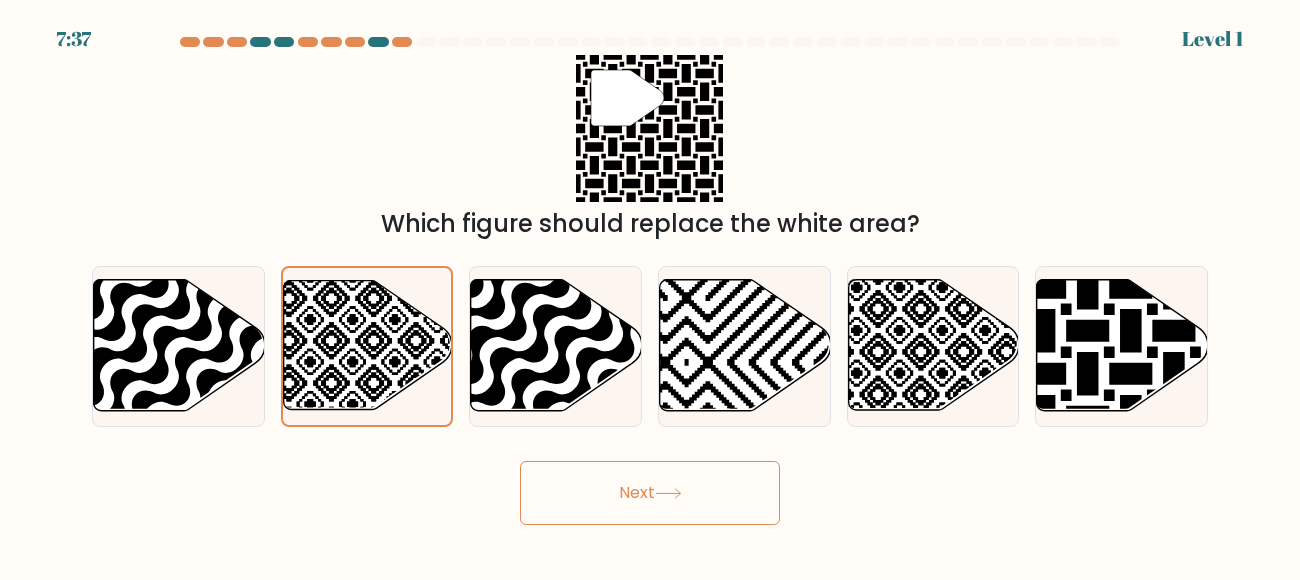 click on "Next" at bounding box center (650, 493) 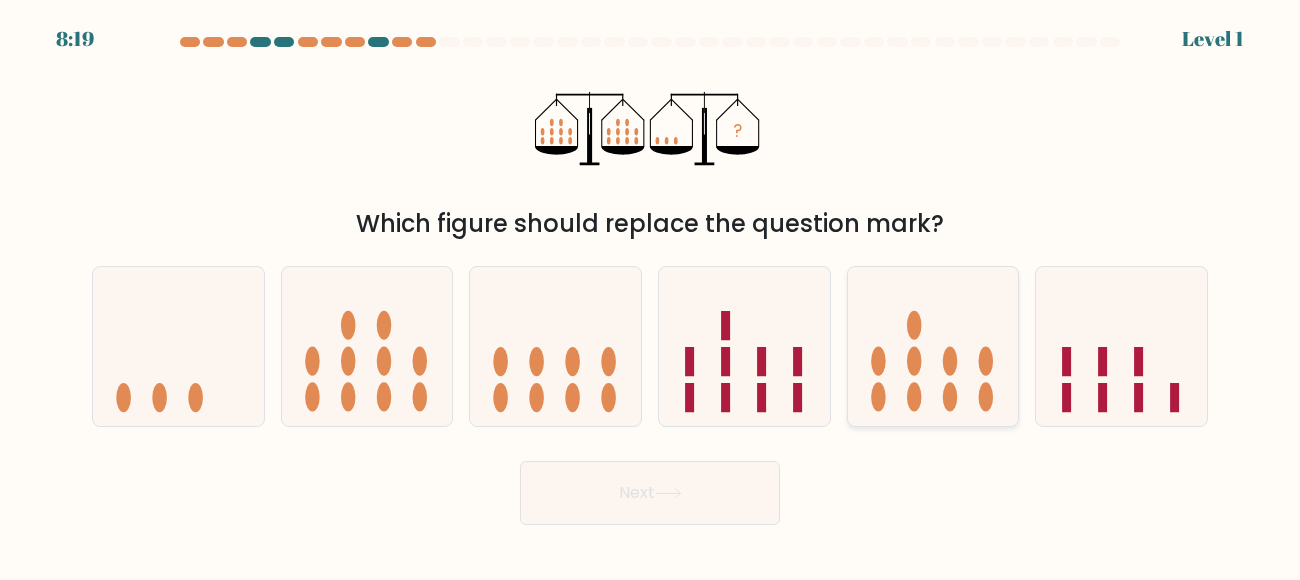 click 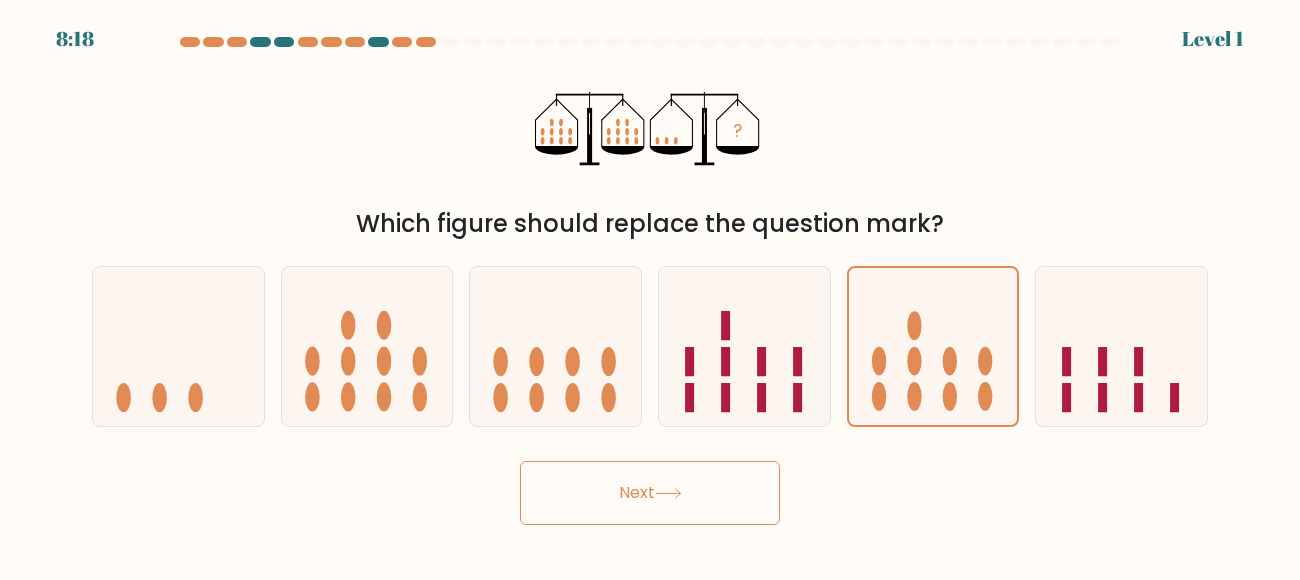 click on "Next" at bounding box center (650, 493) 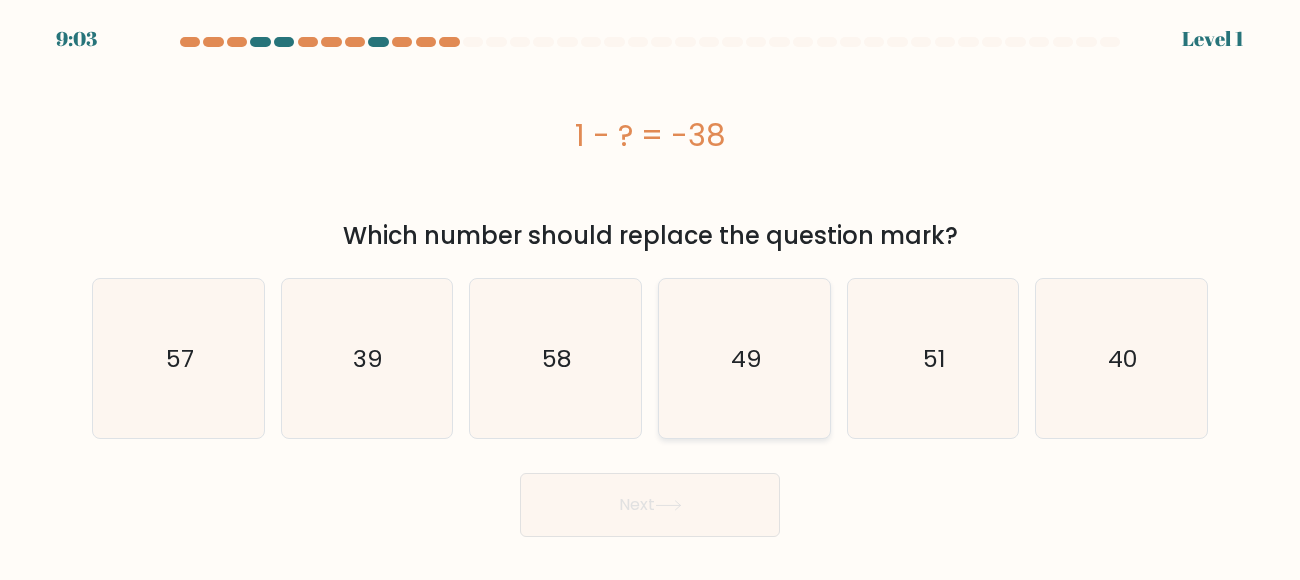 click on "49" 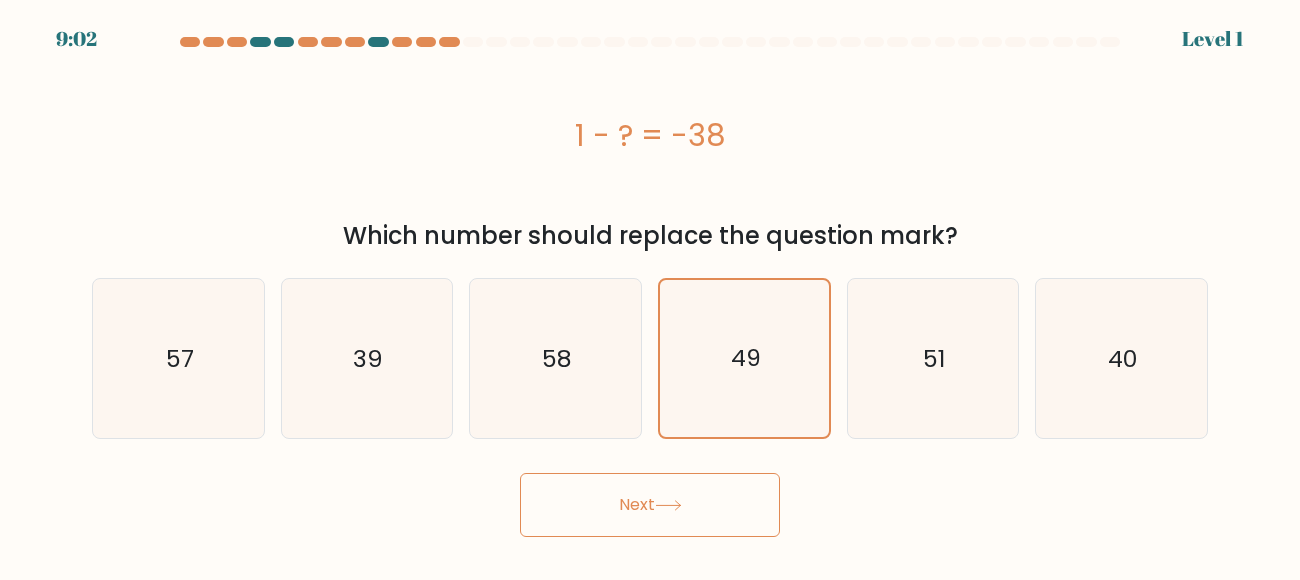 click on "Next" at bounding box center (650, 505) 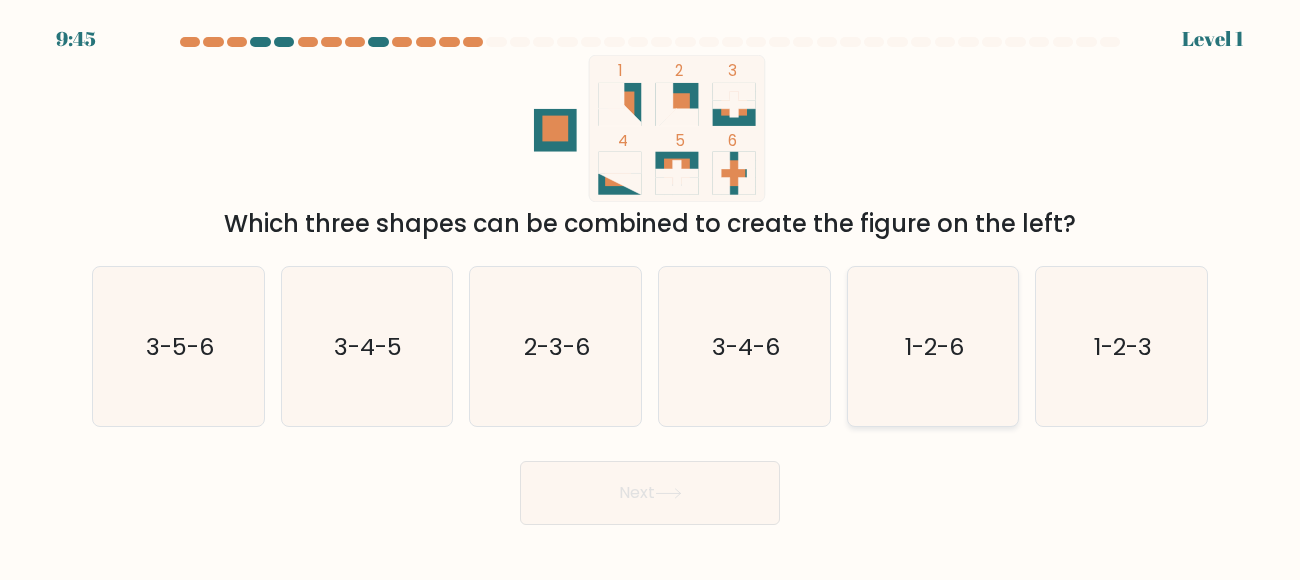 click on "1-2-6" 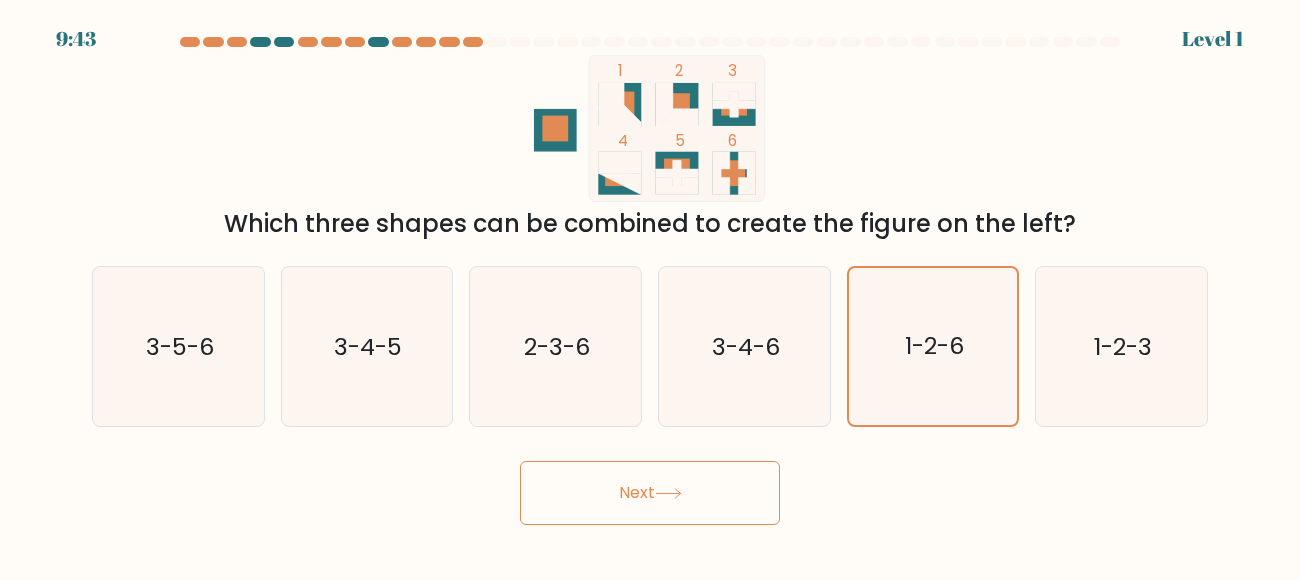 click on "Next" at bounding box center (650, 493) 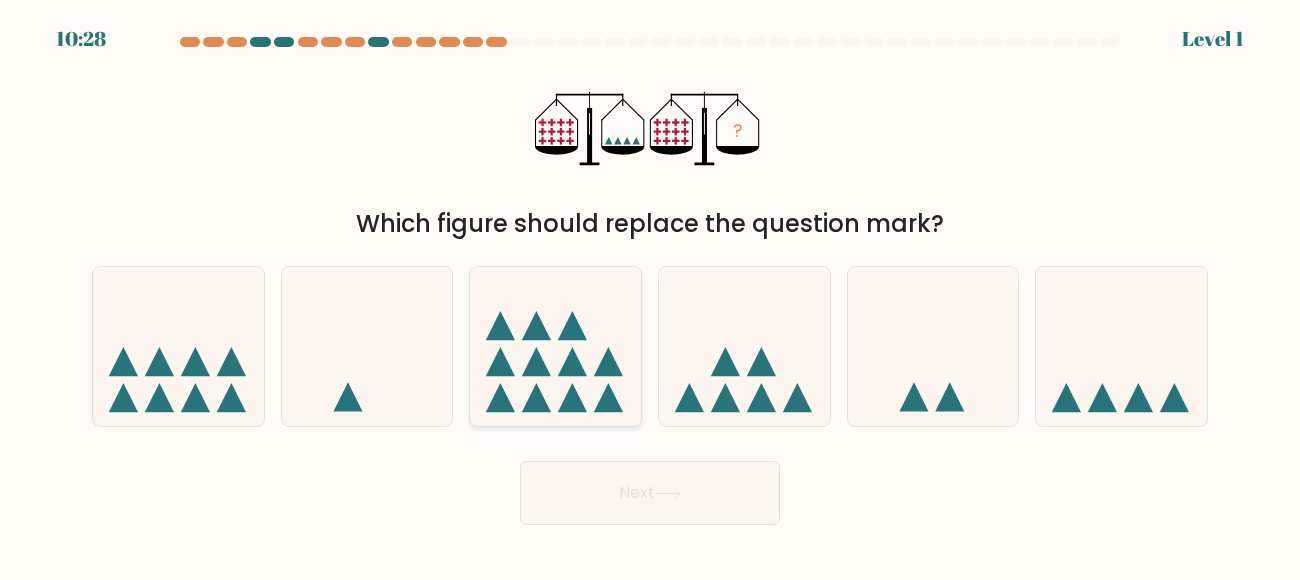 click 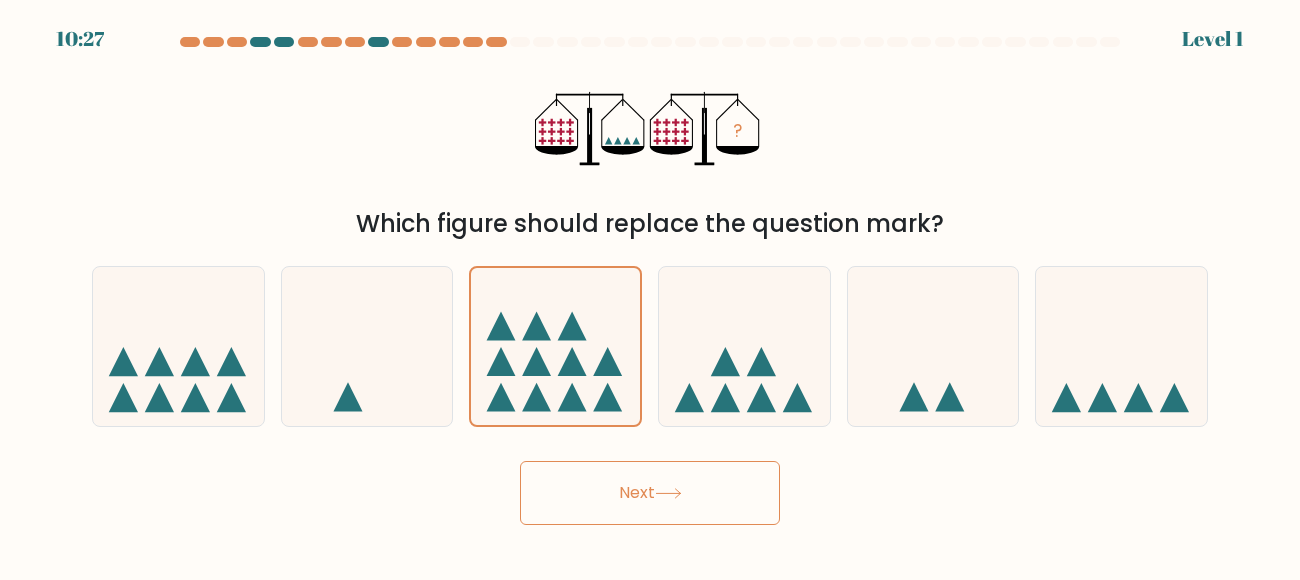 click on "Next" at bounding box center (650, 493) 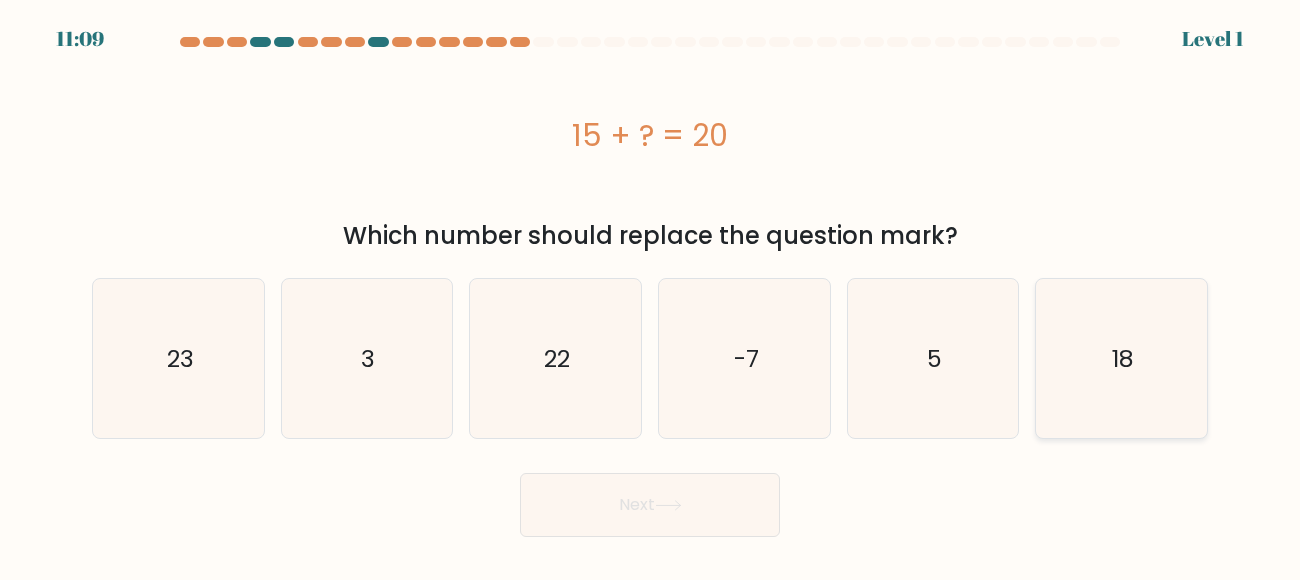 click on "18" 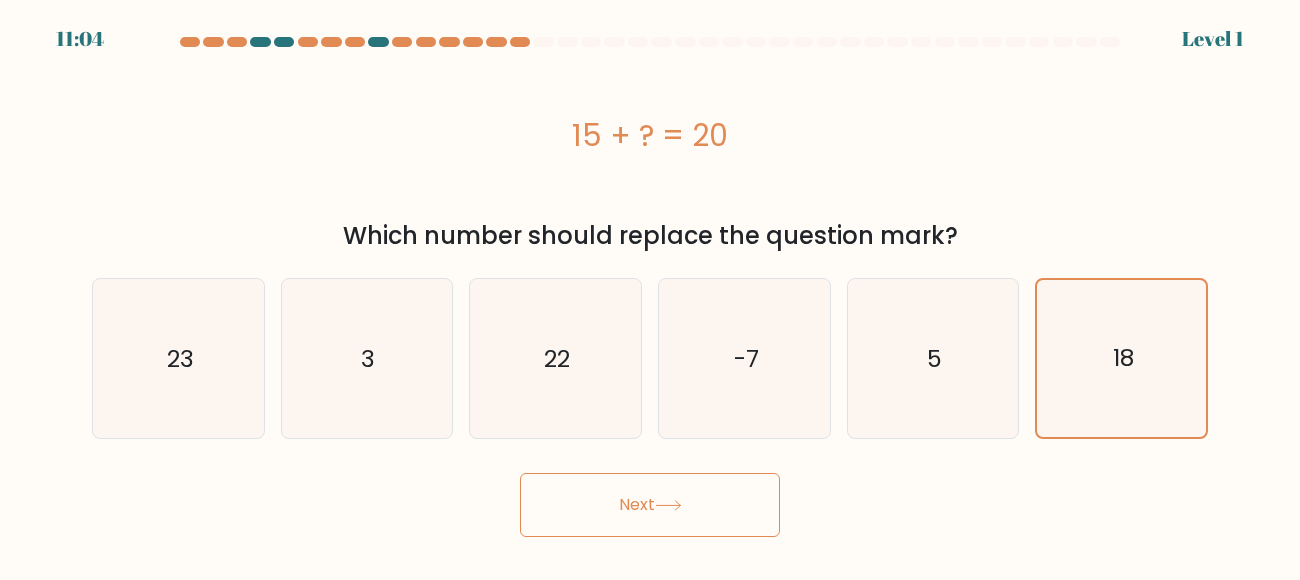 click on "Next" at bounding box center (650, 505) 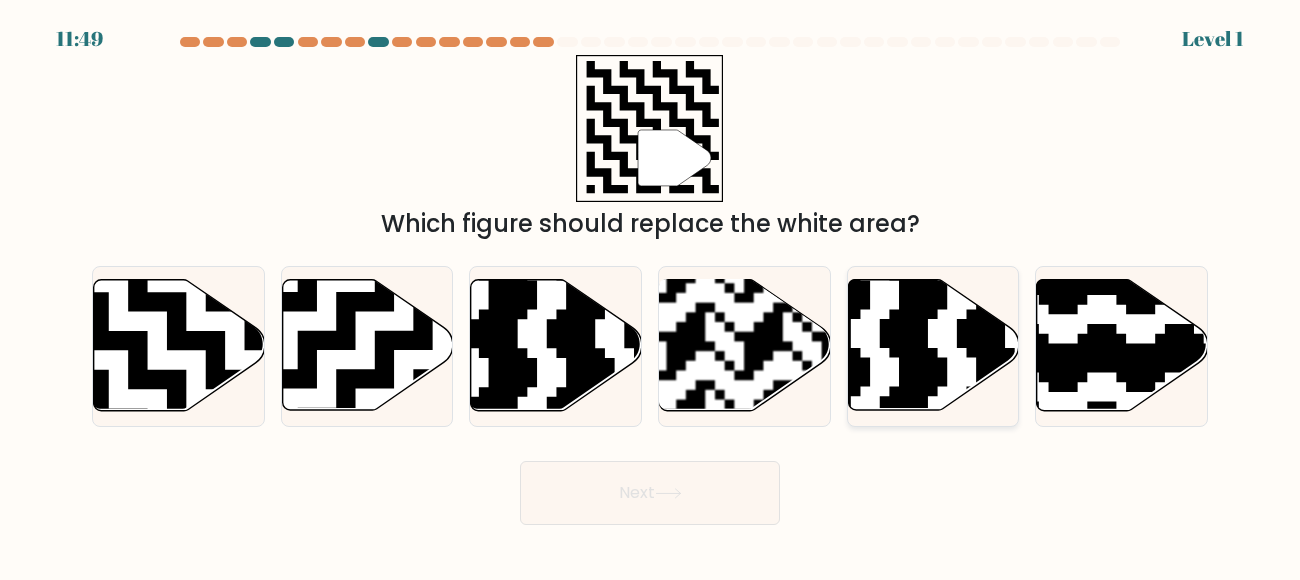 click 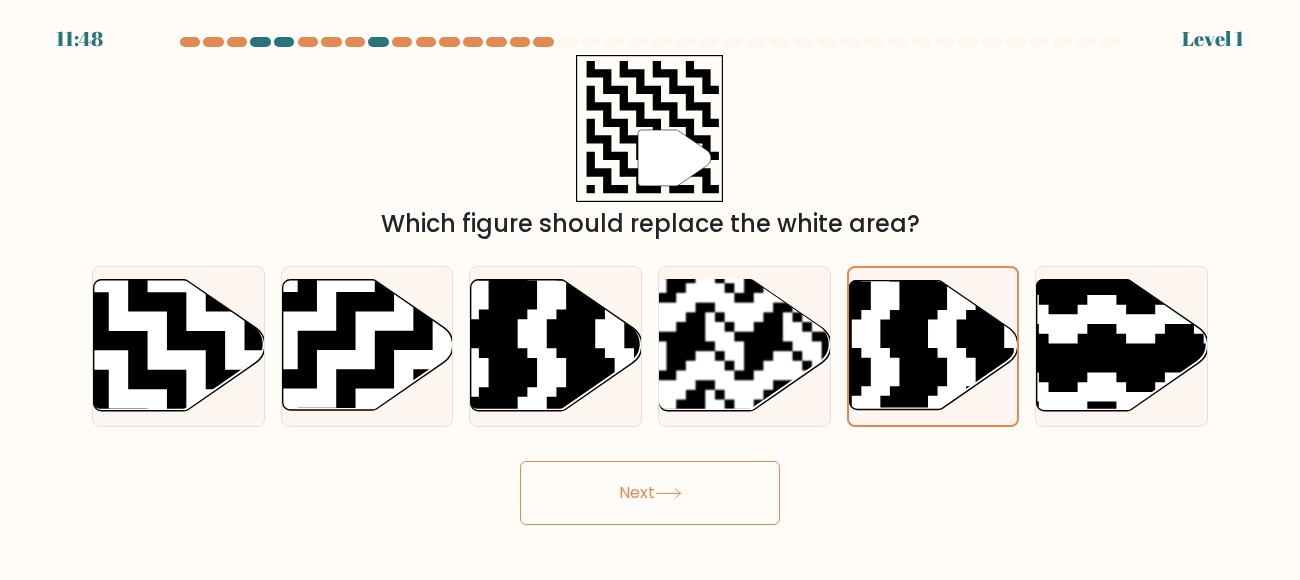 click on "Next" at bounding box center [650, 493] 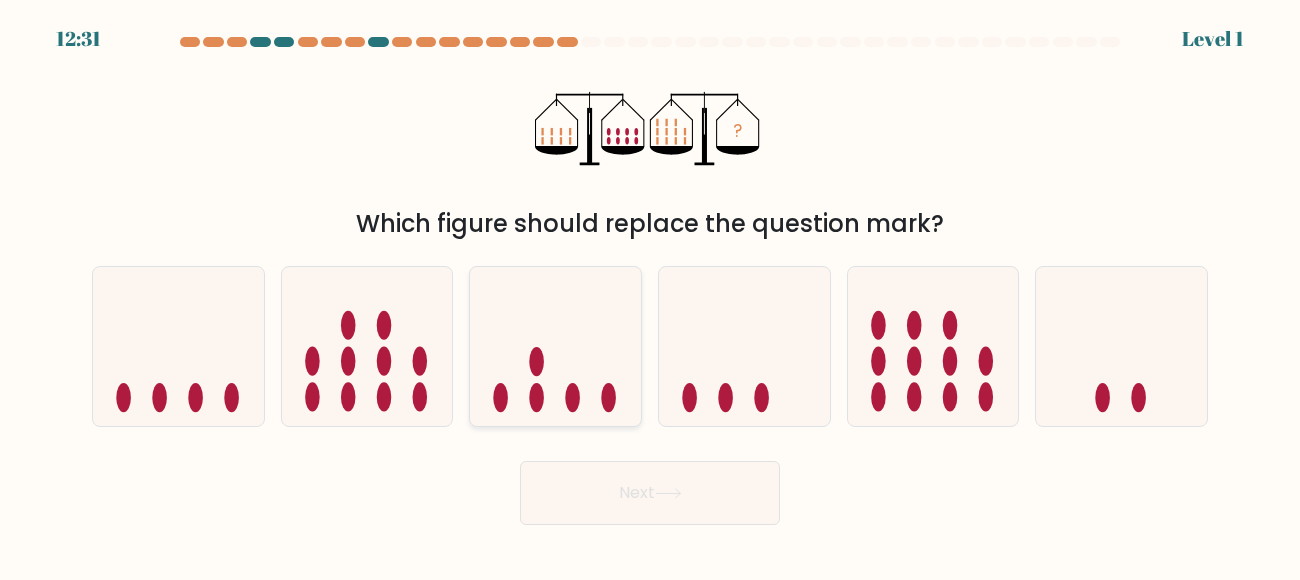 click 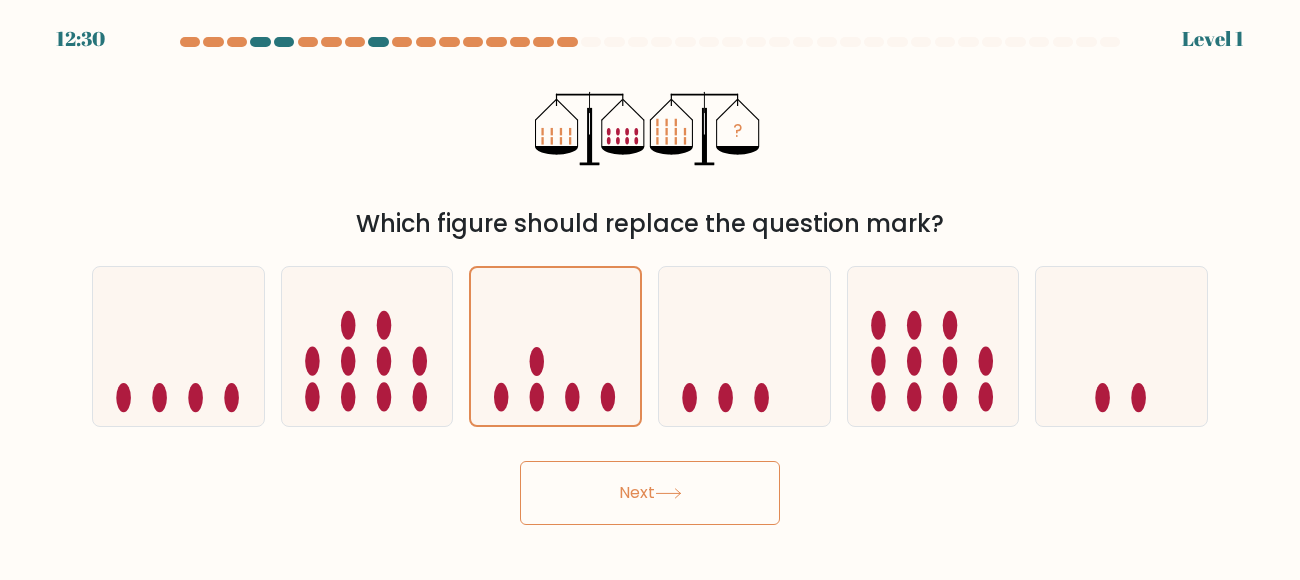 click on "Next" at bounding box center [650, 493] 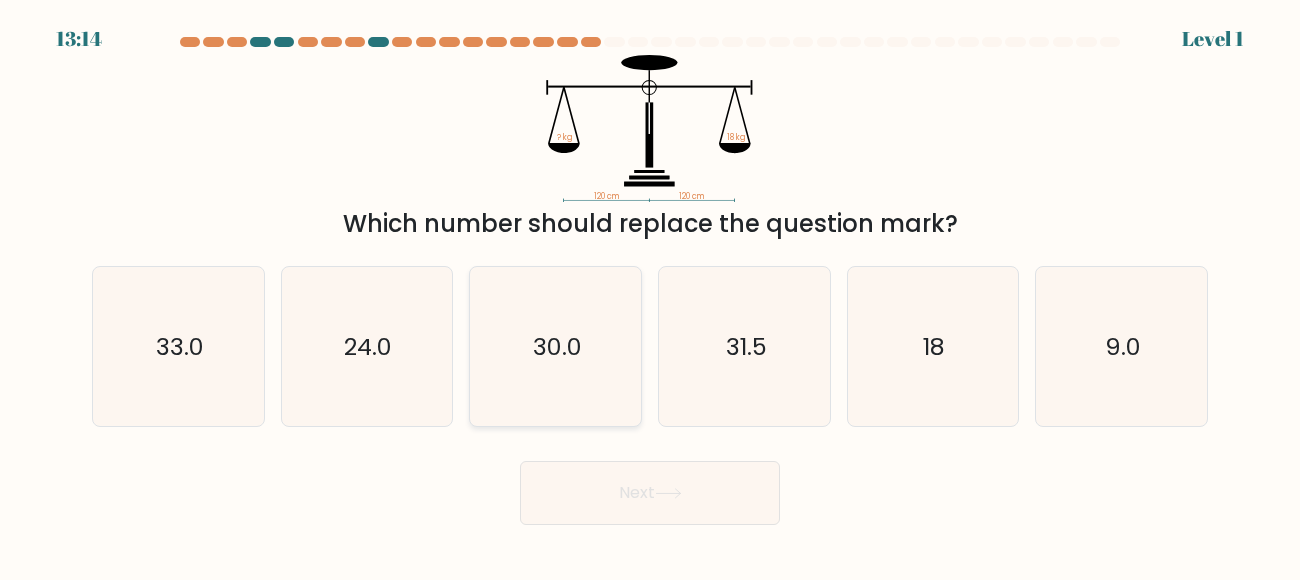 click on "30.0" 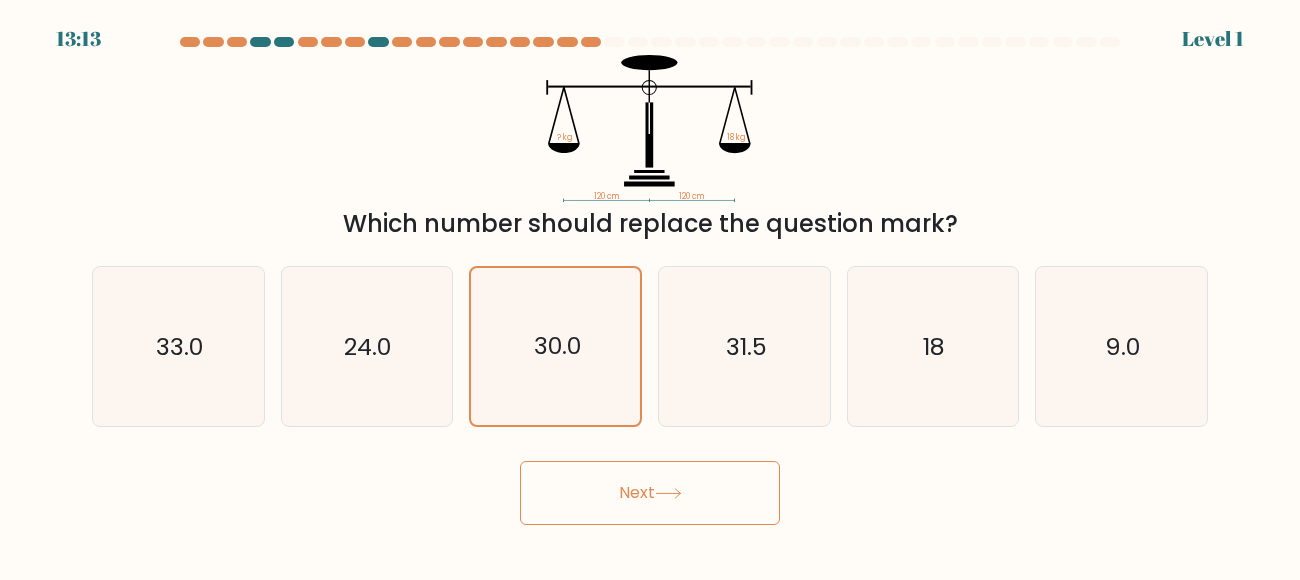 click on "Next" at bounding box center [650, 493] 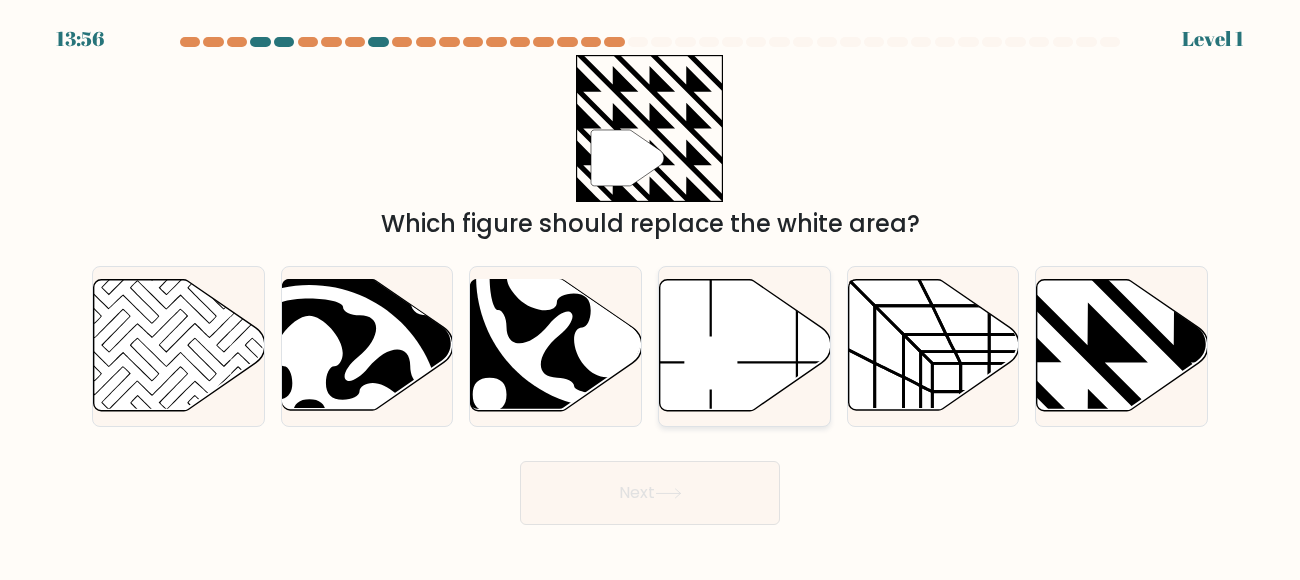 click 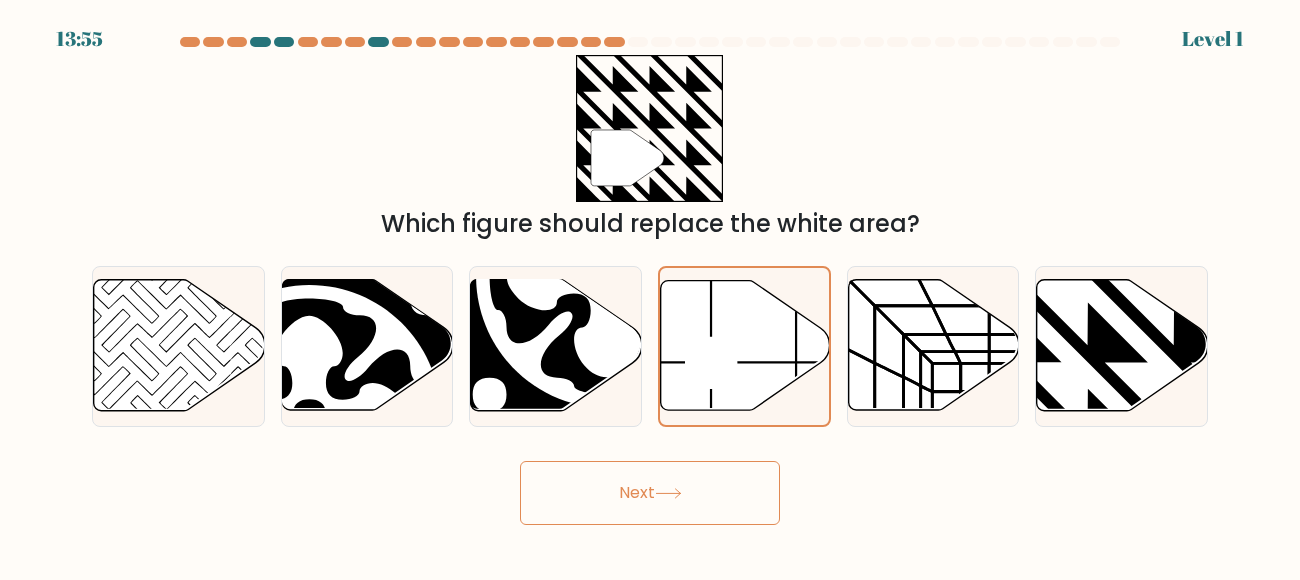 click on "Next" at bounding box center [650, 493] 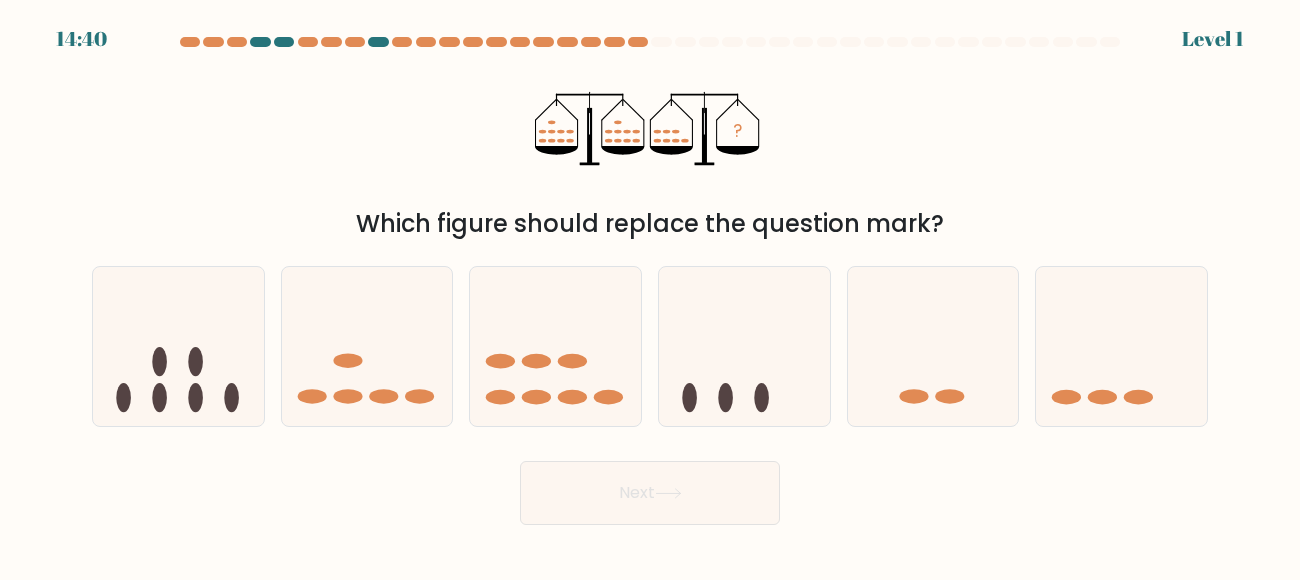 click on "f." at bounding box center (1121, 346) 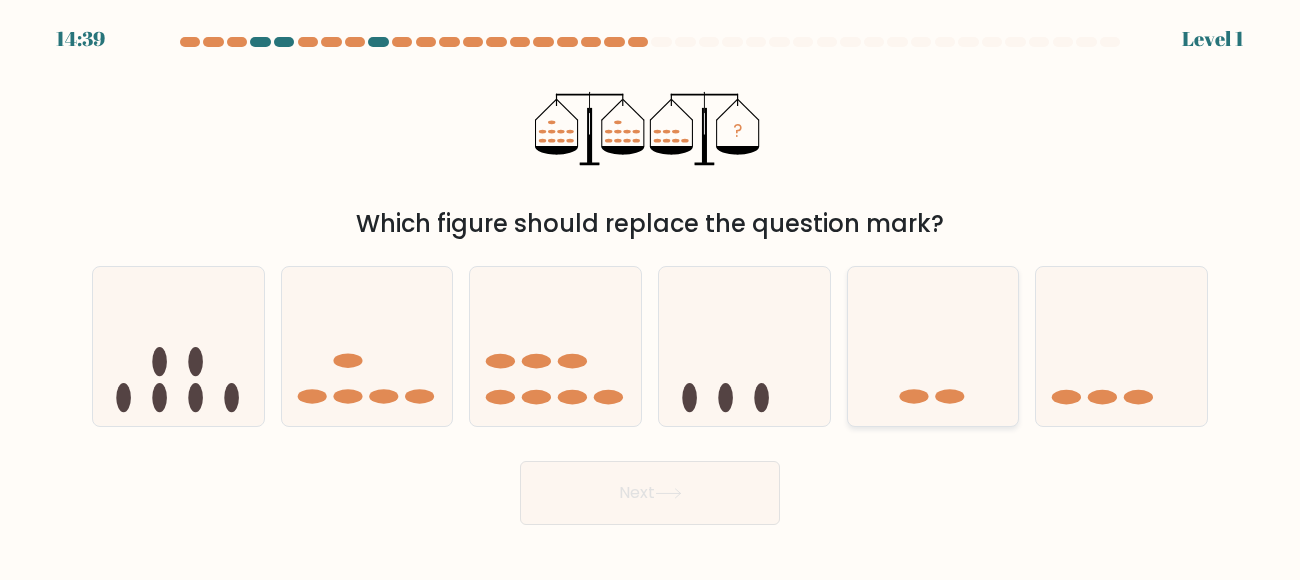click 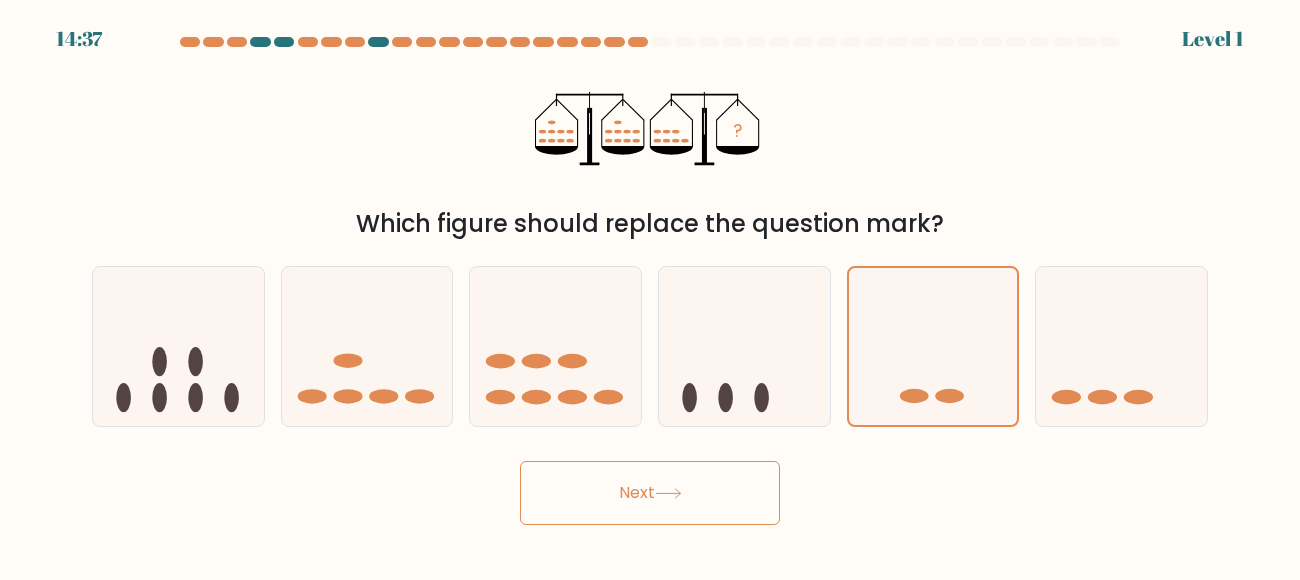 click on "Next" at bounding box center [650, 493] 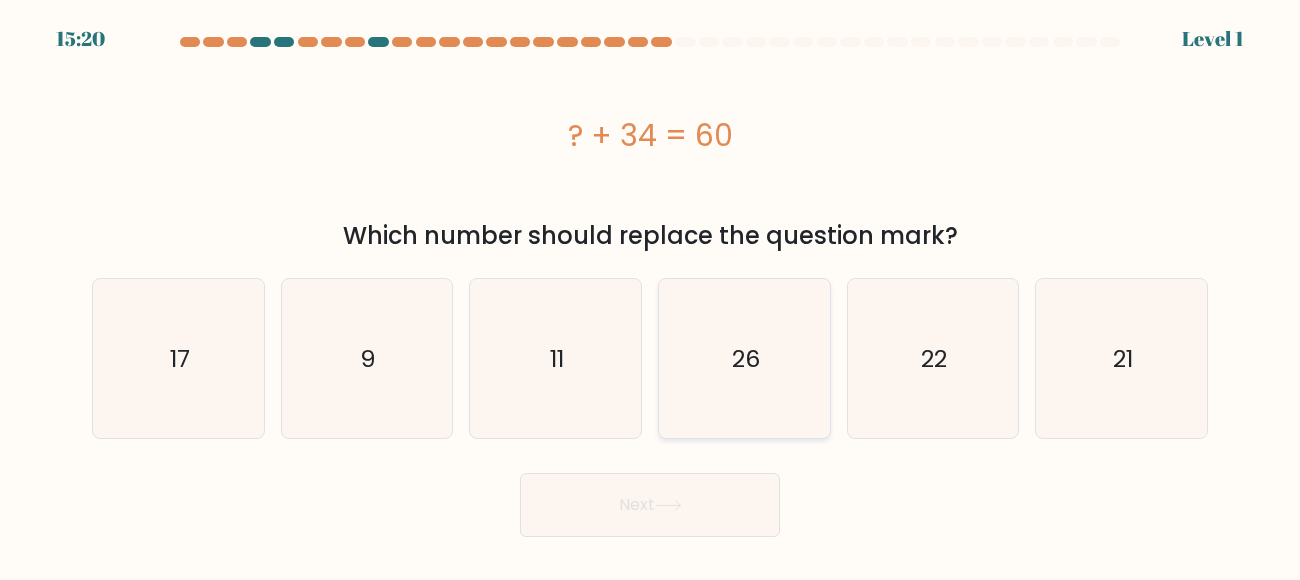 click on "26" 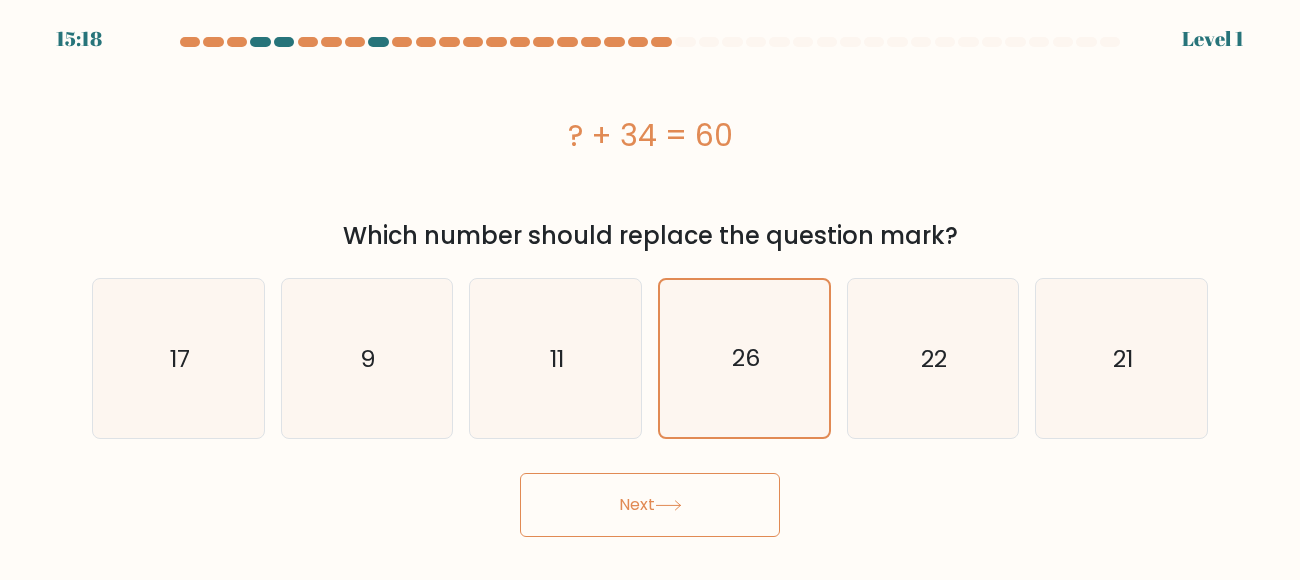 click on "Next" at bounding box center [650, 505] 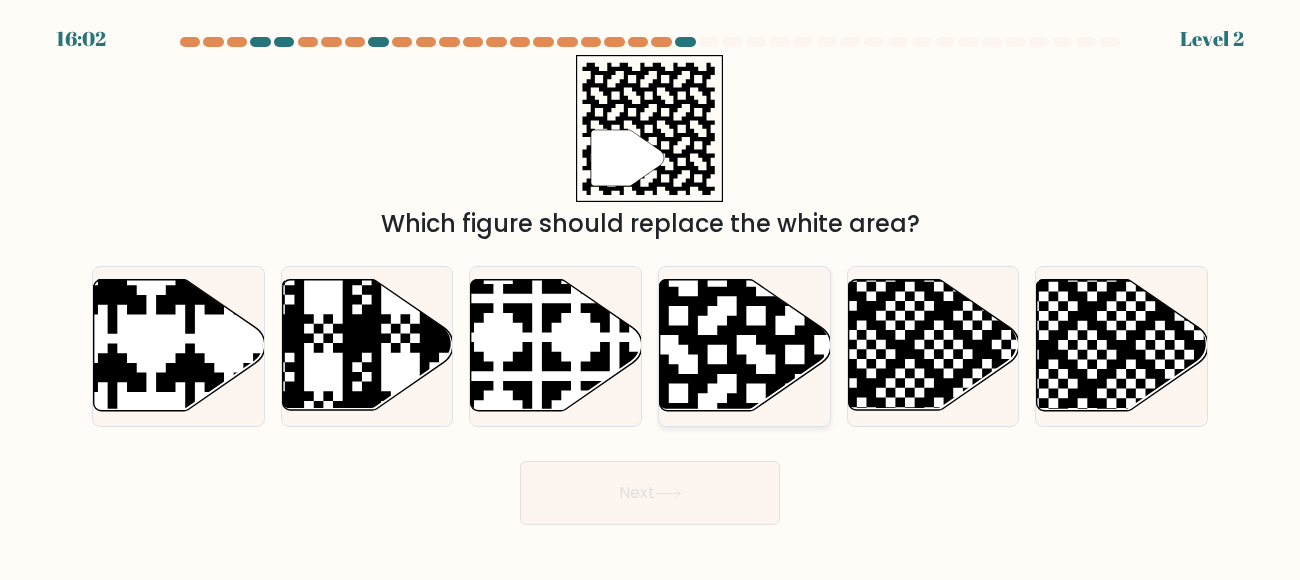 click 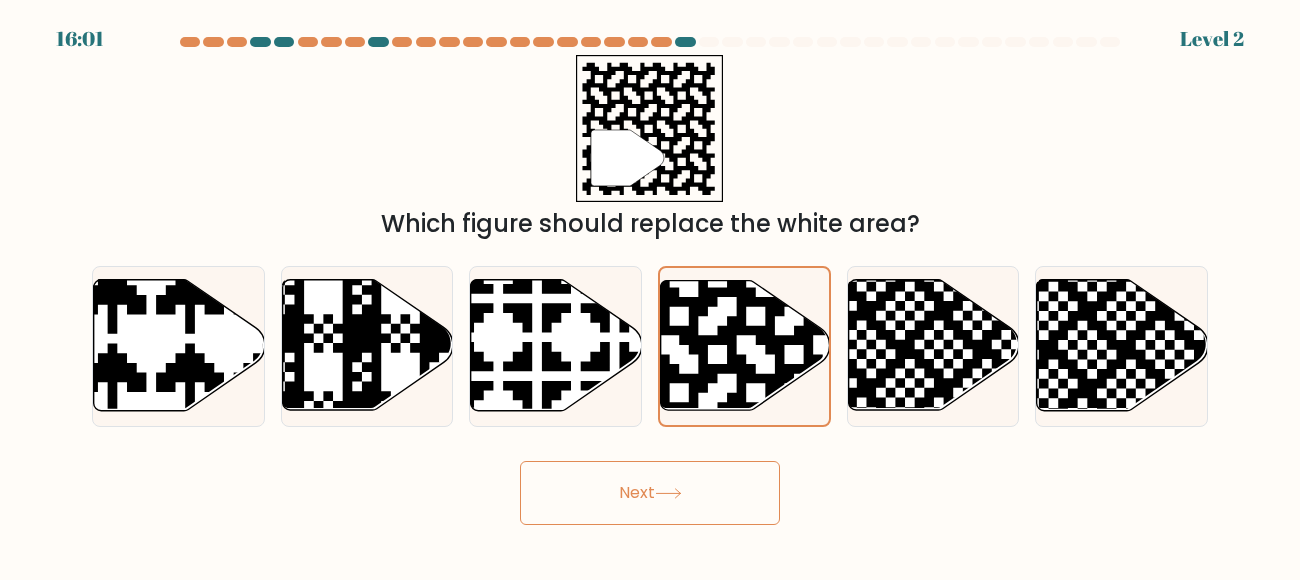 click on "Next" at bounding box center [650, 493] 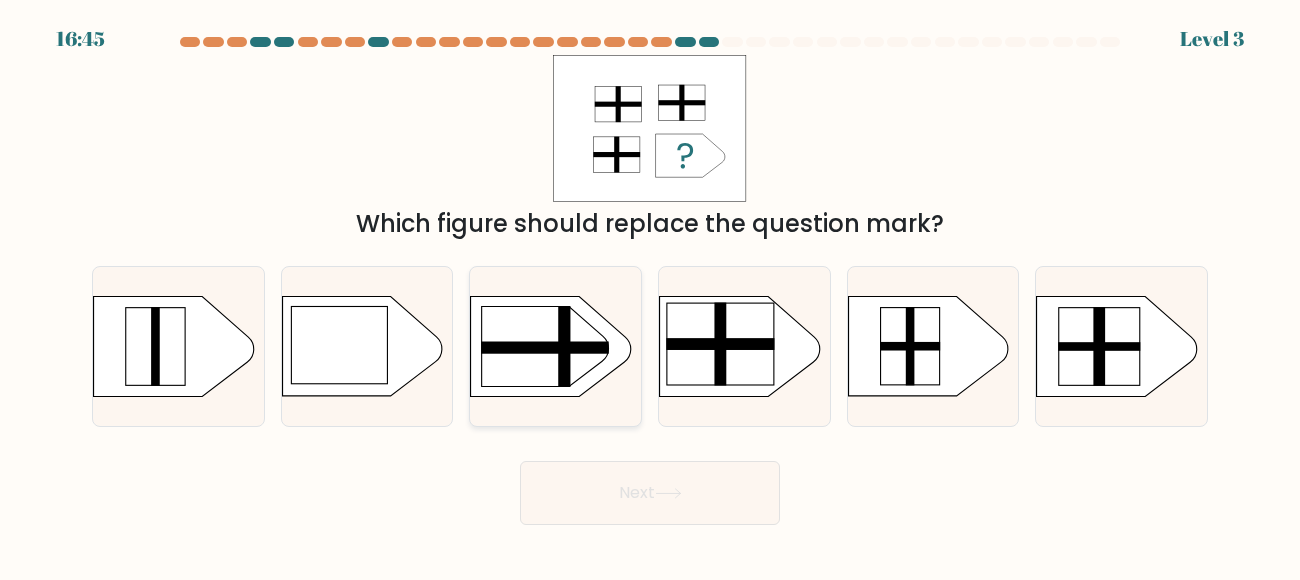 click at bounding box center (555, 346) 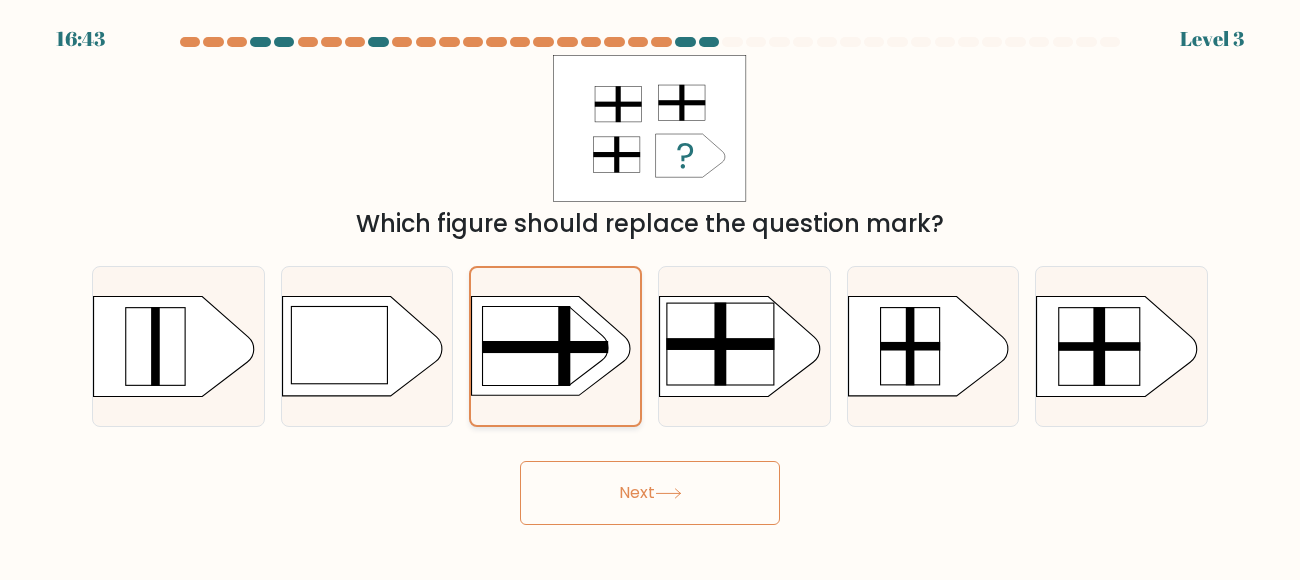 click 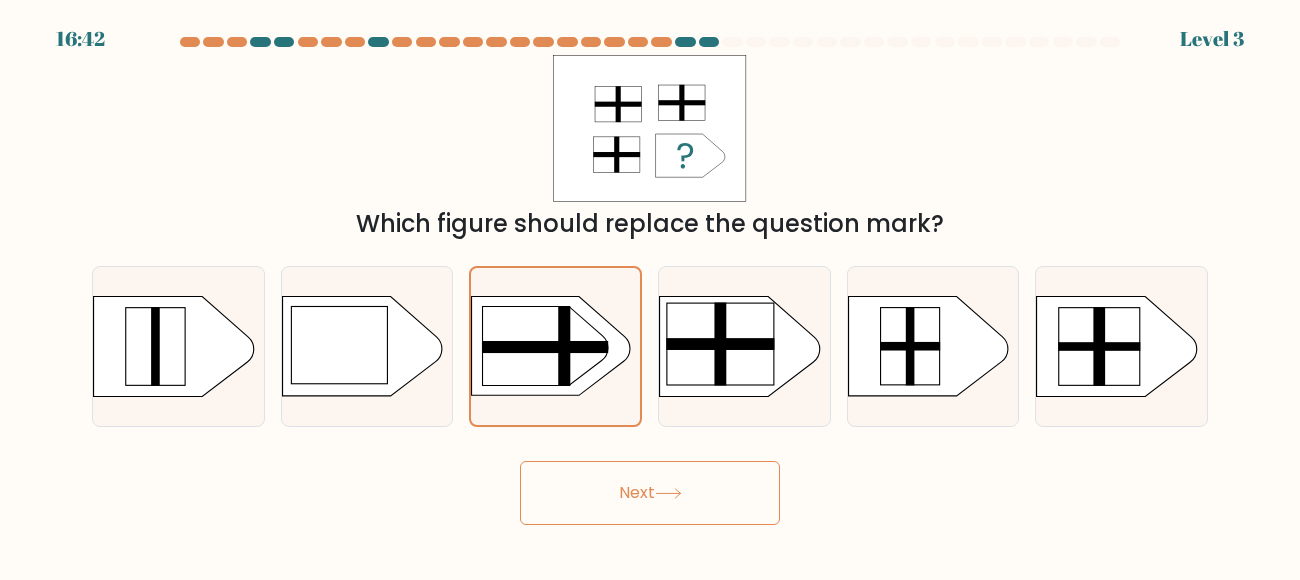 click on "Next" at bounding box center [650, 493] 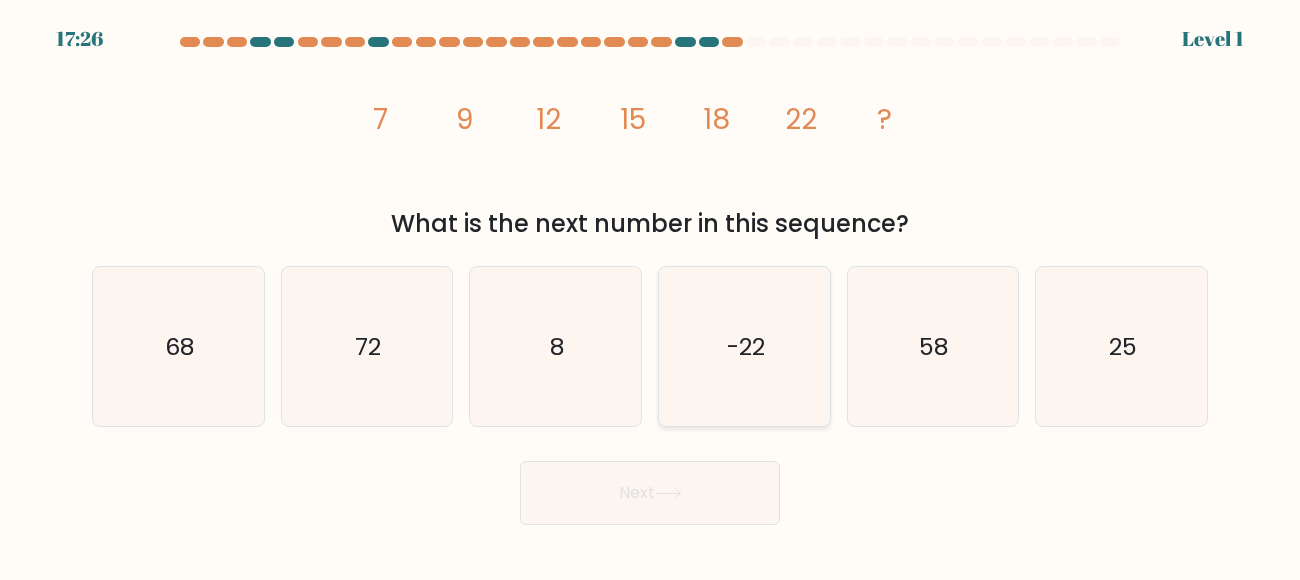 click on "-22" 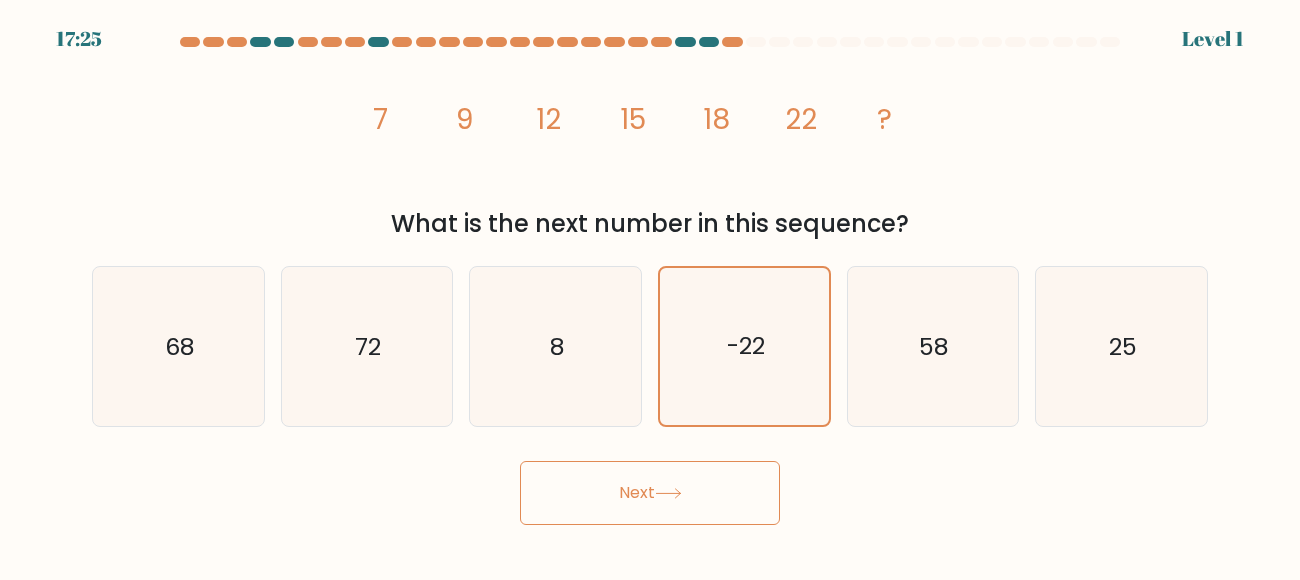click 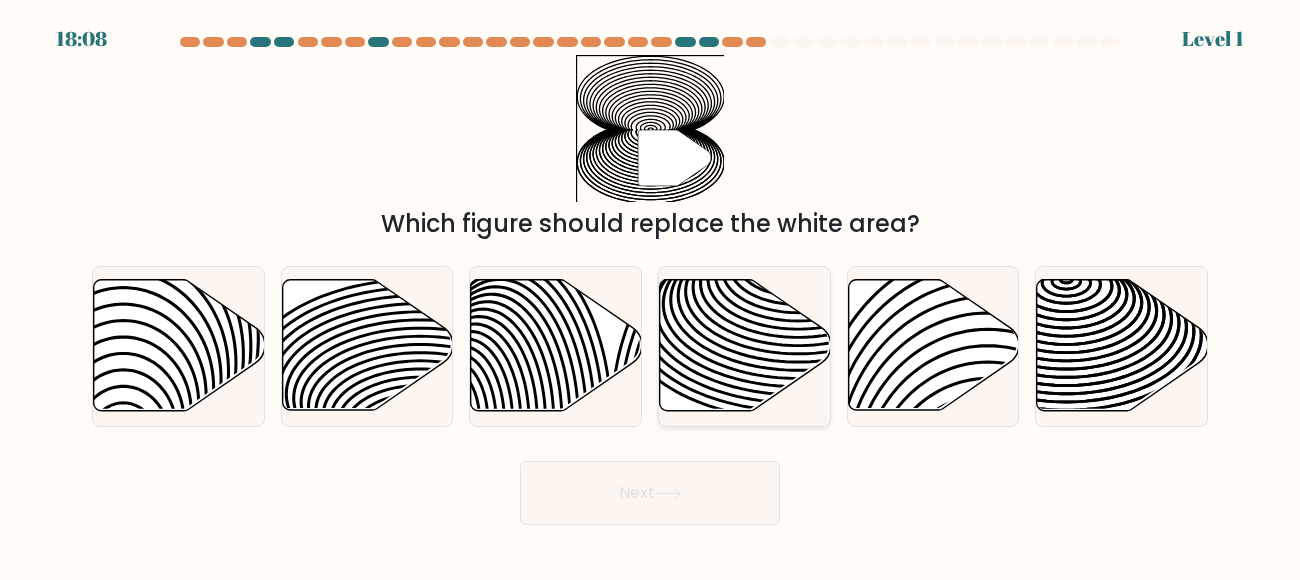 click 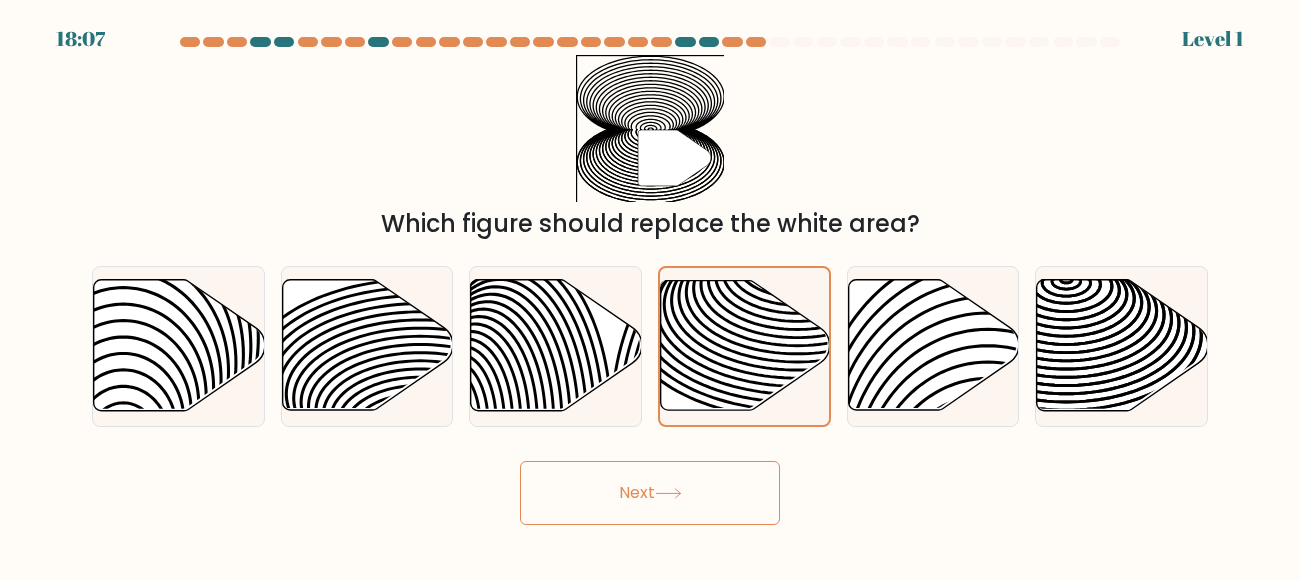 click on "Next" at bounding box center (650, 493) 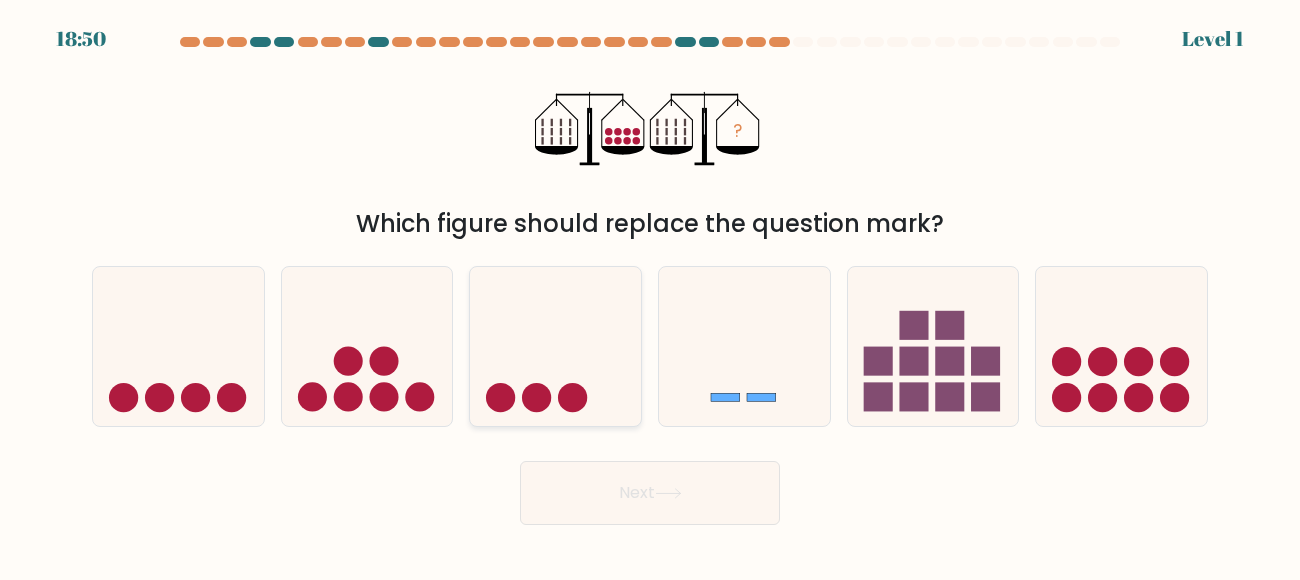 click 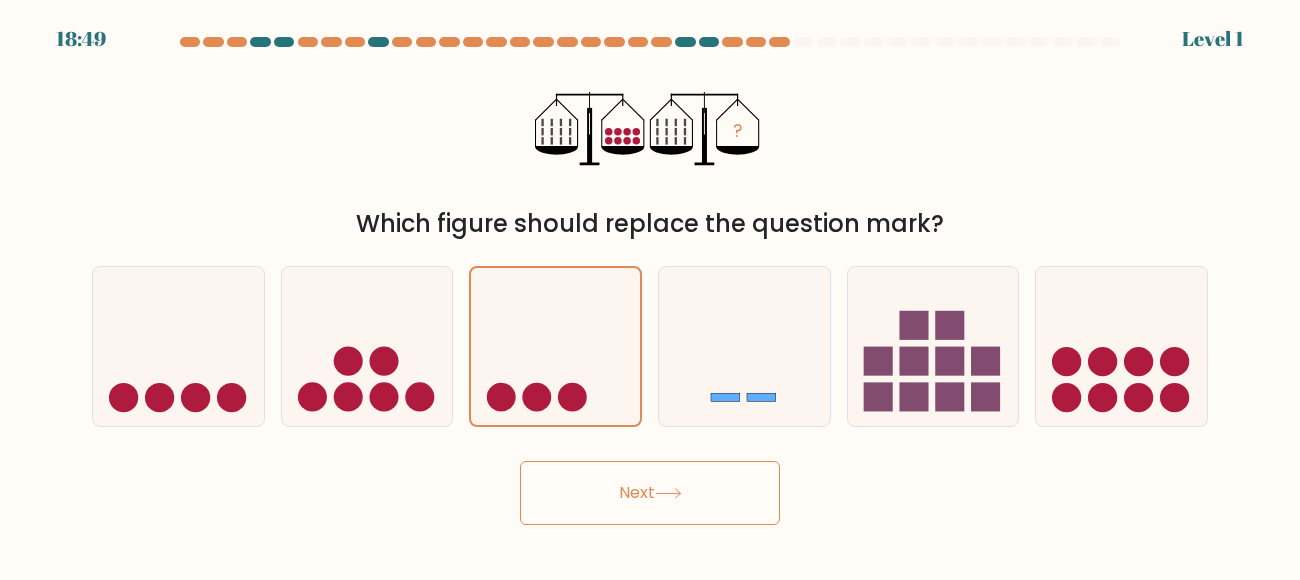 click on "Next" at bounding box center [650, 493] 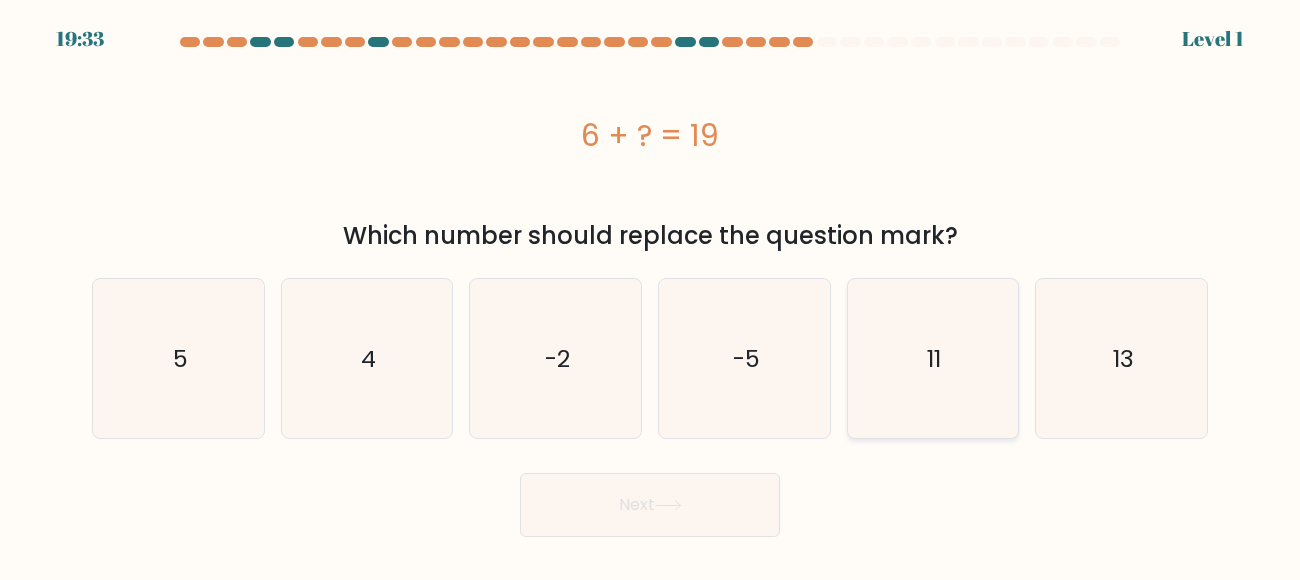 click on "11" 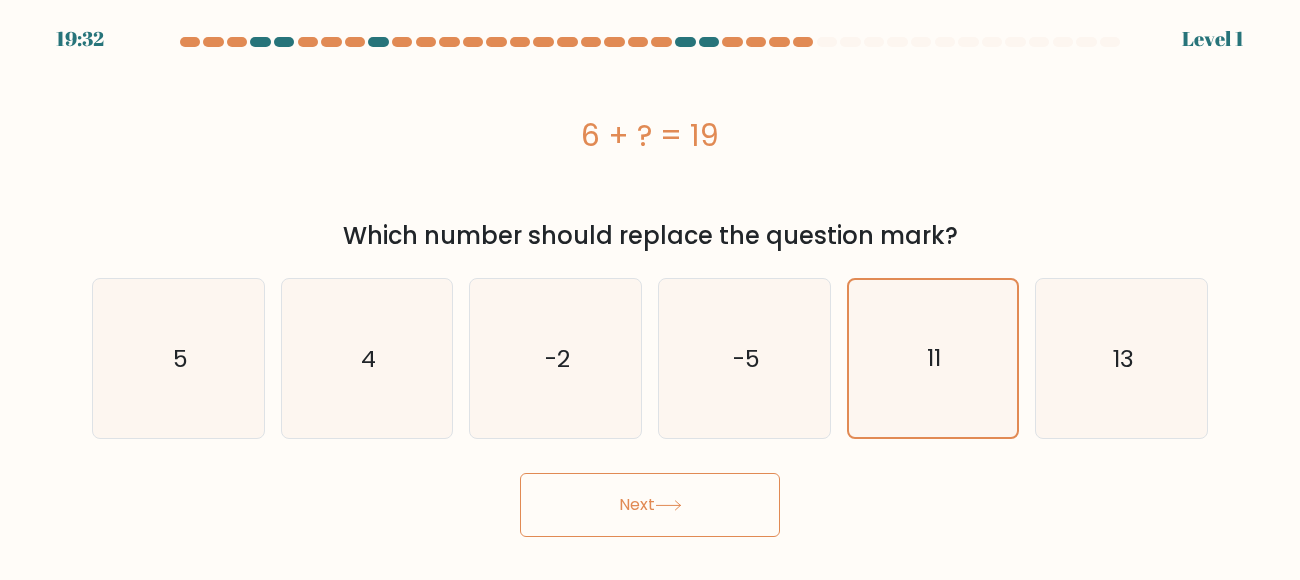 click on "Next" at bounding box center (650, 505) 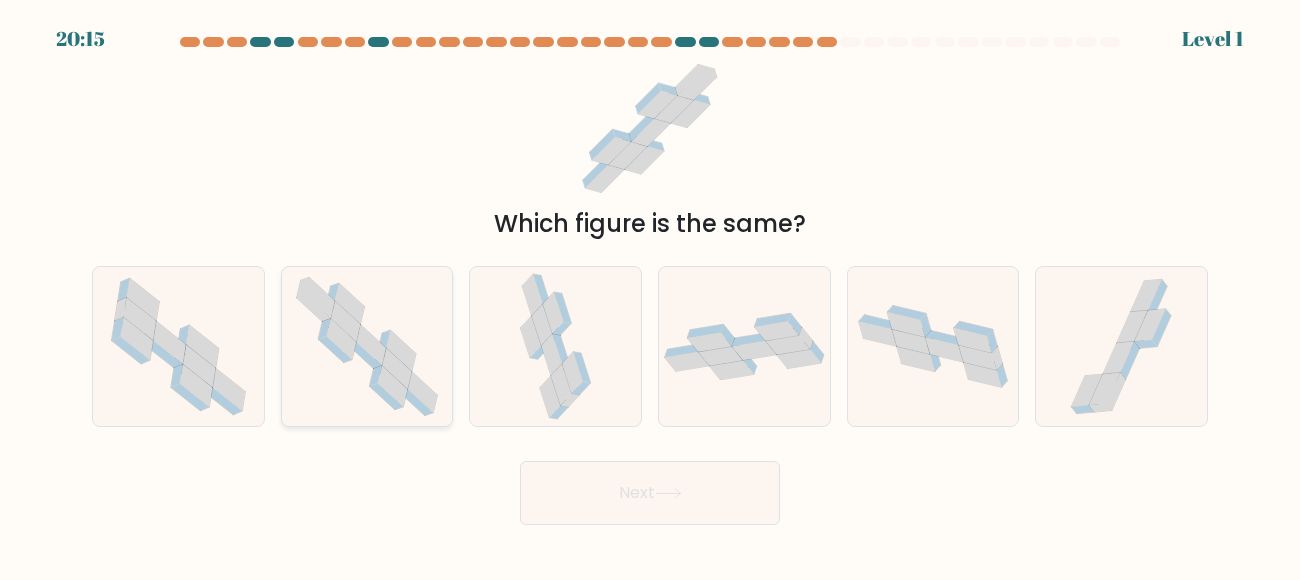 click 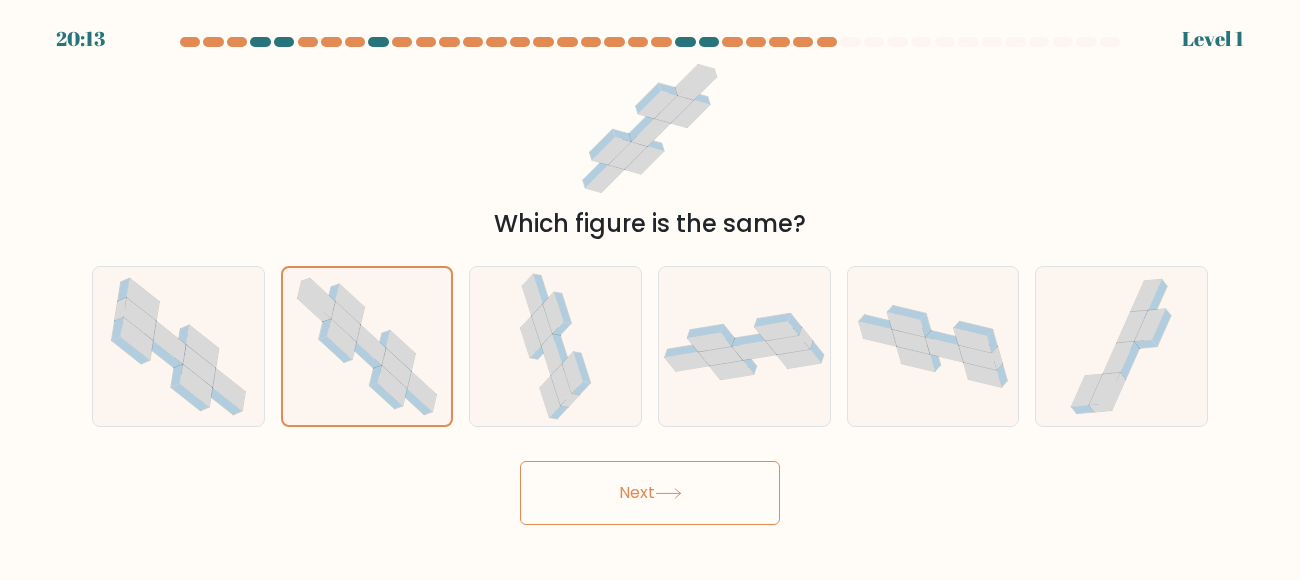 click on "Next" at bounding box center (650, 493) 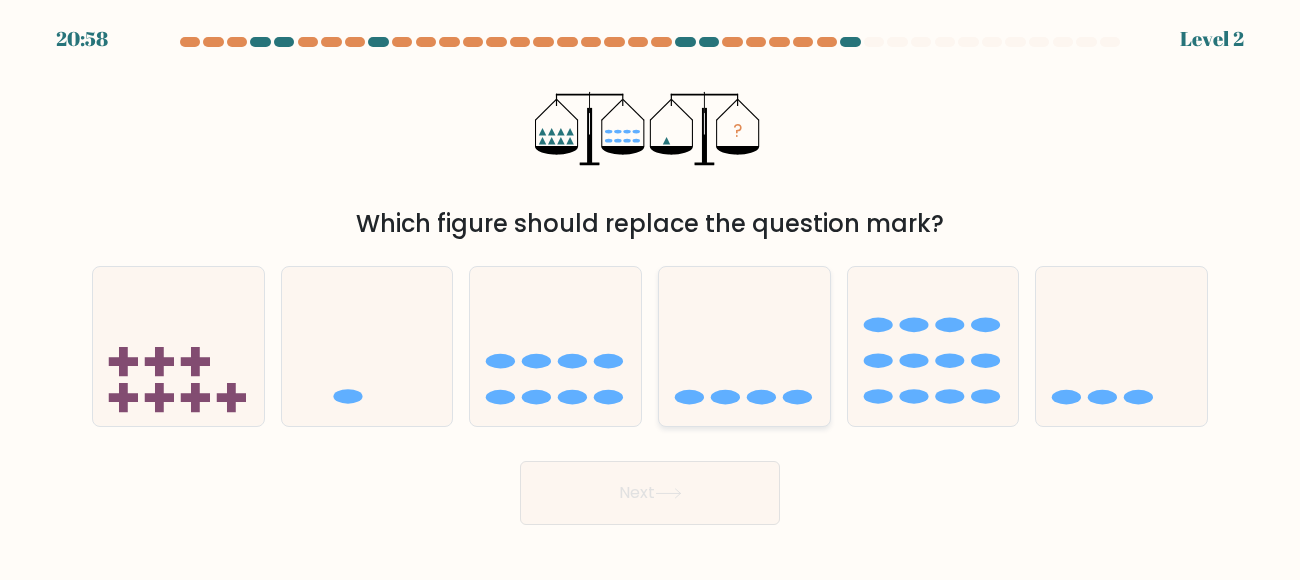 click 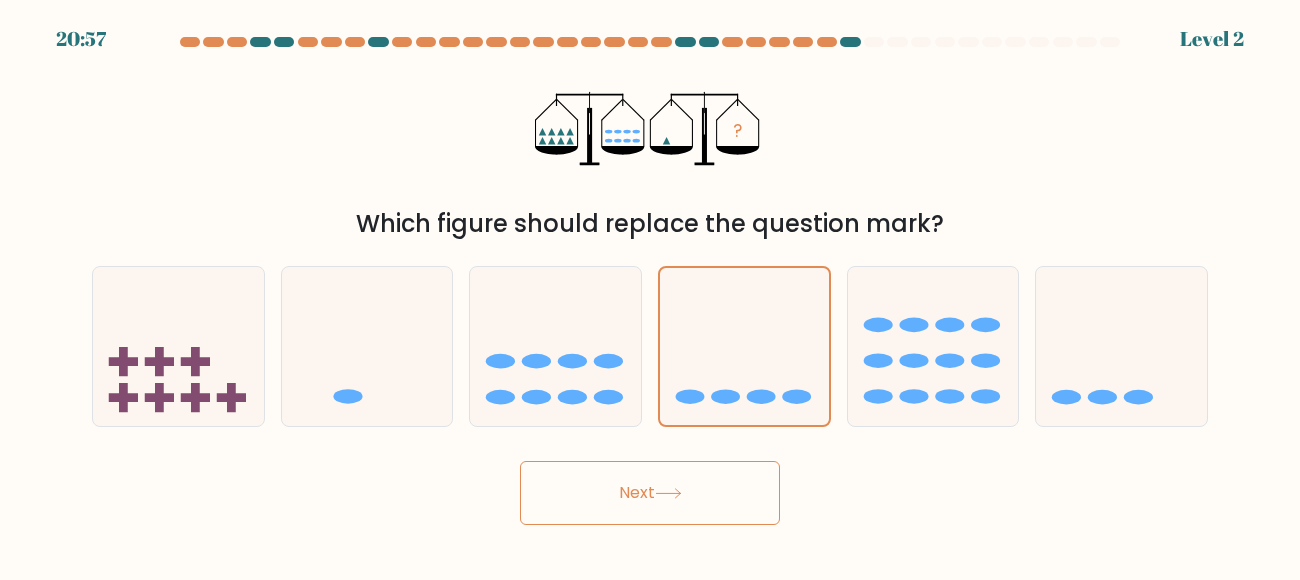 click on "Next" at bounding box center (650, 493) 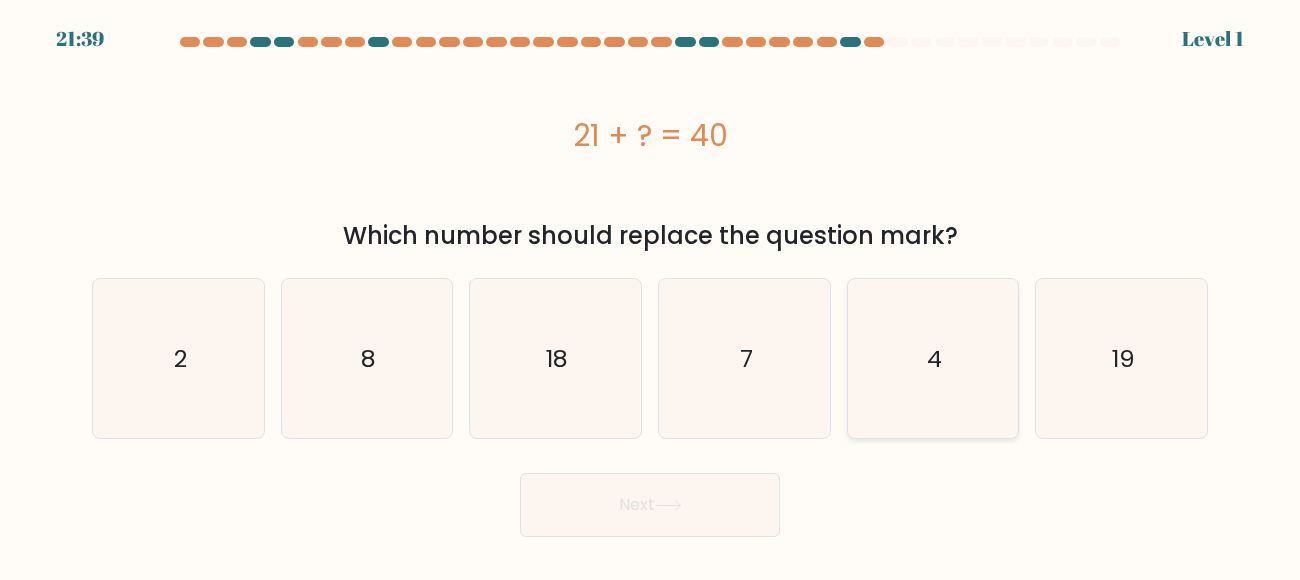 click on "4" 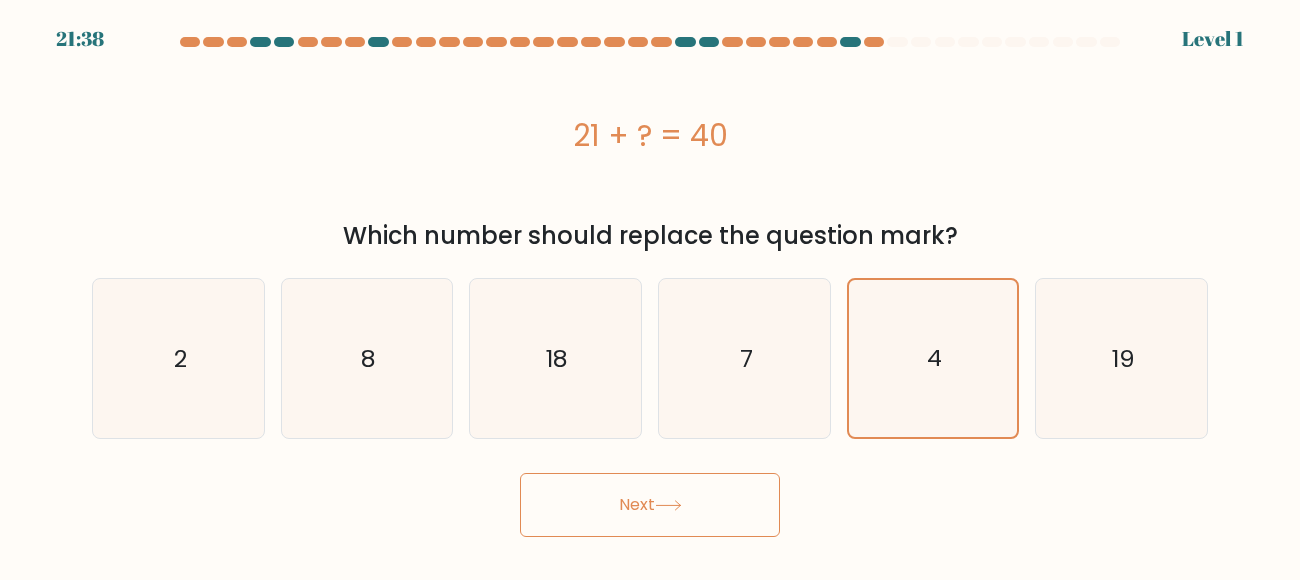 click on "Next" at bounding box center (650, 505) 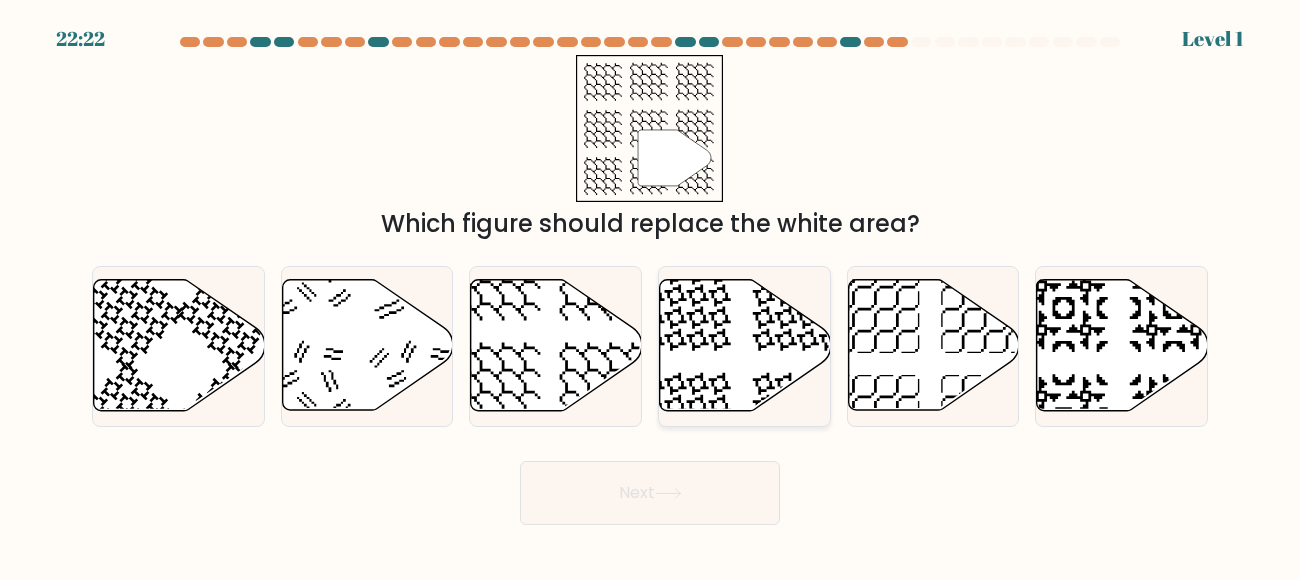 click 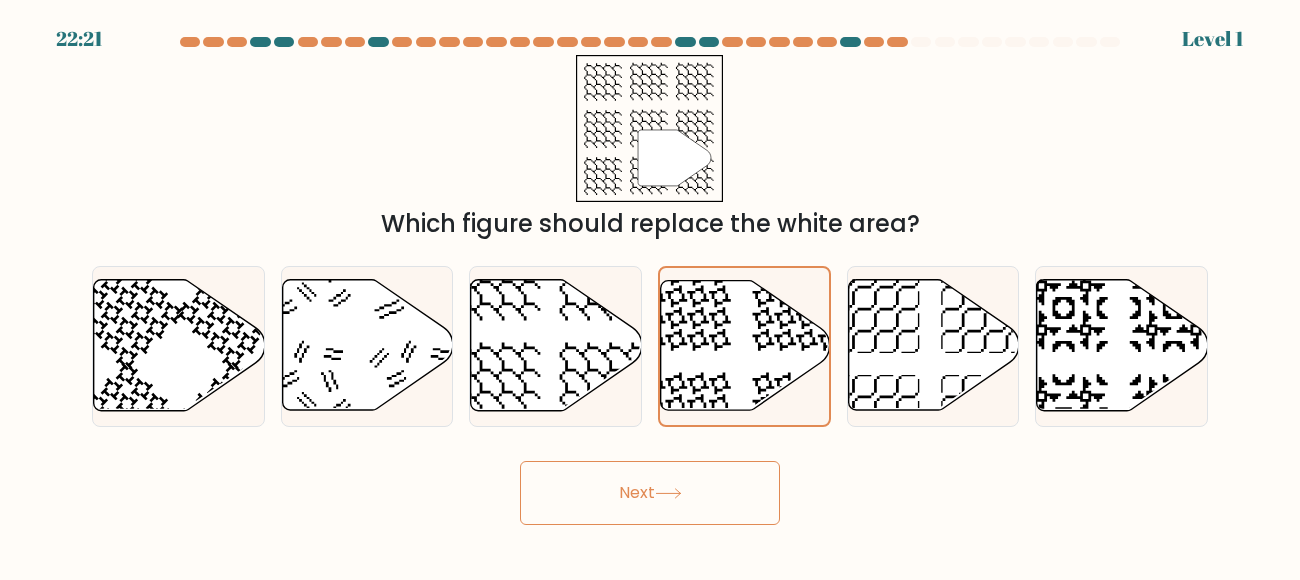 click on "Next" at bounding box center [650, 493] 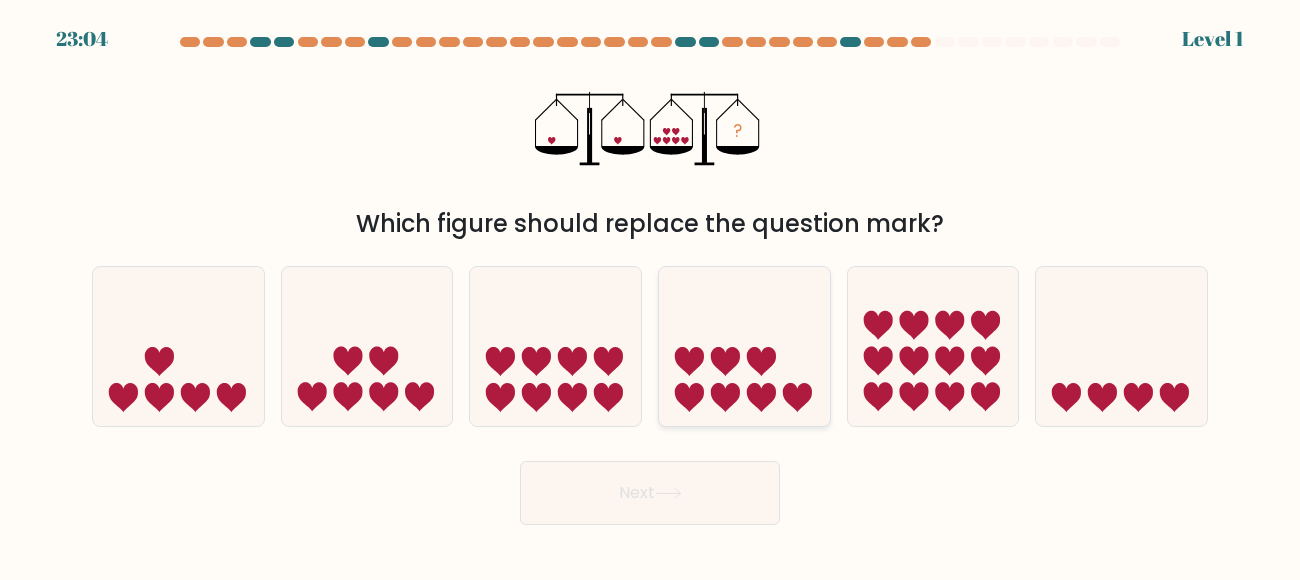 click 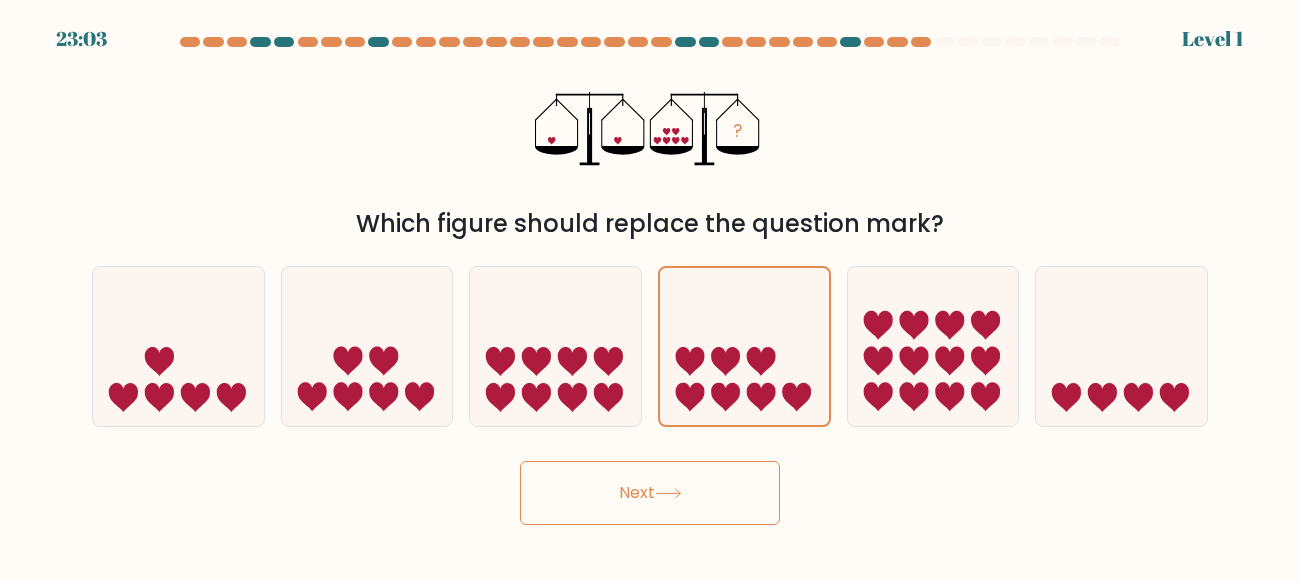 click on "Next" at bounding box center (650, 488) 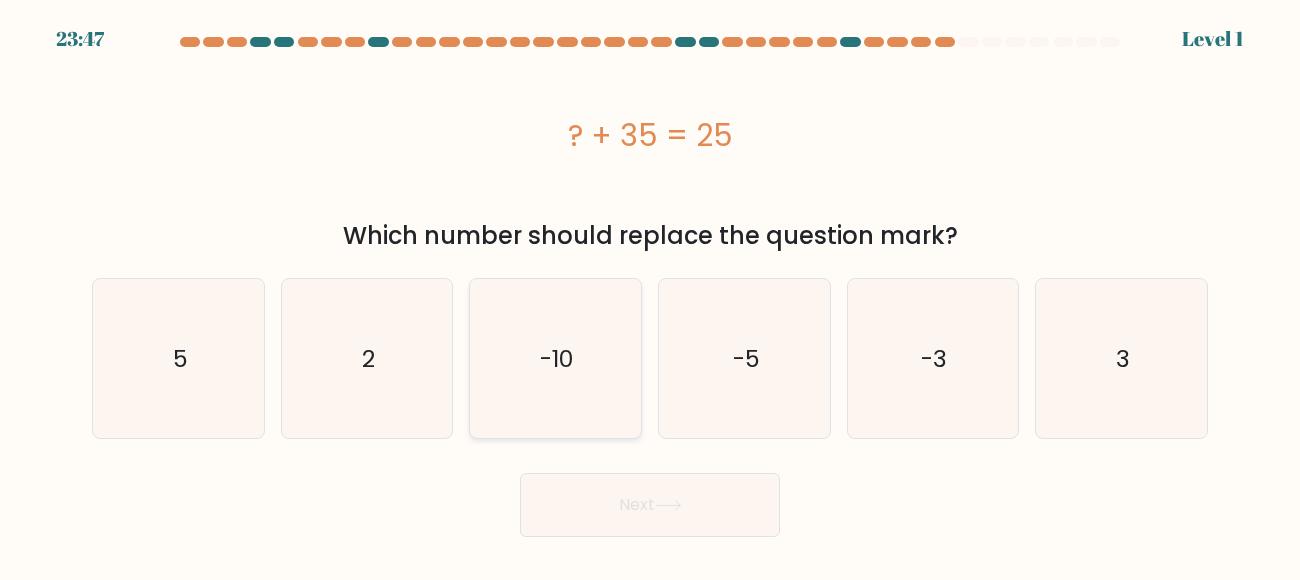 click on "-10" 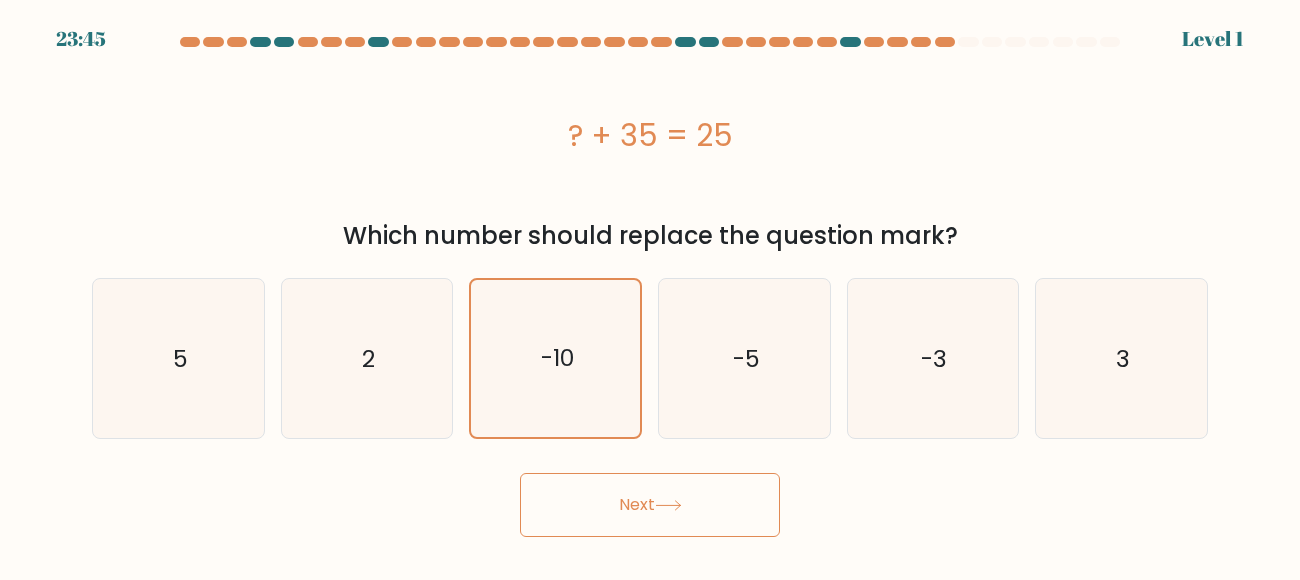 click on "Next" at bounding box center (650, 505) 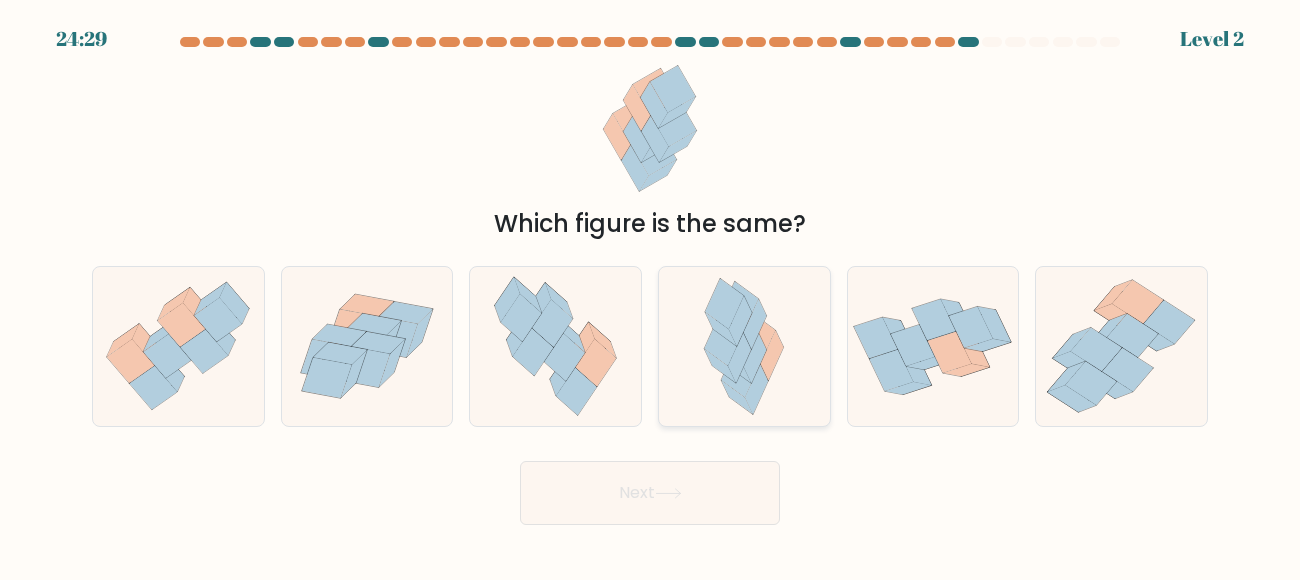 click 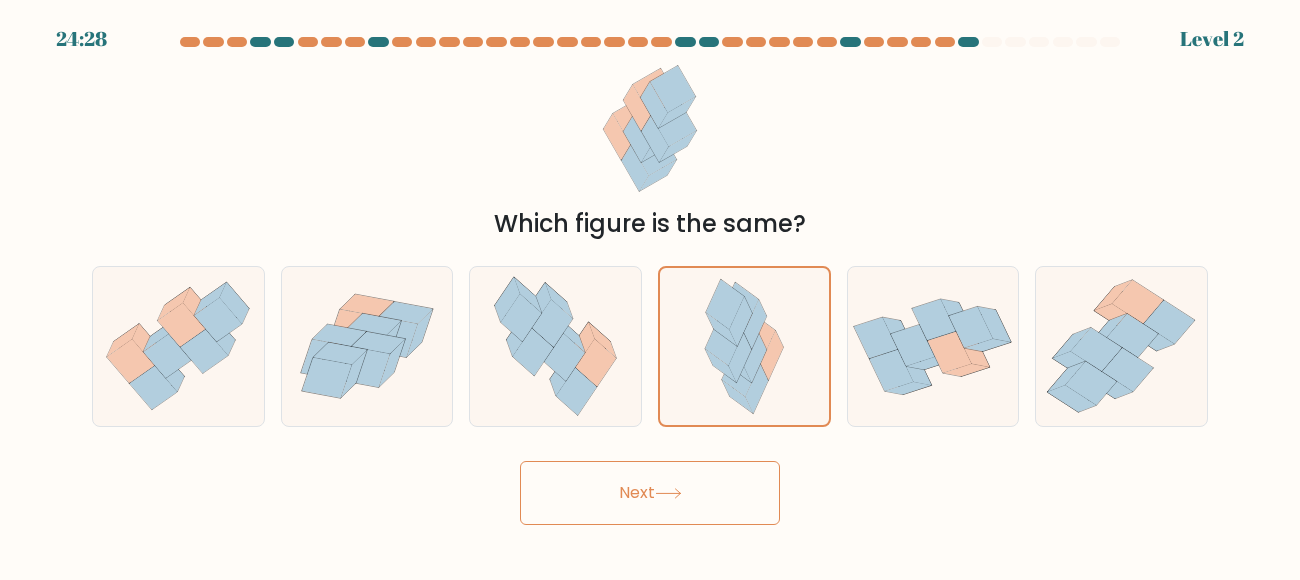click on "Next" at bounding box center [650, 493] 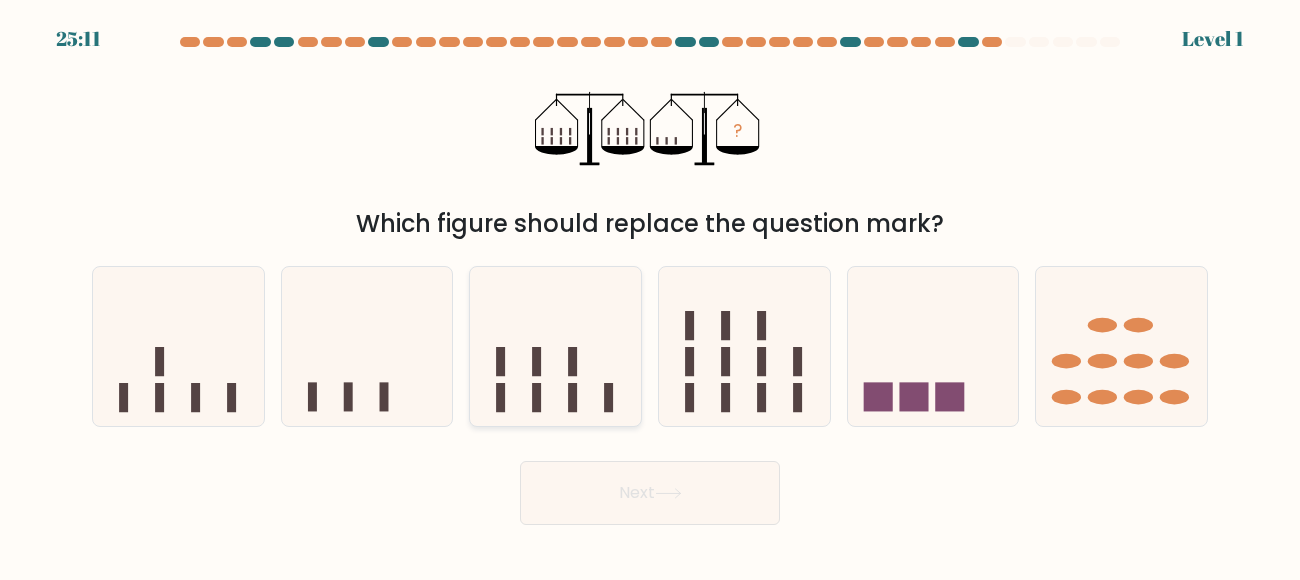 click 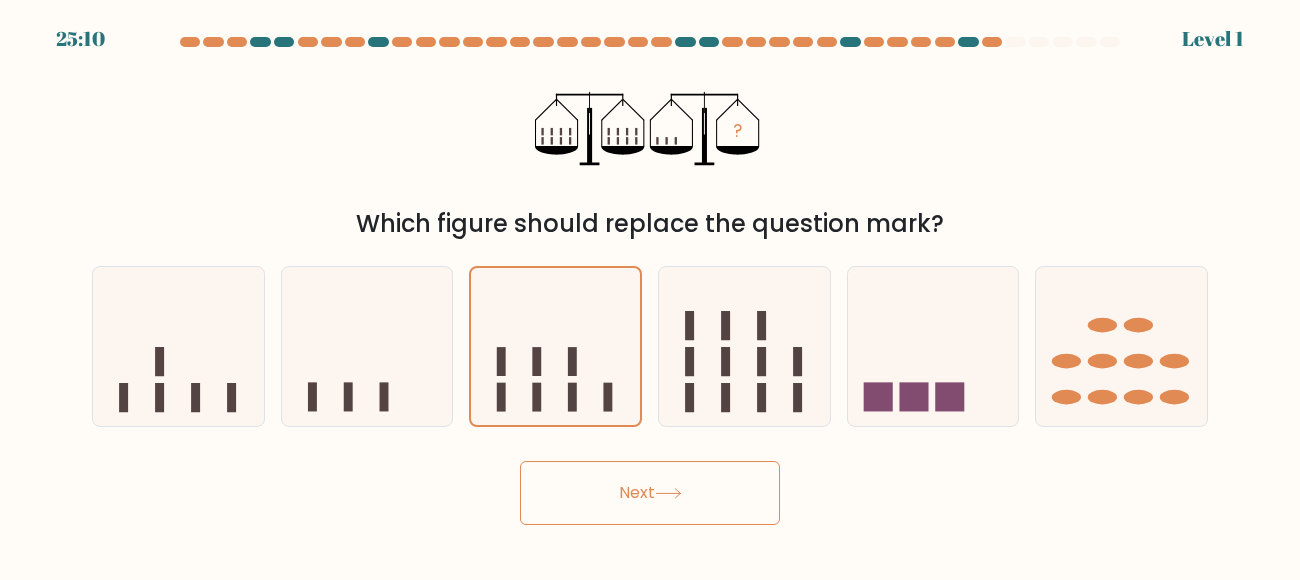 click on "Next" at bounding box center (650, 493) 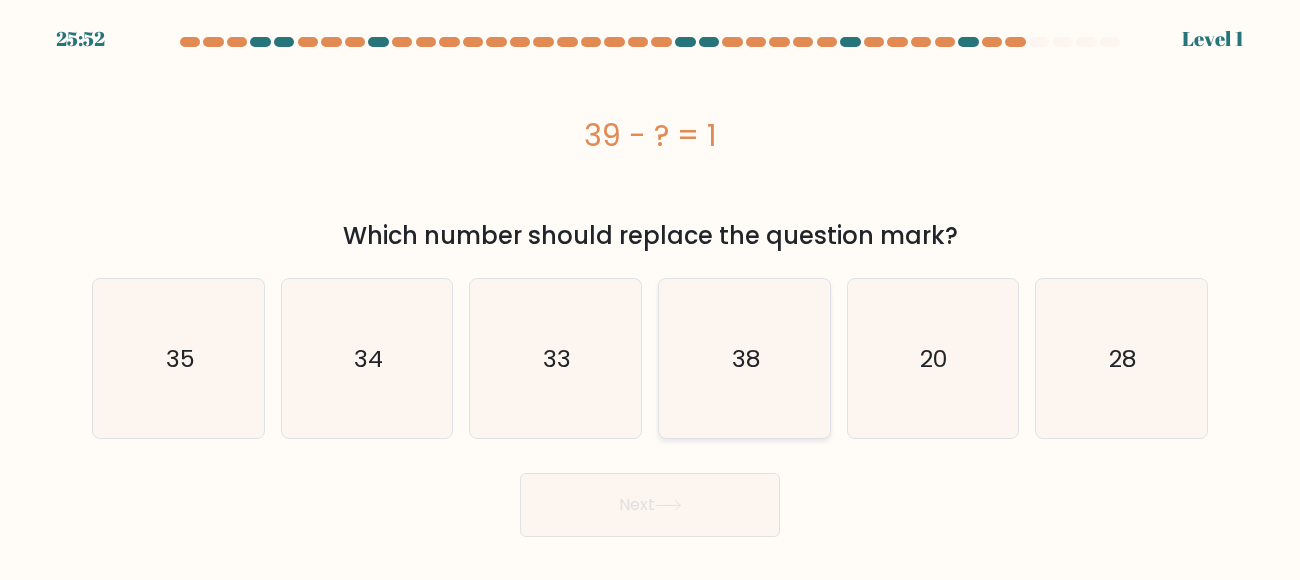 click on "38" 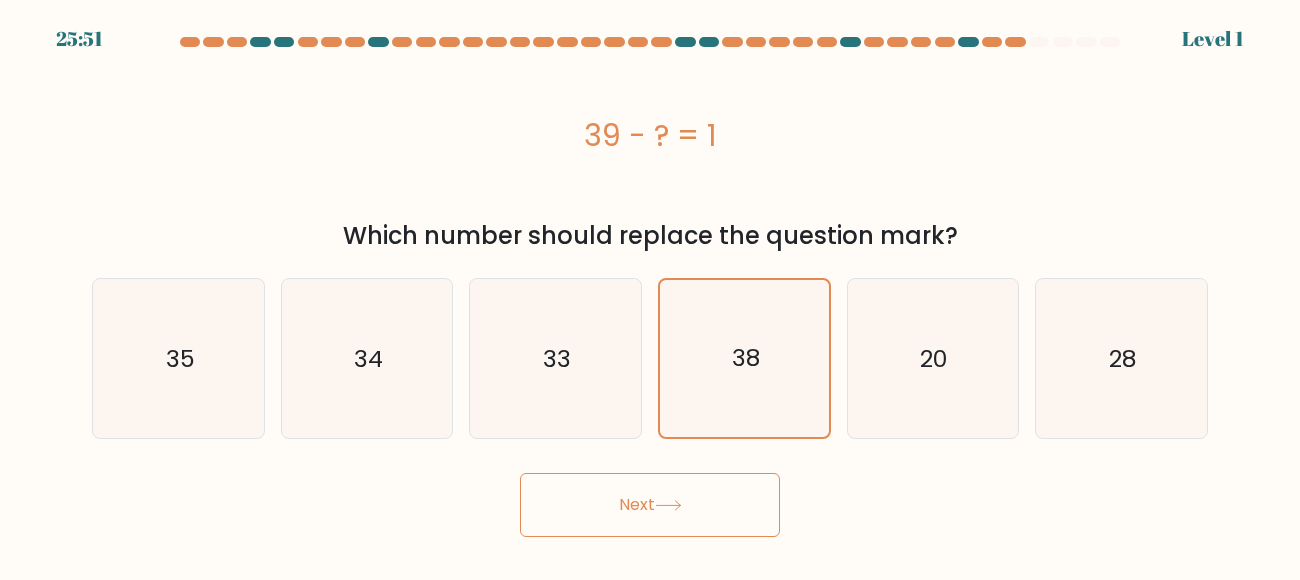 click on "Next" at bounding box center [650, 505] 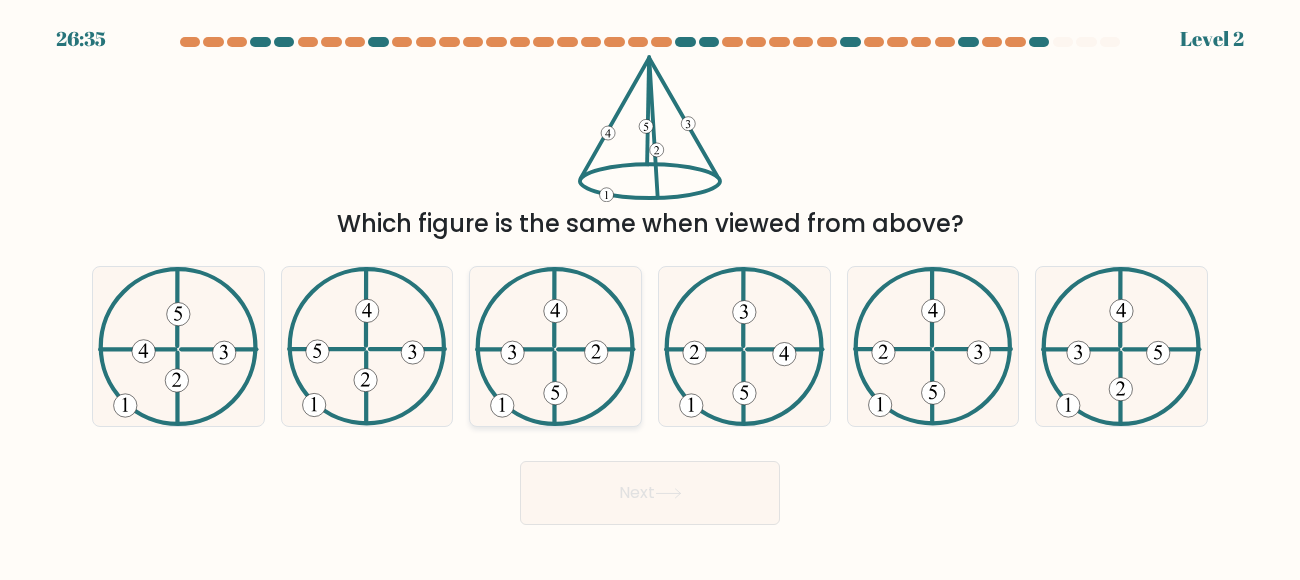 click 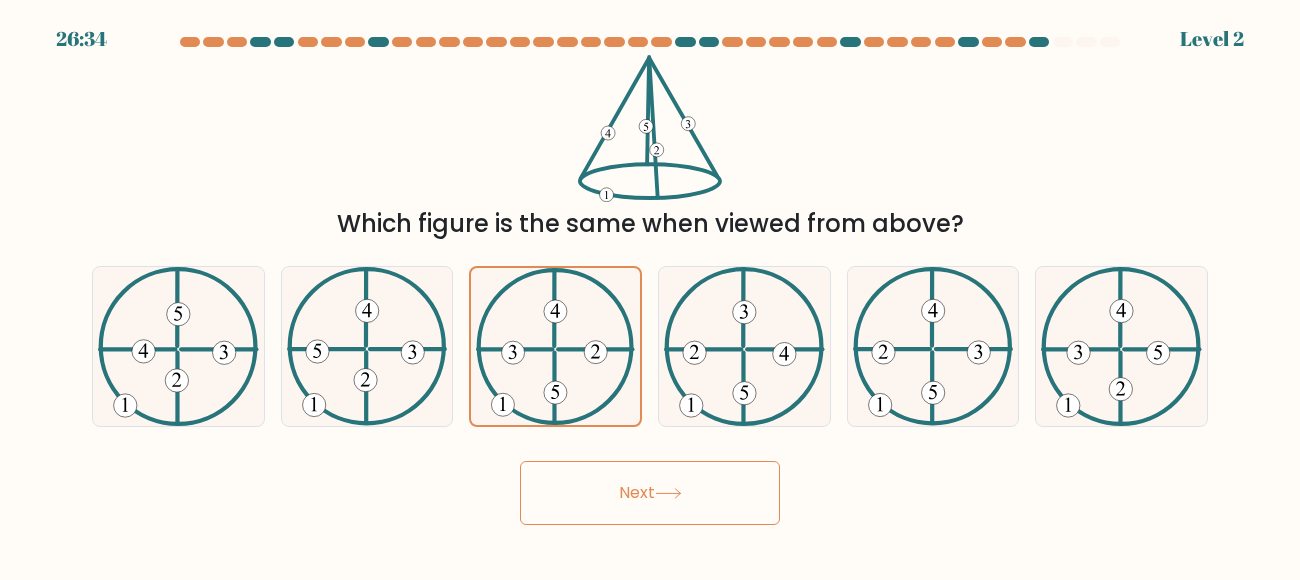 click on "Next" at bounding box center (650, 493) 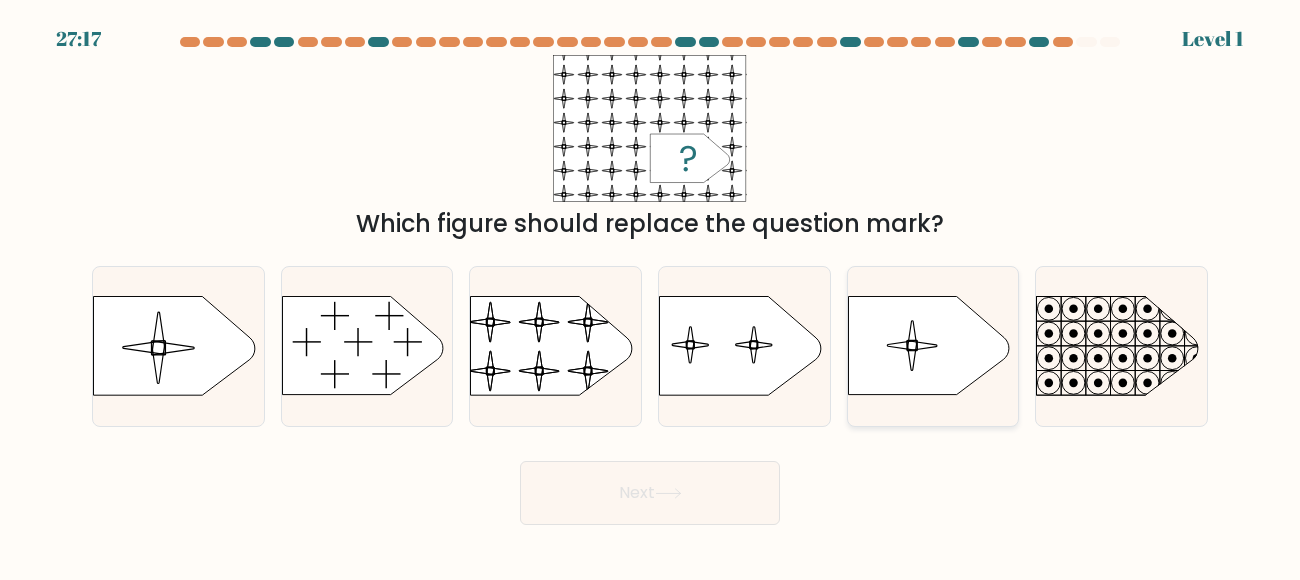 click 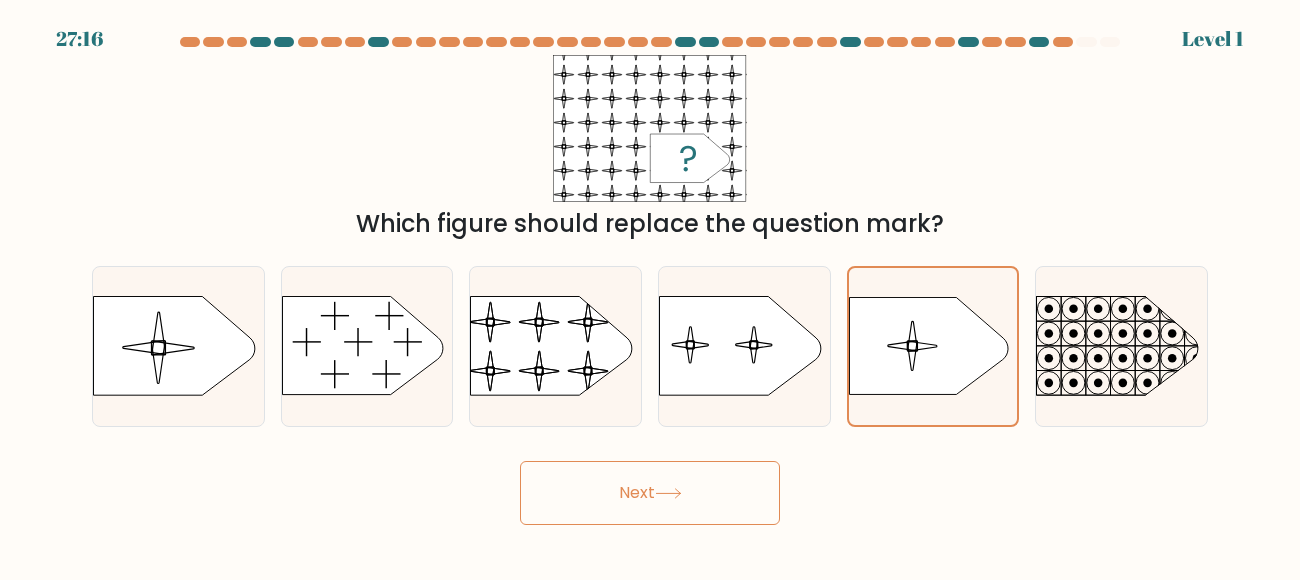 click on "Next" at bounding box center [650, 493] 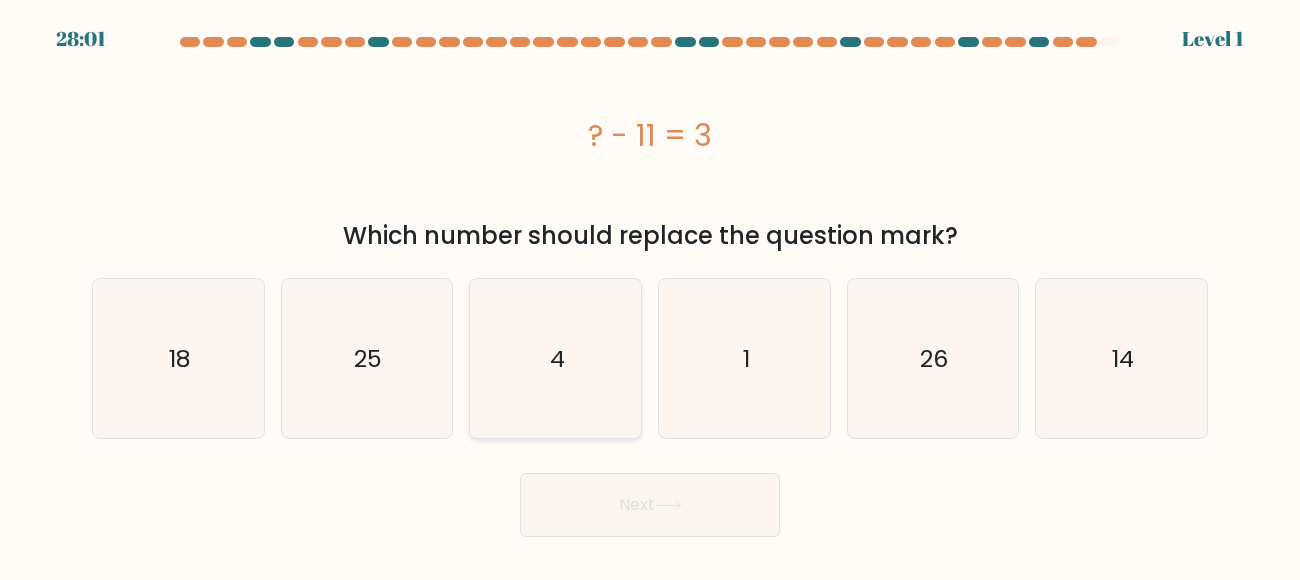 click on "4" 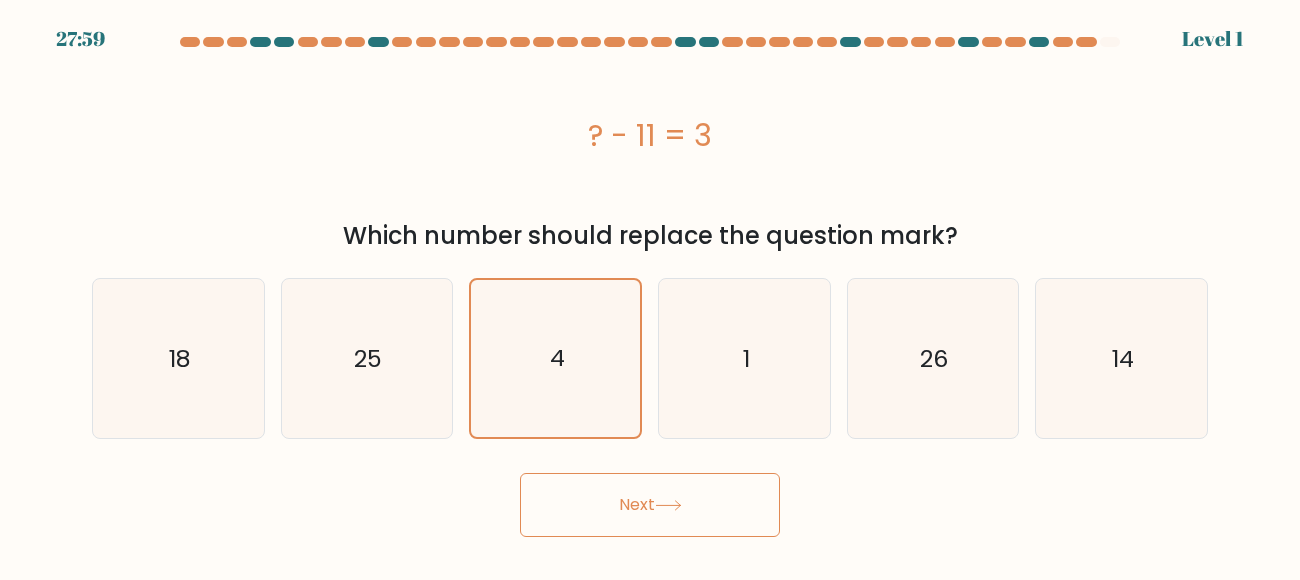 click on "Next" at bounding box center [650, 505] 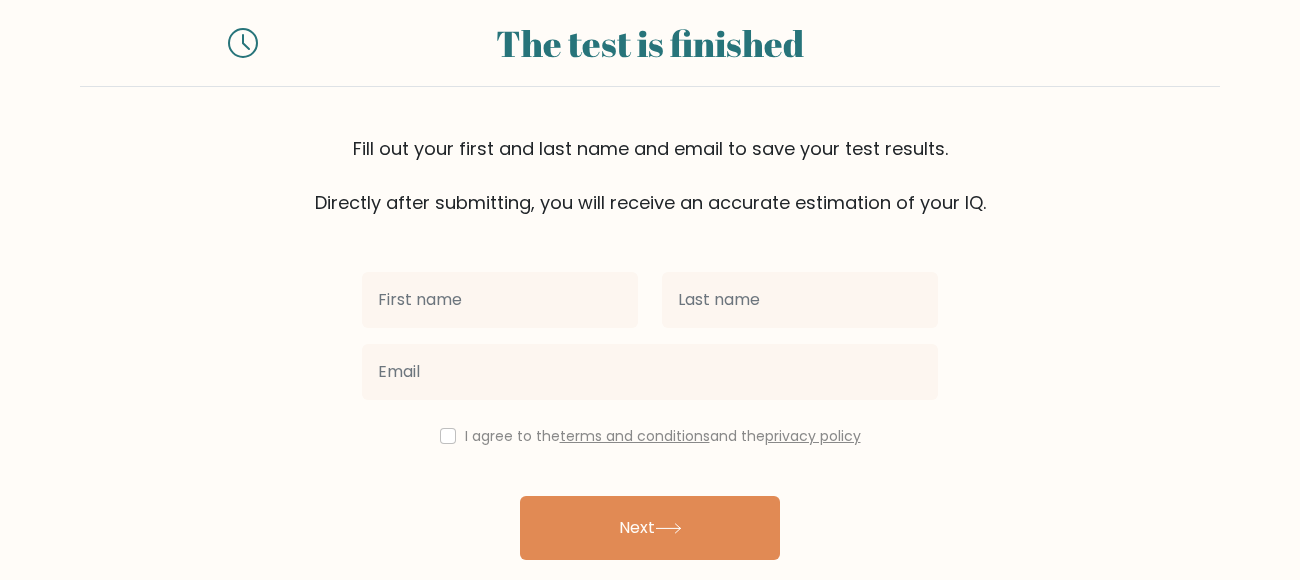 scroll, scrollTop: 49, scrollLeft: 0, axis: vertical 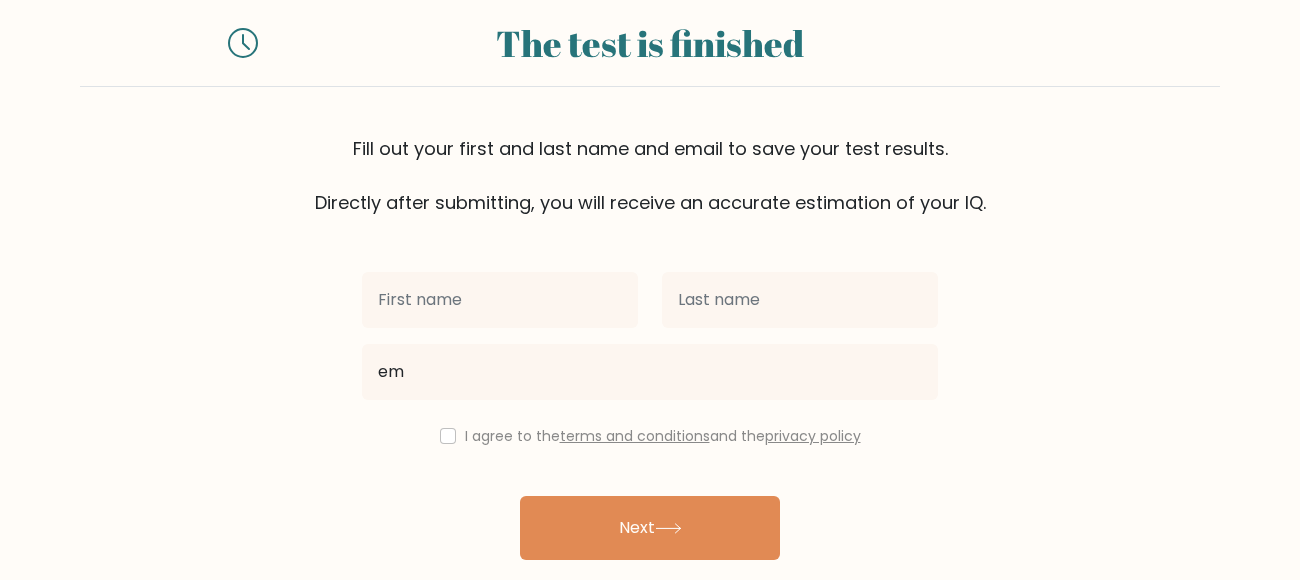 type on "e" 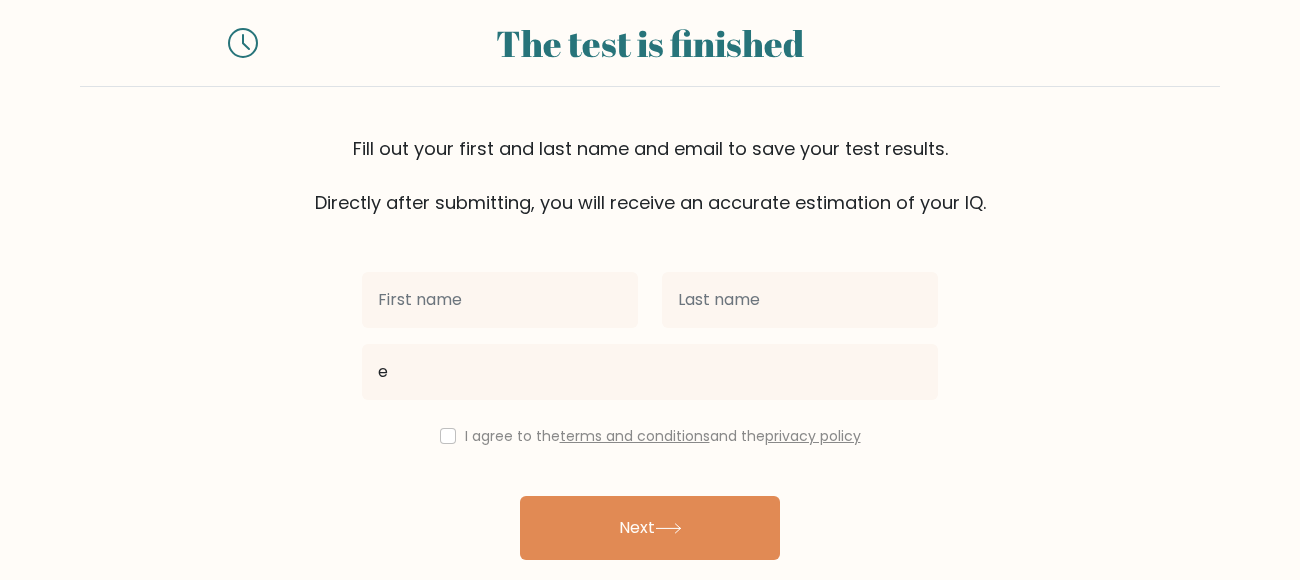 type 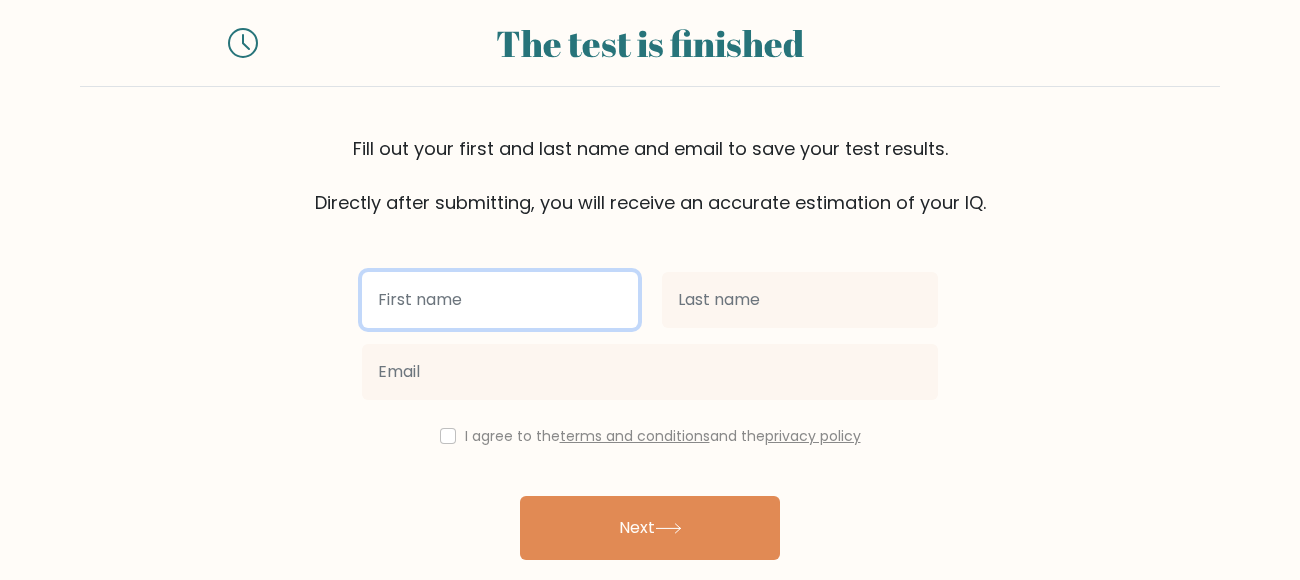 click at bounding box center (500, 300) 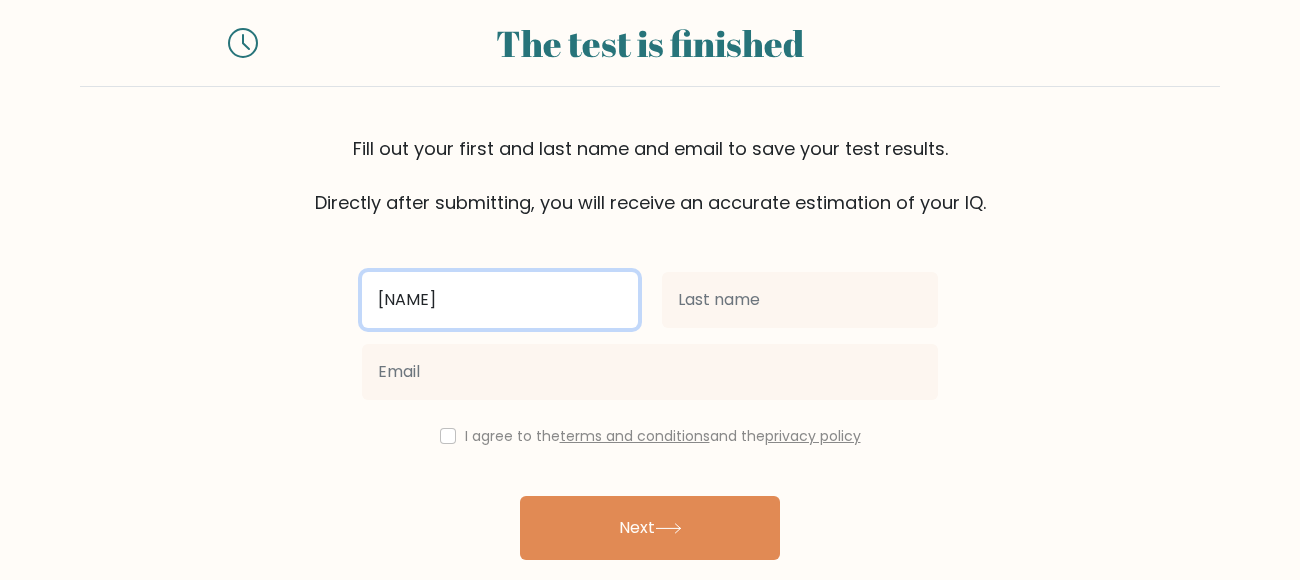 type on "[NAME]" 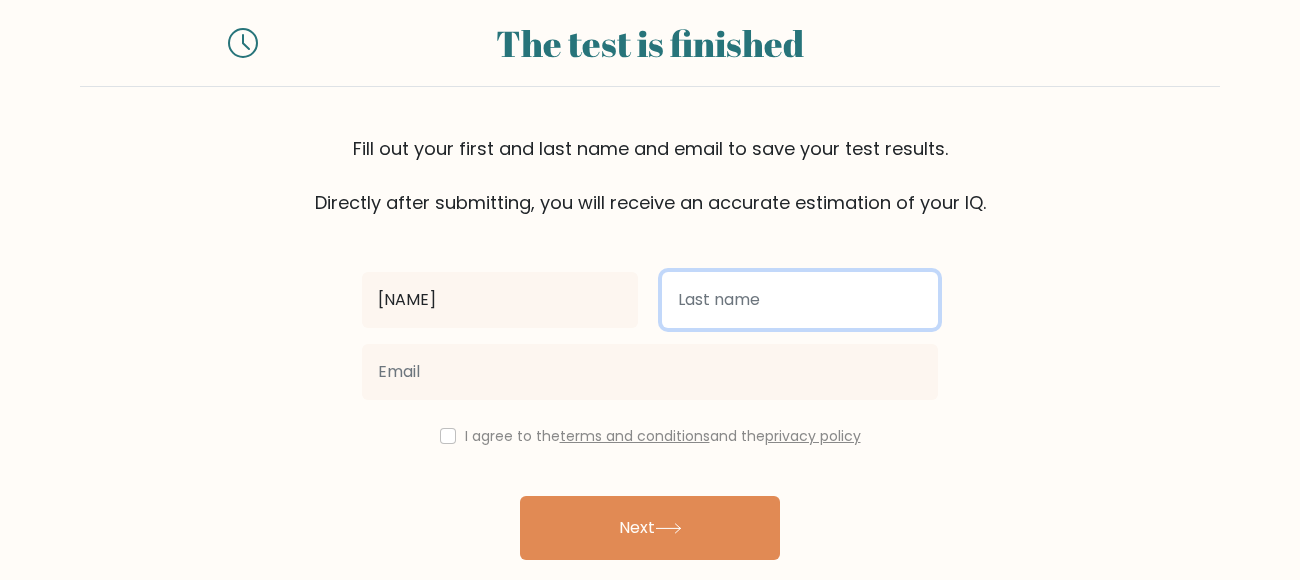 click at bounding box center [800, 300] 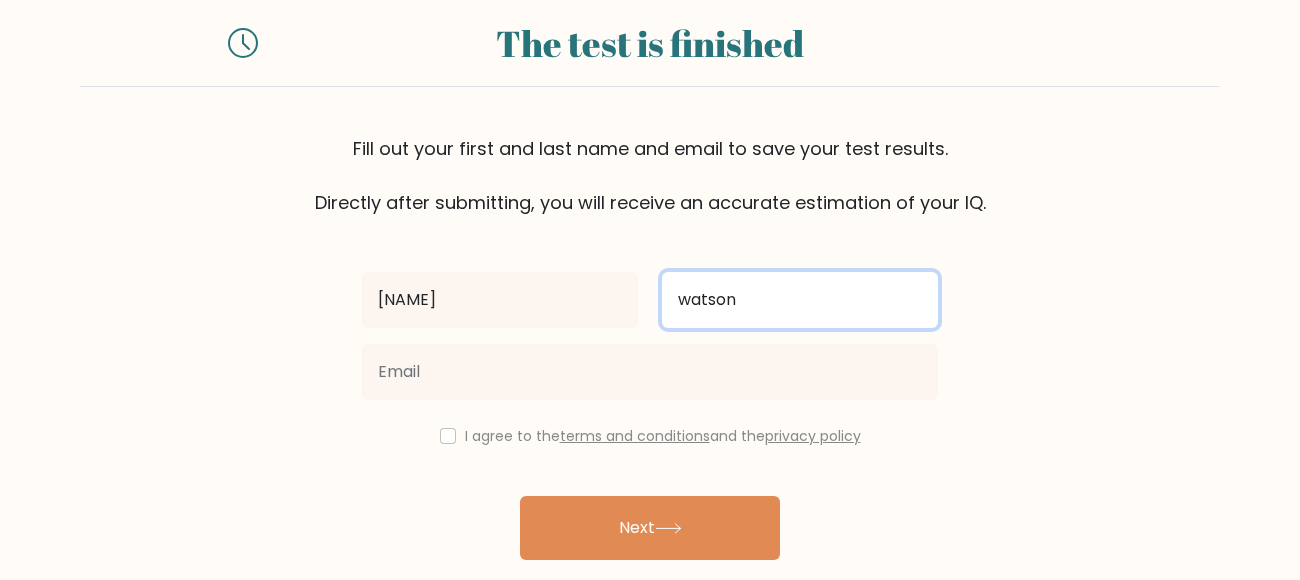 type on "watson" 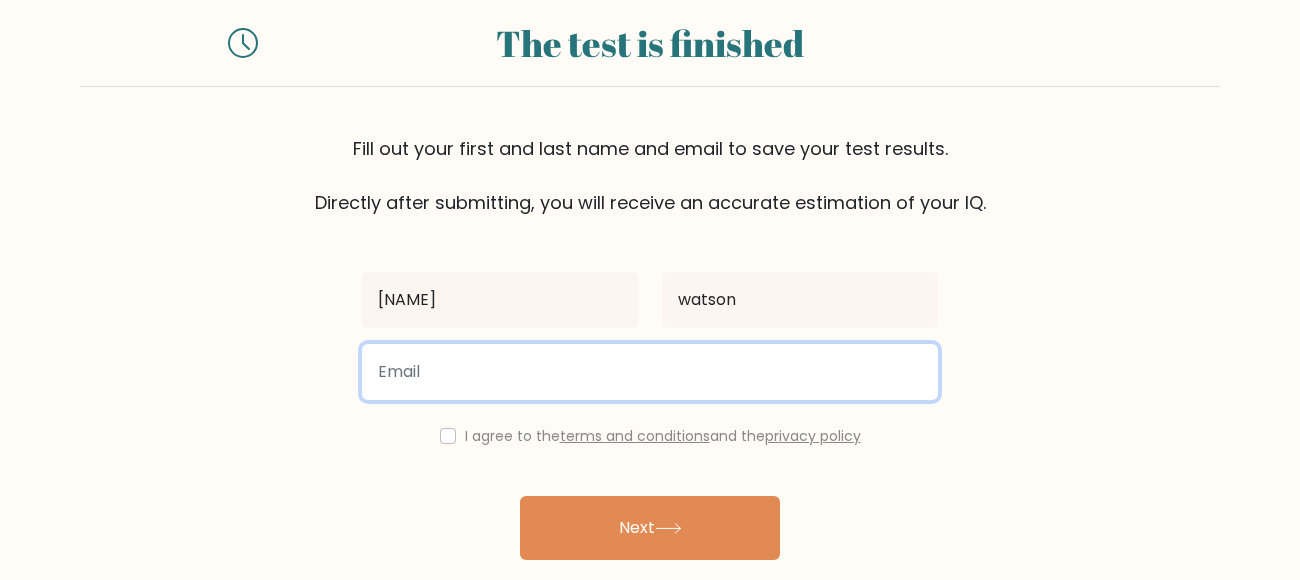 click at bounding box center [650, 372] 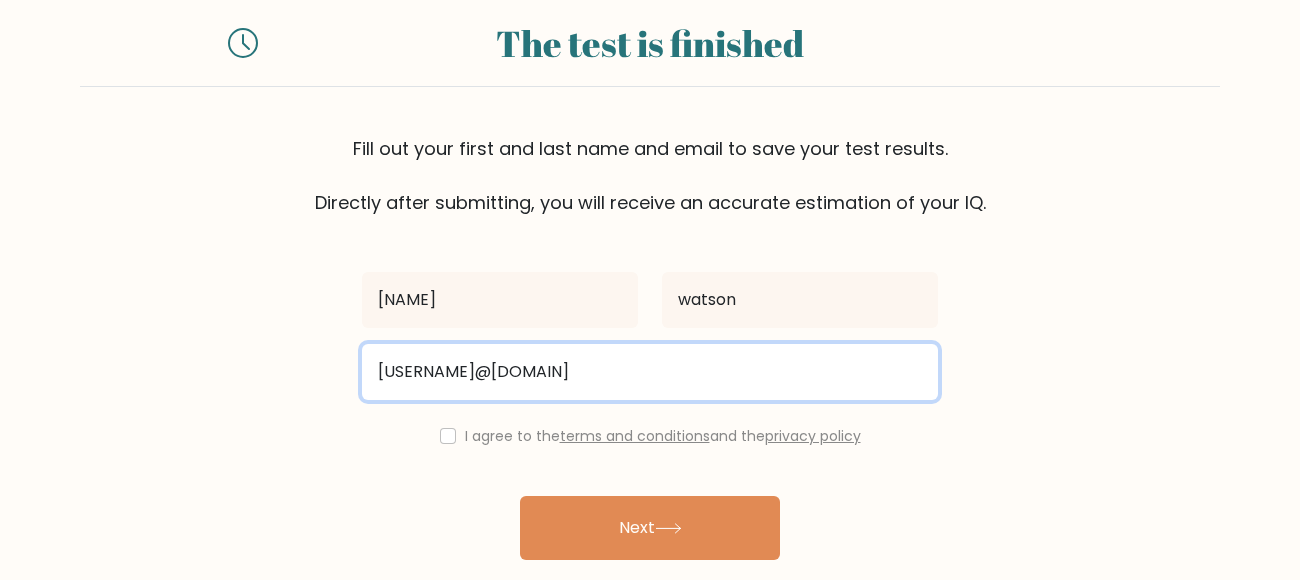 type on "emily678@gmail.com" 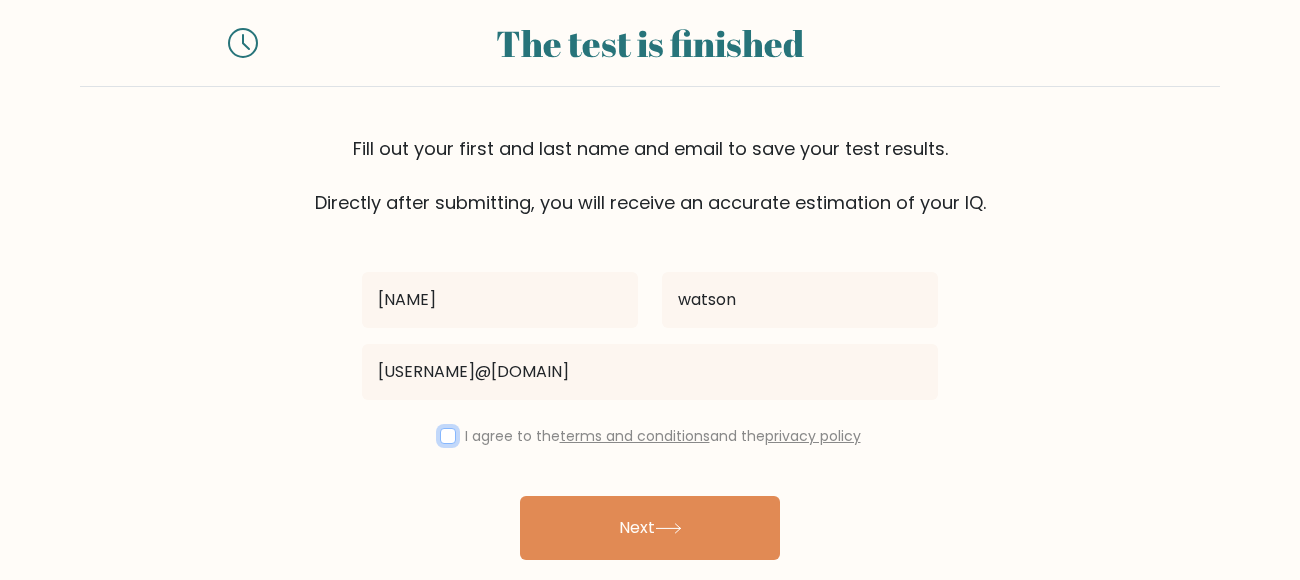 click at bounding box center [448, 436] 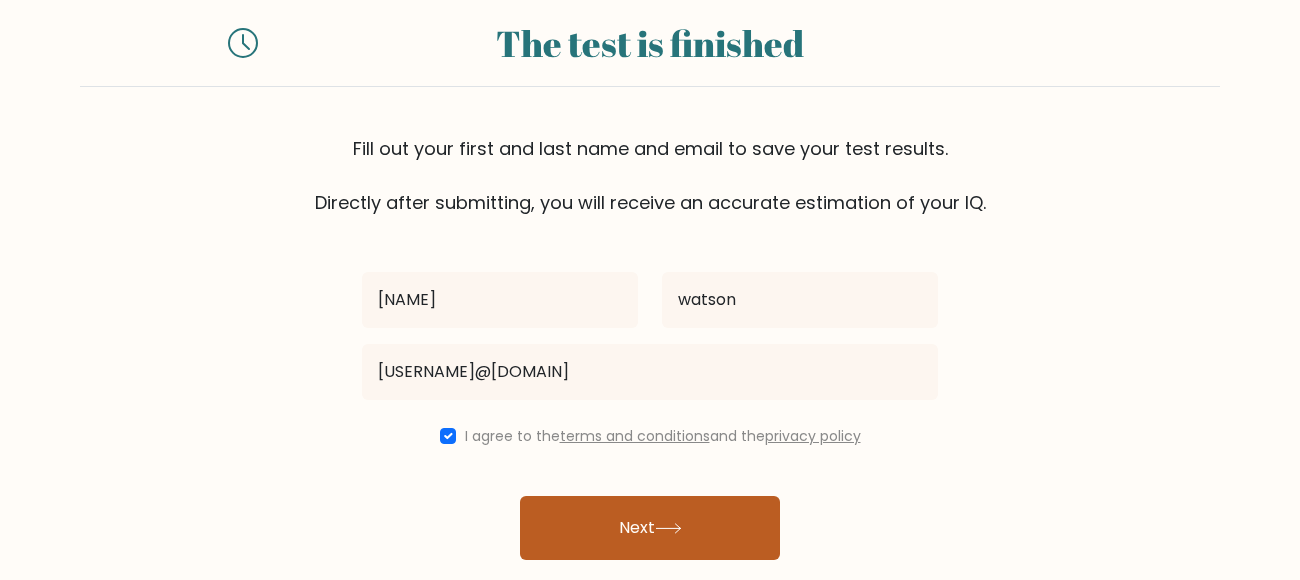 click on "Next" at bounding box center [650, 528] 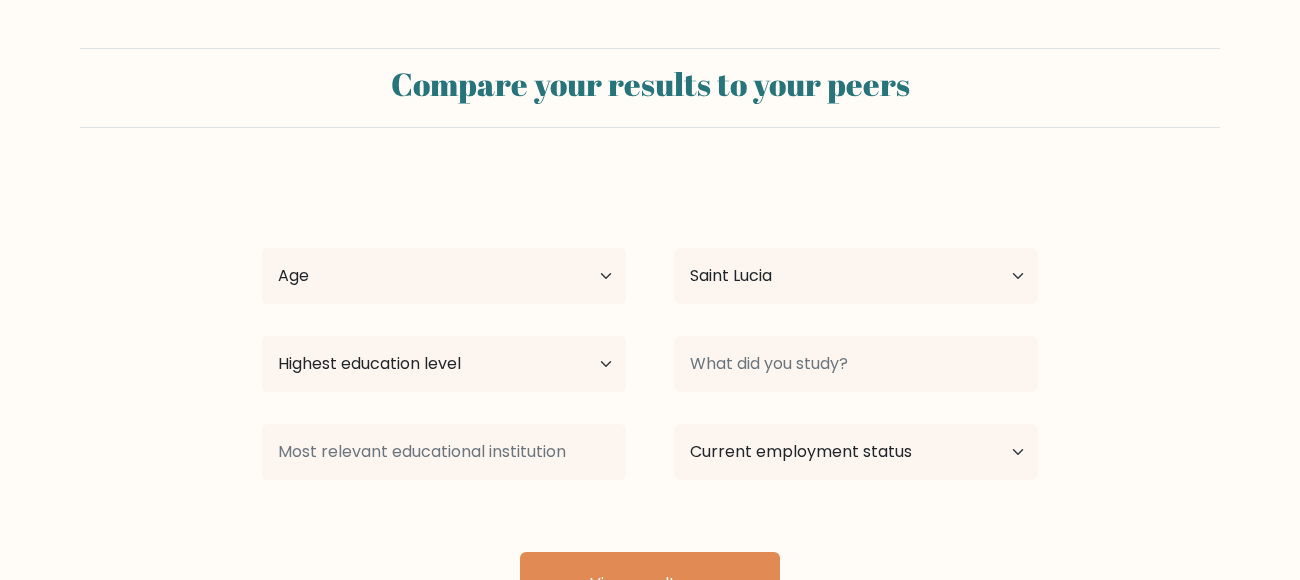 select on "LC" 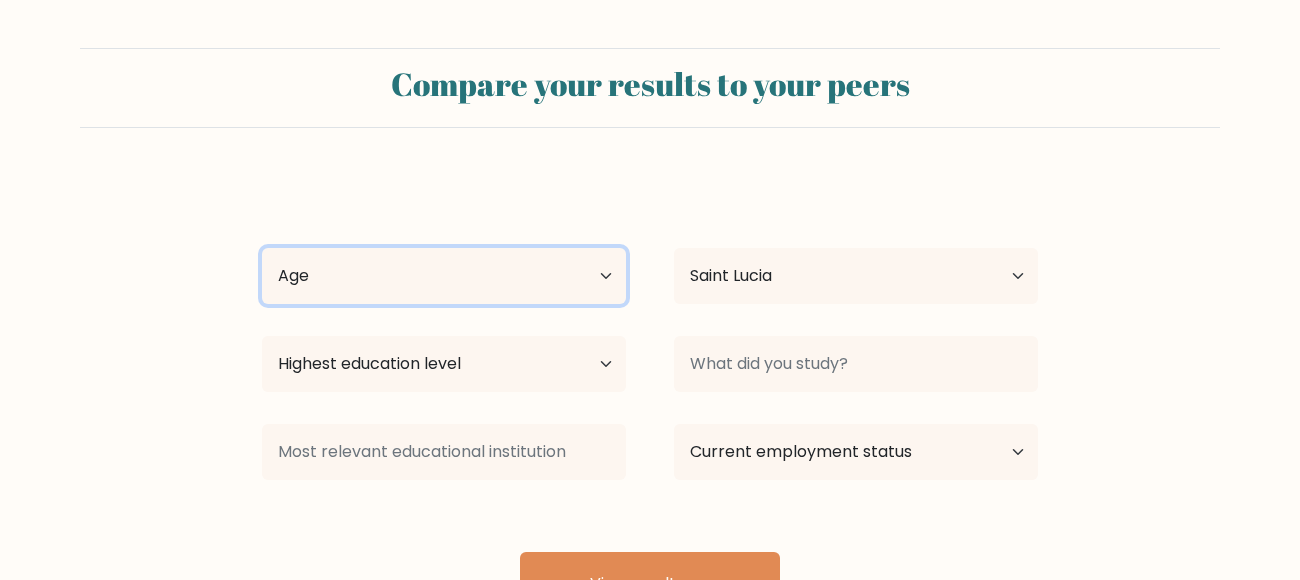 click on "Age
Under 18 years old
18-24 years old
25-34 years old
35-44 years old
45-54 years old
55-64 years old
65 years old and above" at bounding box center (444, 276) 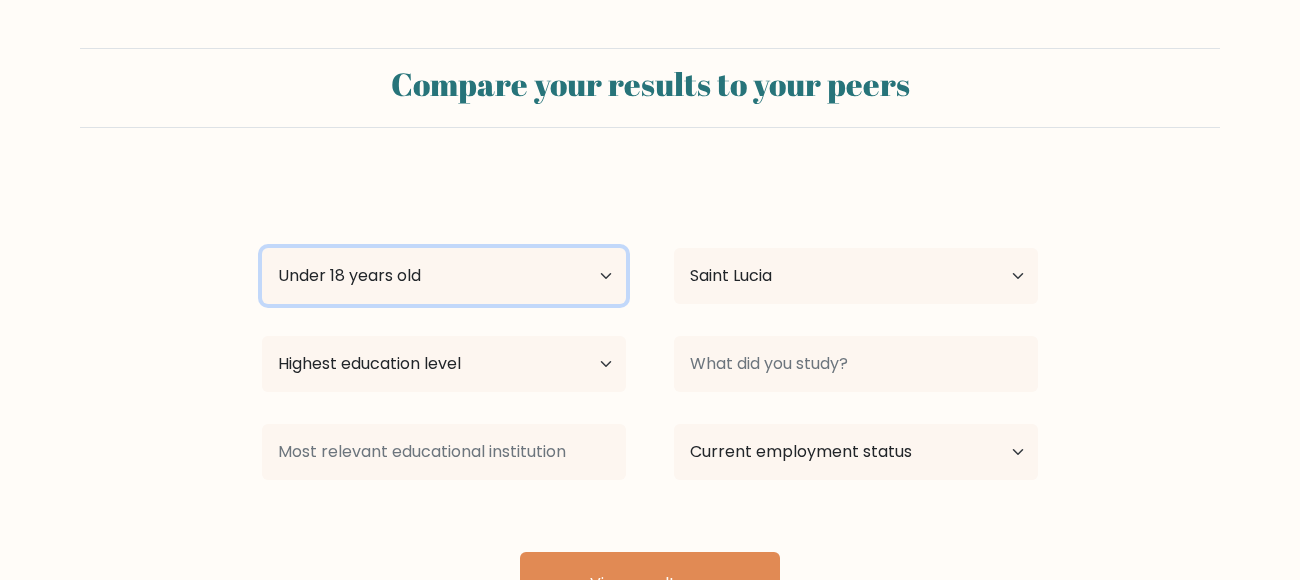 click on "Age
Under 18 years old
18-24 years old
25-34 years old
35-44 years old
45-54 years old
55-64 years old
65 years old and above" at bounding box center [444, 276] 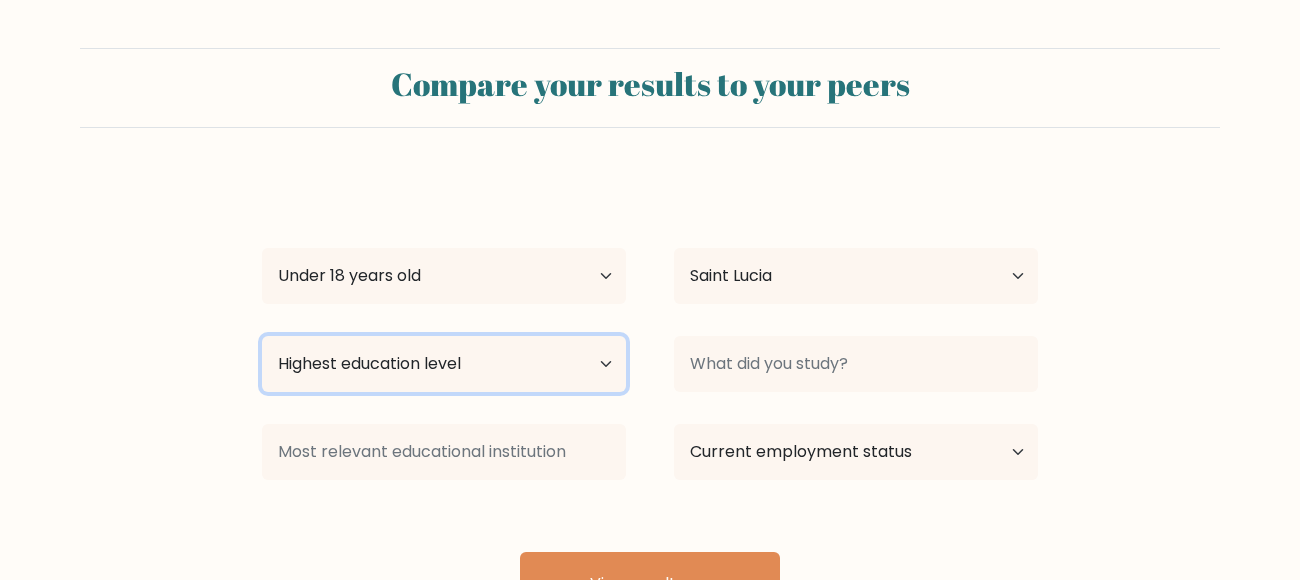 click on "Highest education level
No schooling
Primary
Lower Secondary
Upper Secondary
Occupation Specific
Bachelor's degree
Master's degree
Doctoral degree" at bounding box center (444, 364) 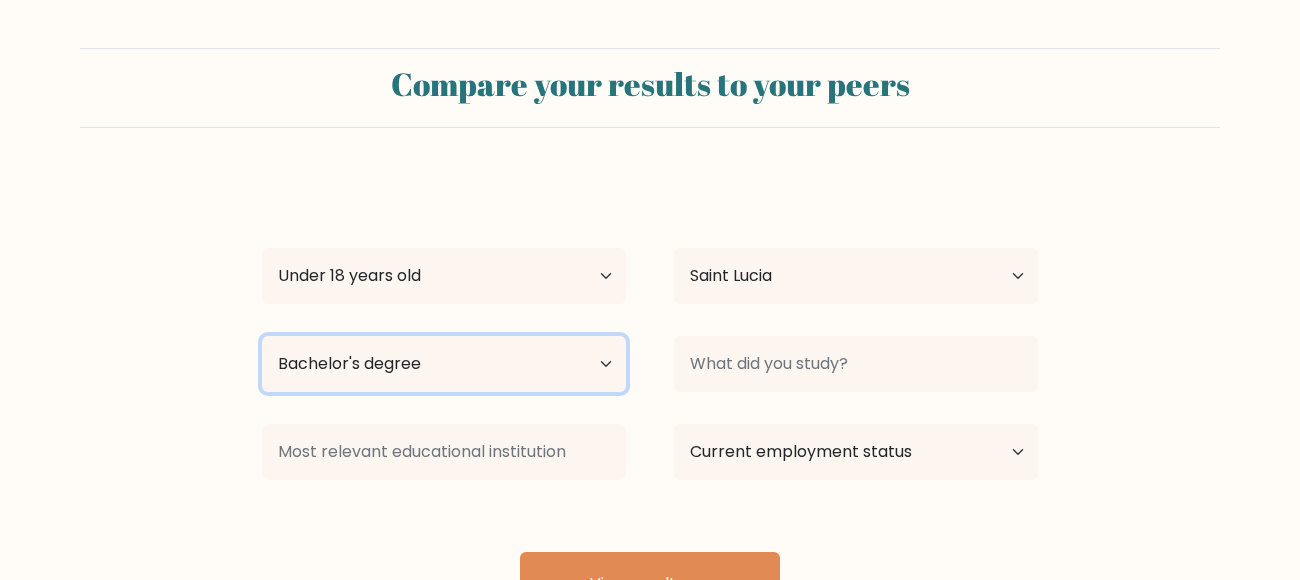 click on "Highest education level
No schooling
Primary
Lower Secondary
Upper Secondary
Occupation Specific
Bachelor's degree
Master's degree
Doctoral degree" at bounding box center (444, 364) 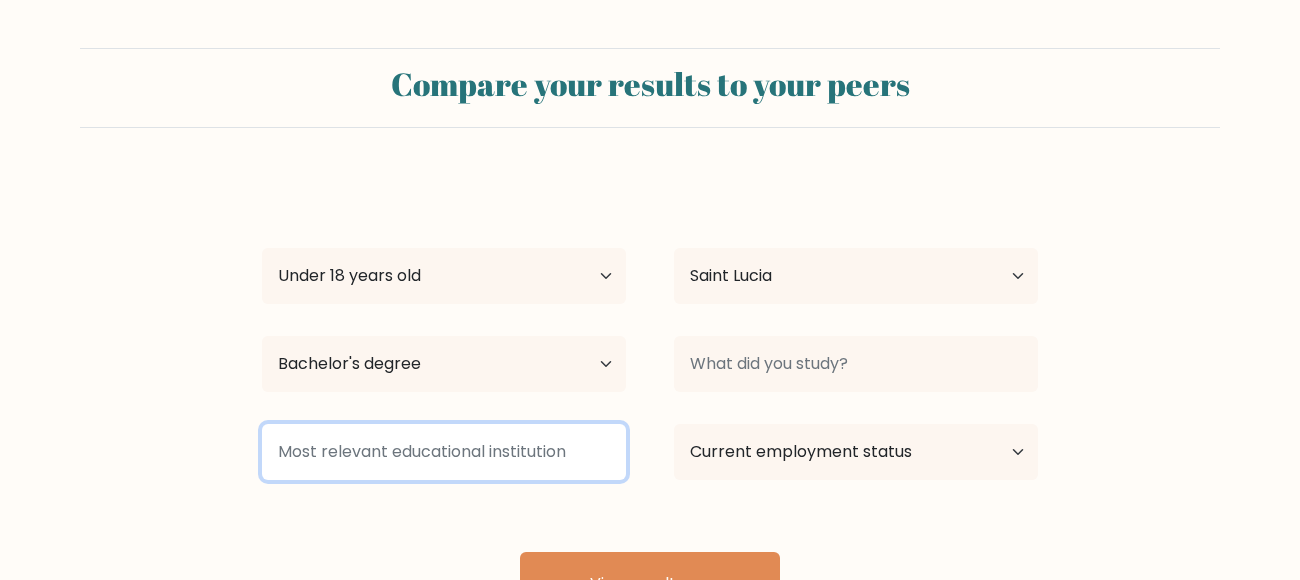 click at bounding box center [444, 452] 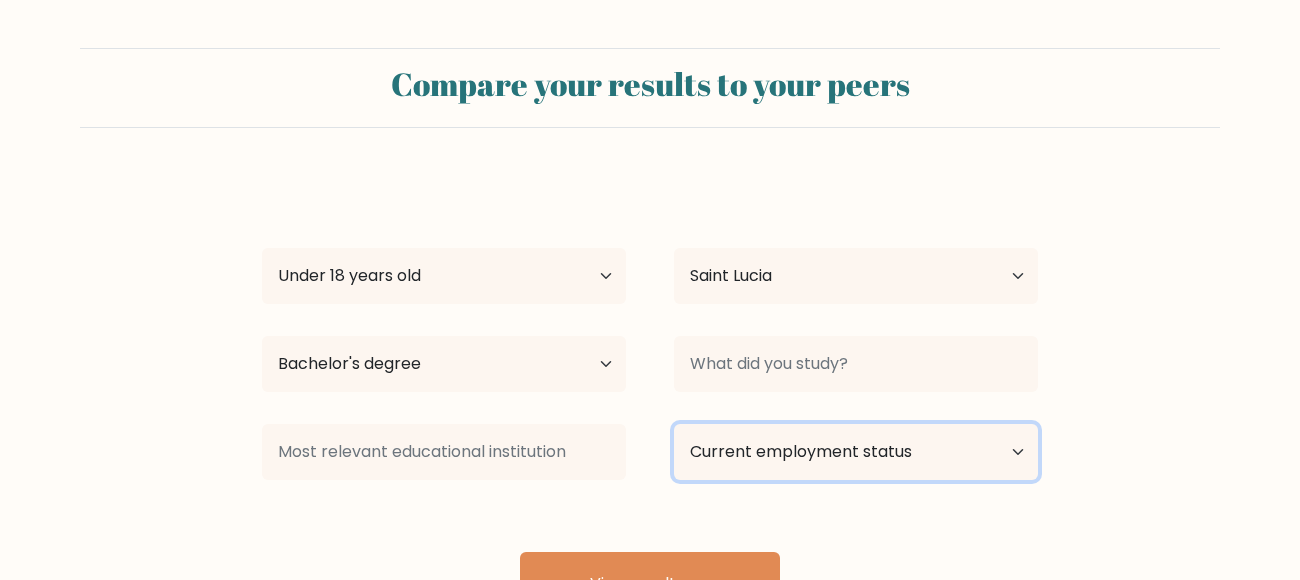 click on "Current employment status
Employed
Student
Retired
Other / prefer not to answer" at bounding box center (856, 452) 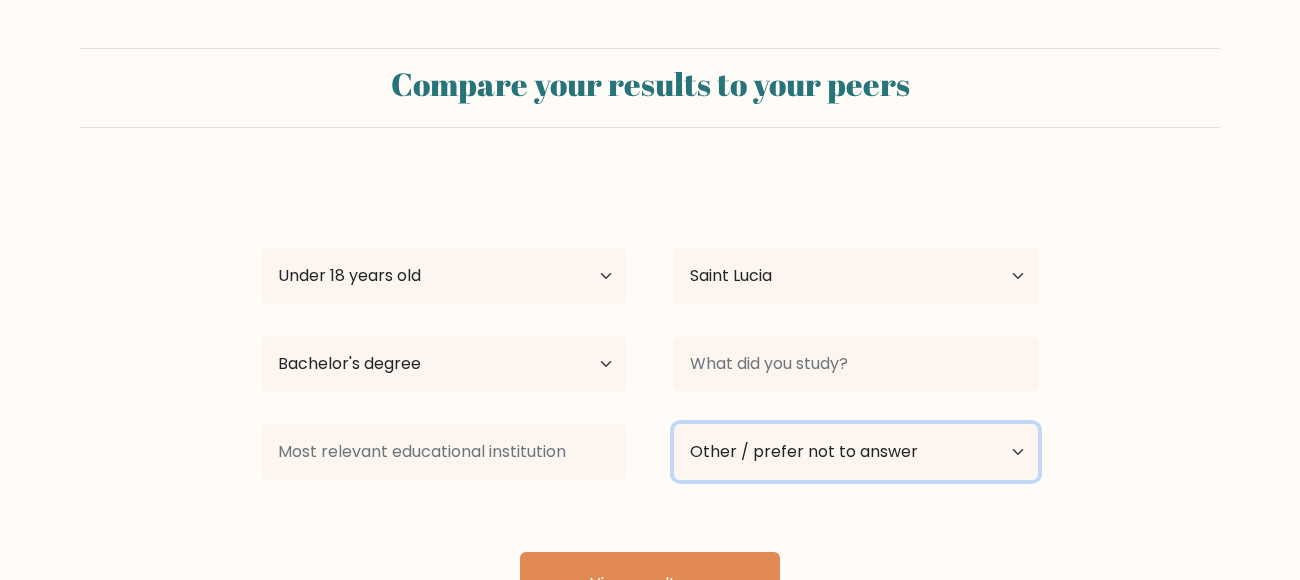 click on "Current employment status
Employed
Student
Retired
Other / prefer not to answer" at bounding box center [856, 452] 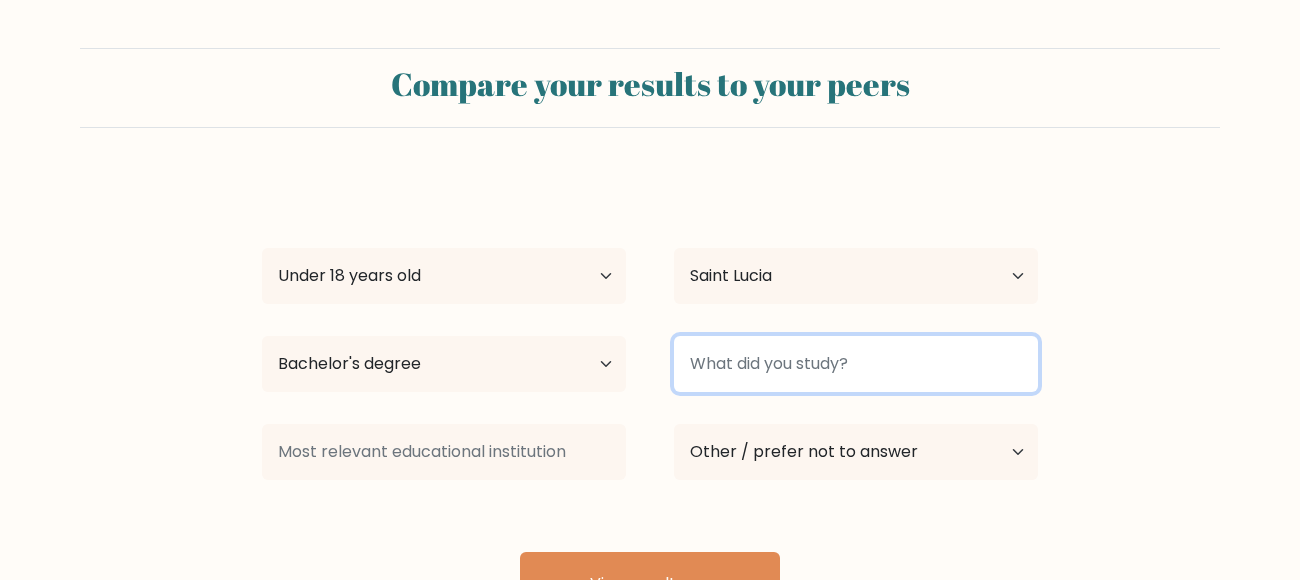click at bounding box center [856, 364] 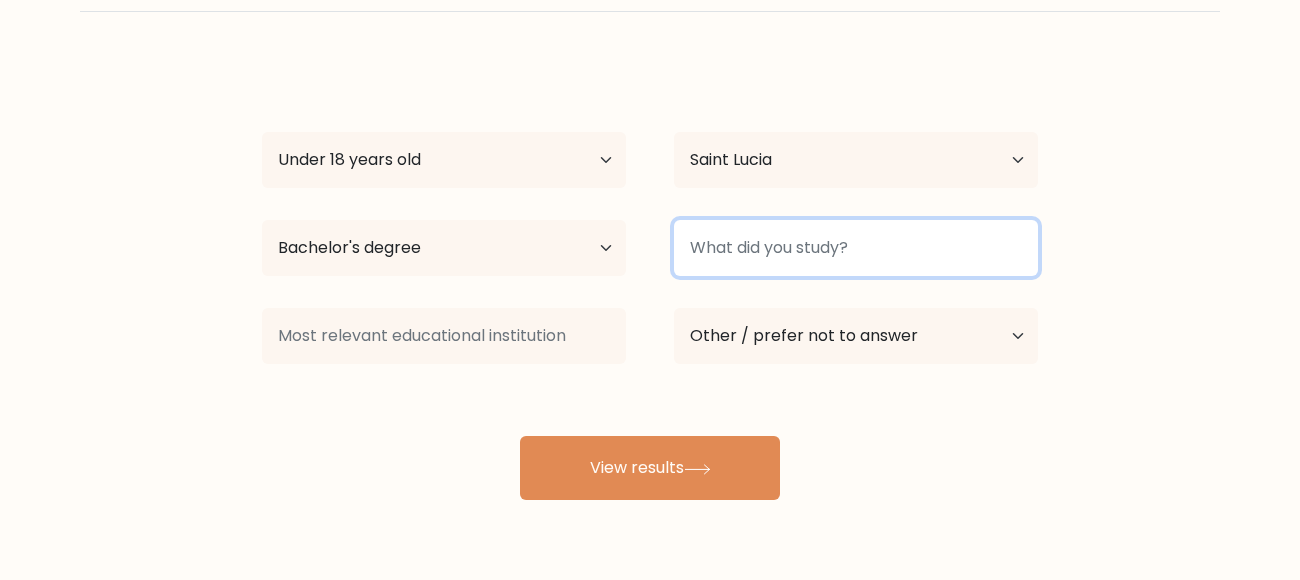 scroll, scrollTop: 157, scrollLeft: 0, axis: vertical 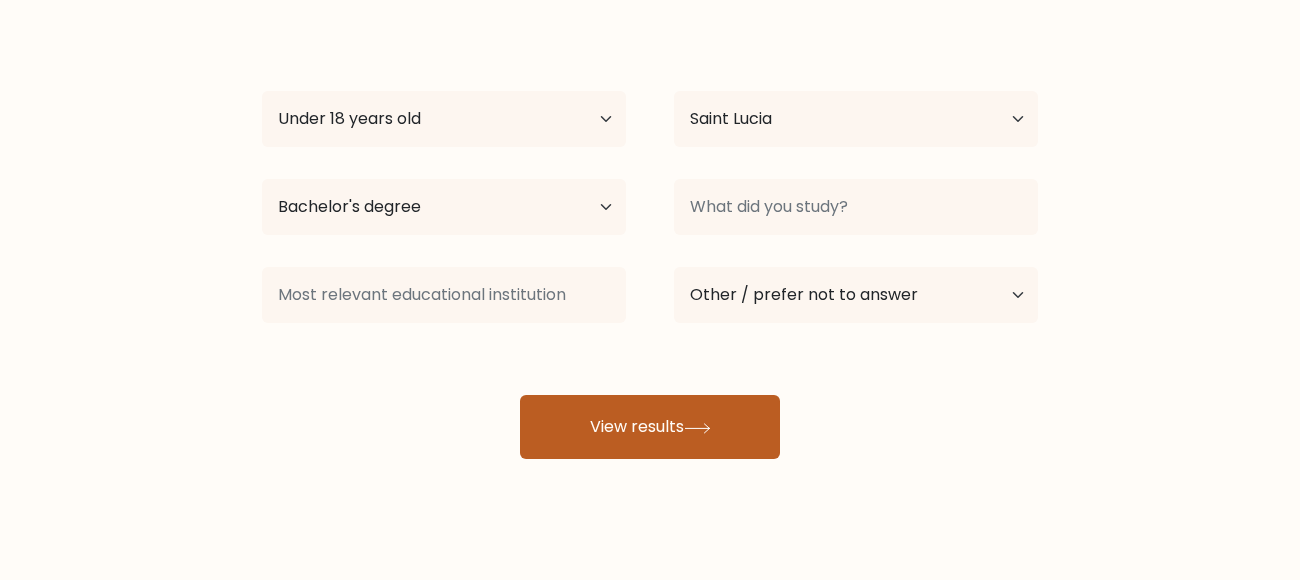 click on "View results" at bounding box center [650, 427] 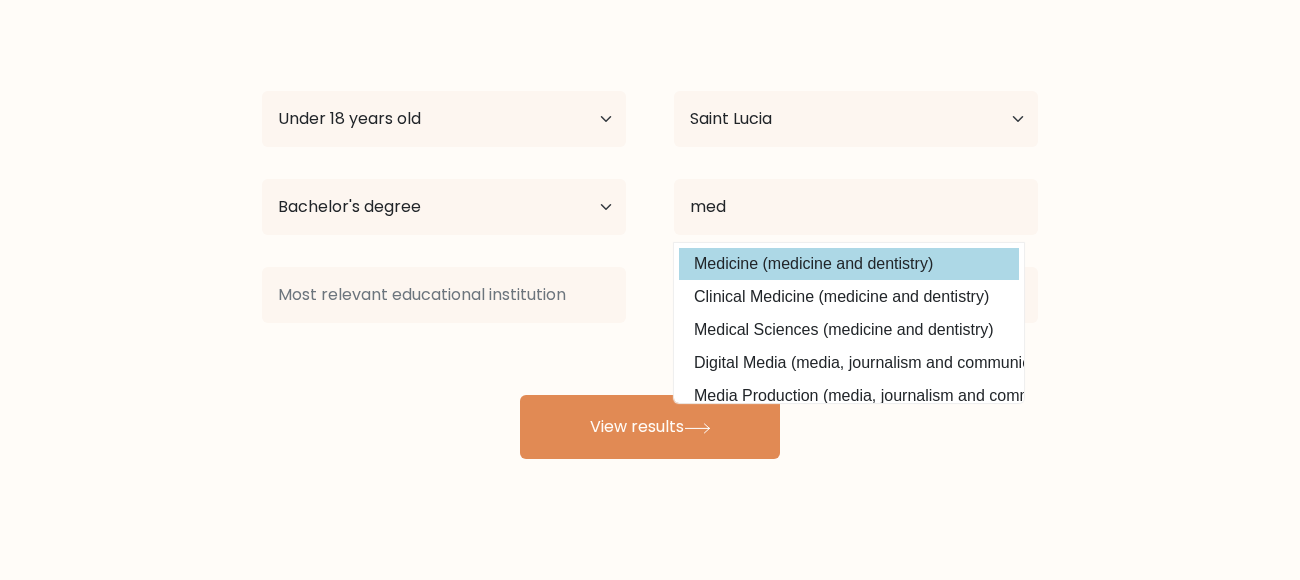click on "Medicine (medicine and dentistry)" at bounding box center [849, 264] 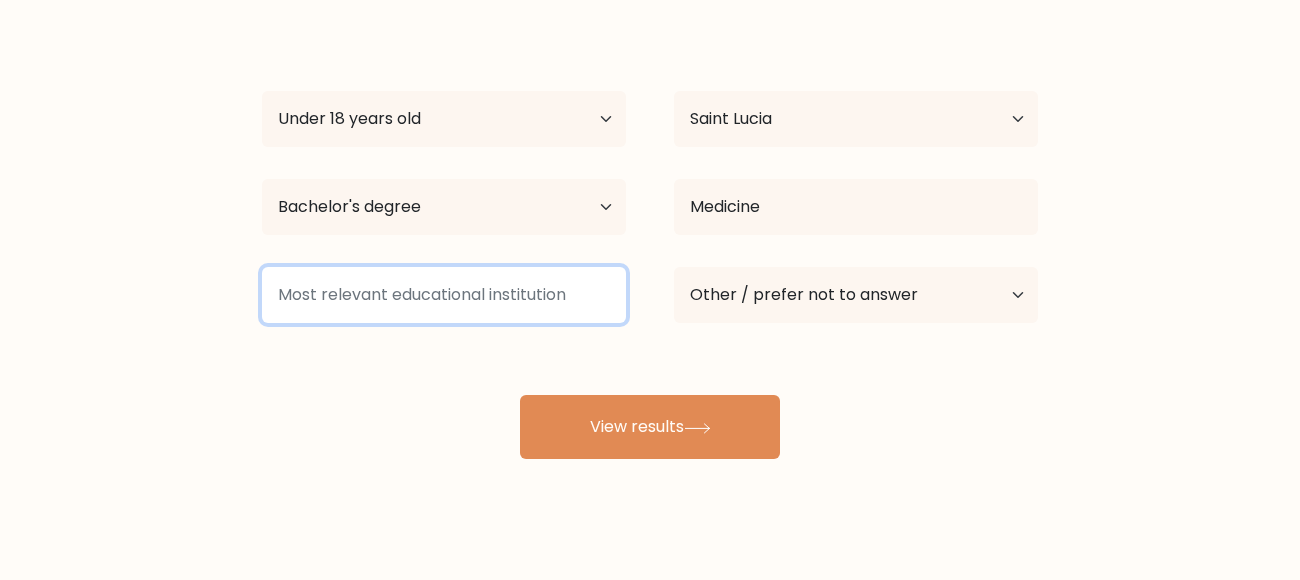 click at bounding box center [444, 295] 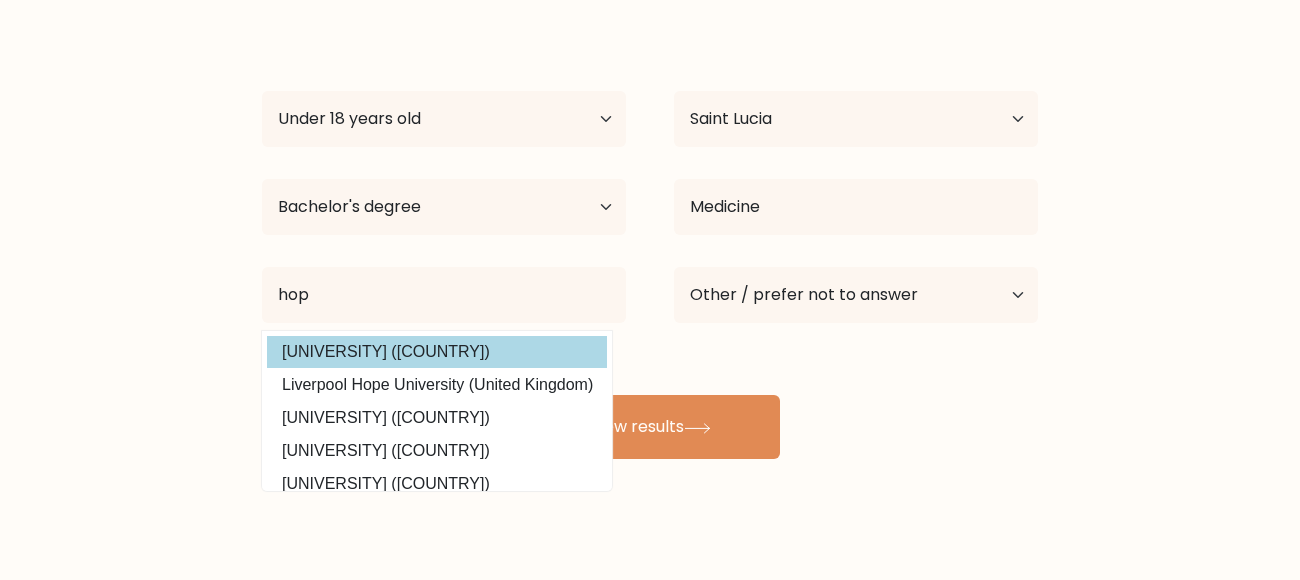 click on "Hope College (United States)" at bounding box center (437, 352) 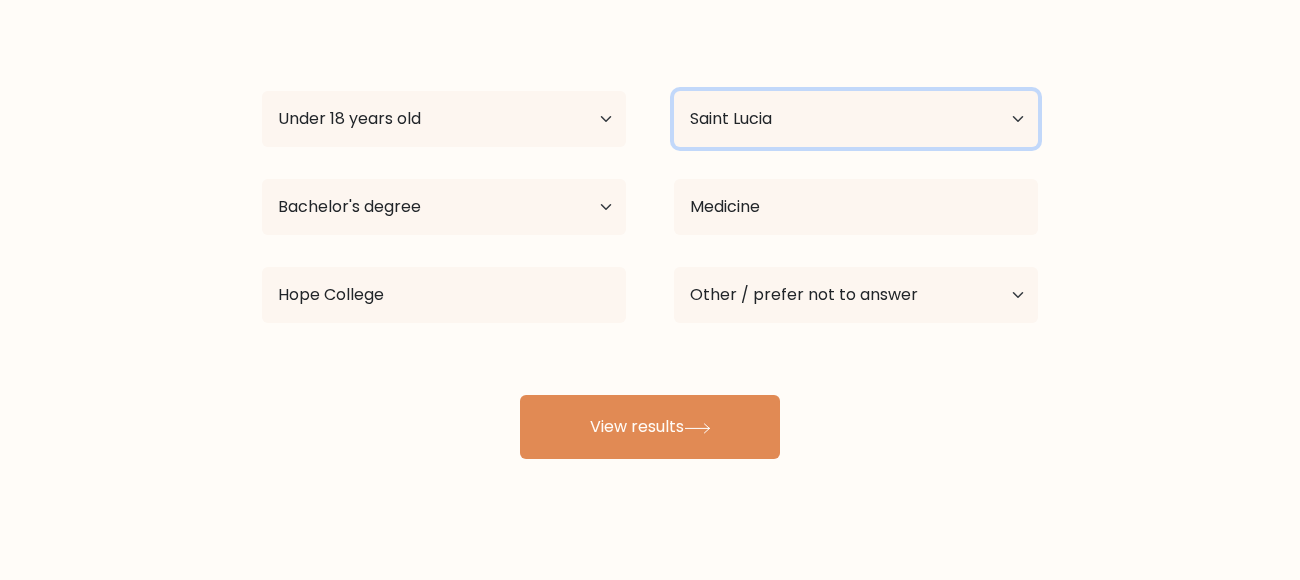 click on "Country
Afghanistan
Albania
Algeria
American Samoa
Andorra
Angola
Anguilla
Antarctica
Antigua and Barbuda
Argentina
Armenia
Aruba
Australia
Austria
Azerbaijan
Bahamas
Bahrain
Bangladesh
Barbados
Belarus
Belgium
Belize
Benin
Bermuda
Bhutan
Bolivia
Bonaire, Sint Eustatius and Saba
Bosnia and Herzegovina
Botswana
Bouvet Island
Brazil
British Indian Ocean Territory
Brunei
Bulgaria
Burkina Faso
Burundi
Cabo Verde
Cambodia
Cameroon
Canada
Cayman Islands
Central African Republic
Chad
Chile
China
Christmas Island
Cocos (Keeling) Islands
Colombia
Comoros
Congo
Congo (the Democratic Republic of the)
Cook Islands
Costa Rica
Côte d'Ivoire
Croatia
Cuba" at bounding box center [856, 119] 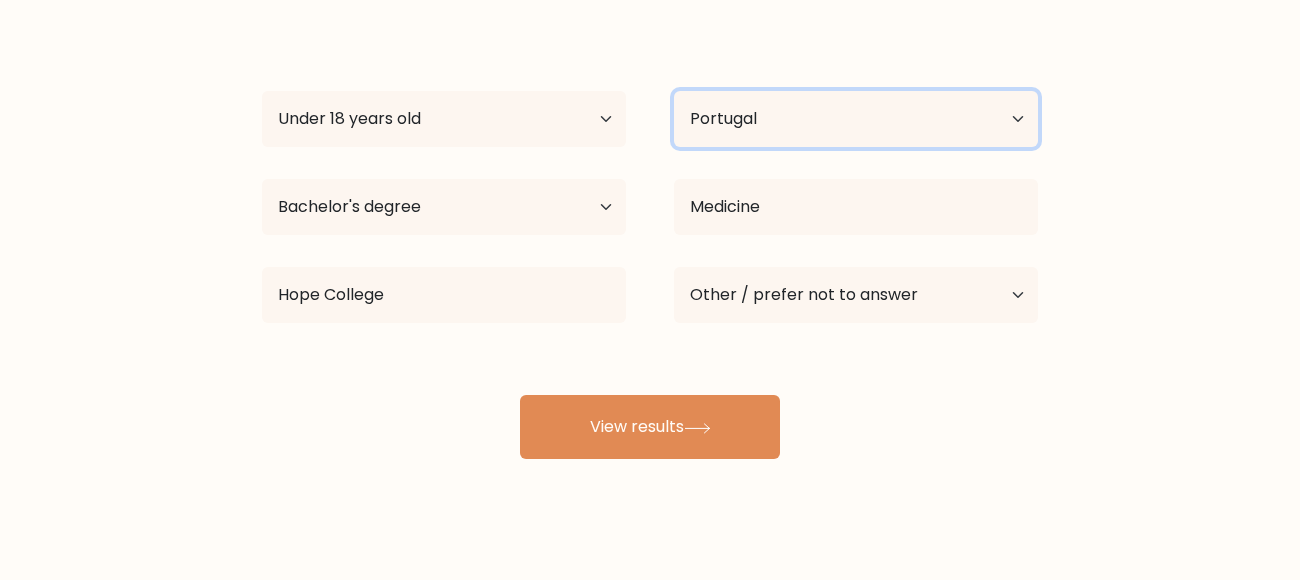 click on "Country
Afghanistan
Albania
Algeria
American Samoa
Andorra
Angola
Anguilla
Antarctica
Antigua and Barbuda
Argentina
Armenia
Aruba
Australia
Austria
Azerbaijan
Bahamas
Bahrain
Bangladesh
Barbados
Belarus
Belgium
Belize
Benin
Bermuda
Bhutan
Bolivia
Bonaire, Sint Eustatius and Saba
Bosnia and Herzegovina
Botswana
Bouvet Island
Brazil
British Indian Ocean Territory
Brunei
Bulgaria
Burkina Faso
Burundi
Cabo Verde
Cambodia
Cameroon
Canada
Cayman Islands
Central African Republic
Chad
Chile
China
Christmas Island
Cocos (Keeling) Islands
Colombia
Comoros
Congo
Congo (the Democratic Republic of the)
Cook Islands
Costa Rica
Côte d'Ivoire
Croatia
Cuba" at bounding box center [856, 119] 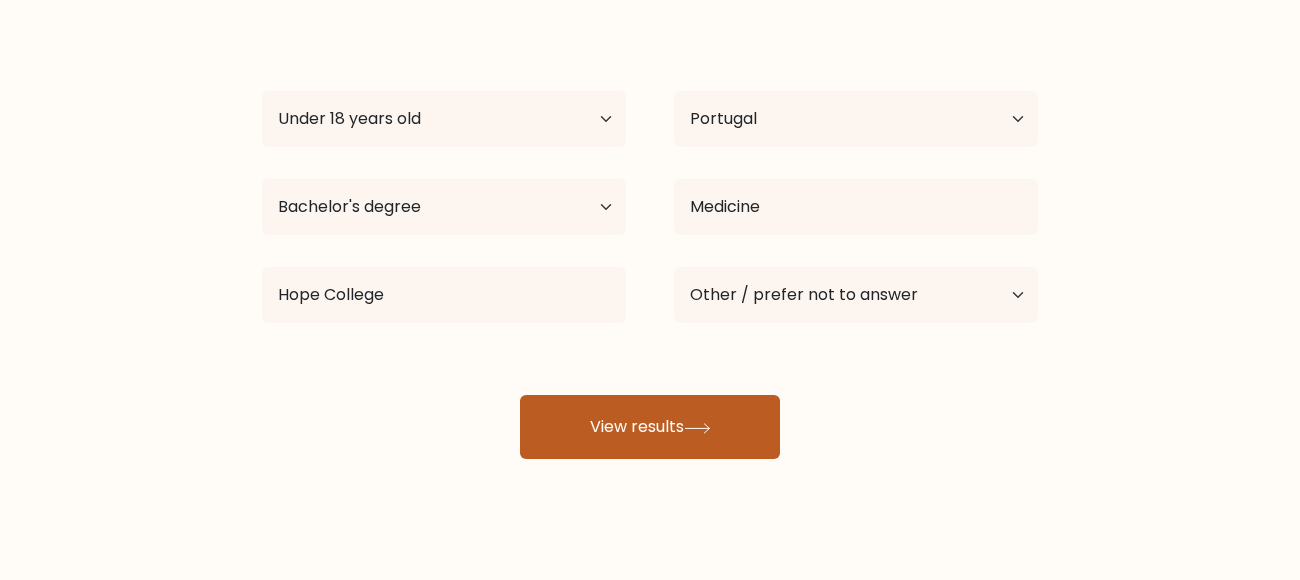click on "View results" at bounding box center [650, 427] 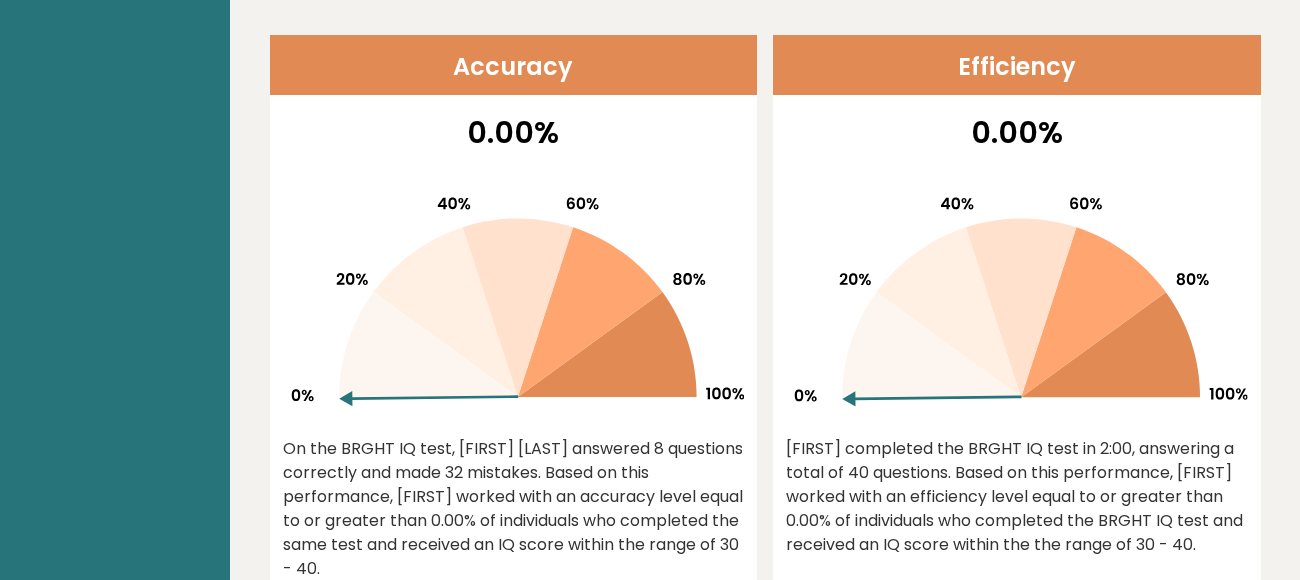 scroll, scrollTop: 0, scrollLeft: 0, axis: both 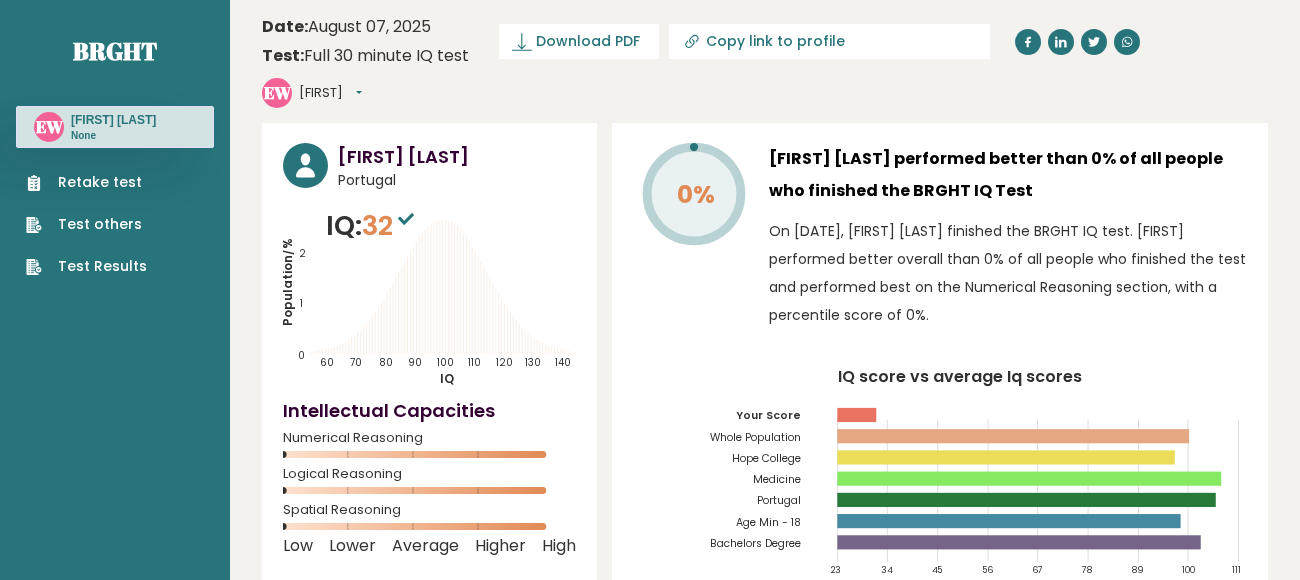 click on "Retake test" at bounding box center (86, 182) 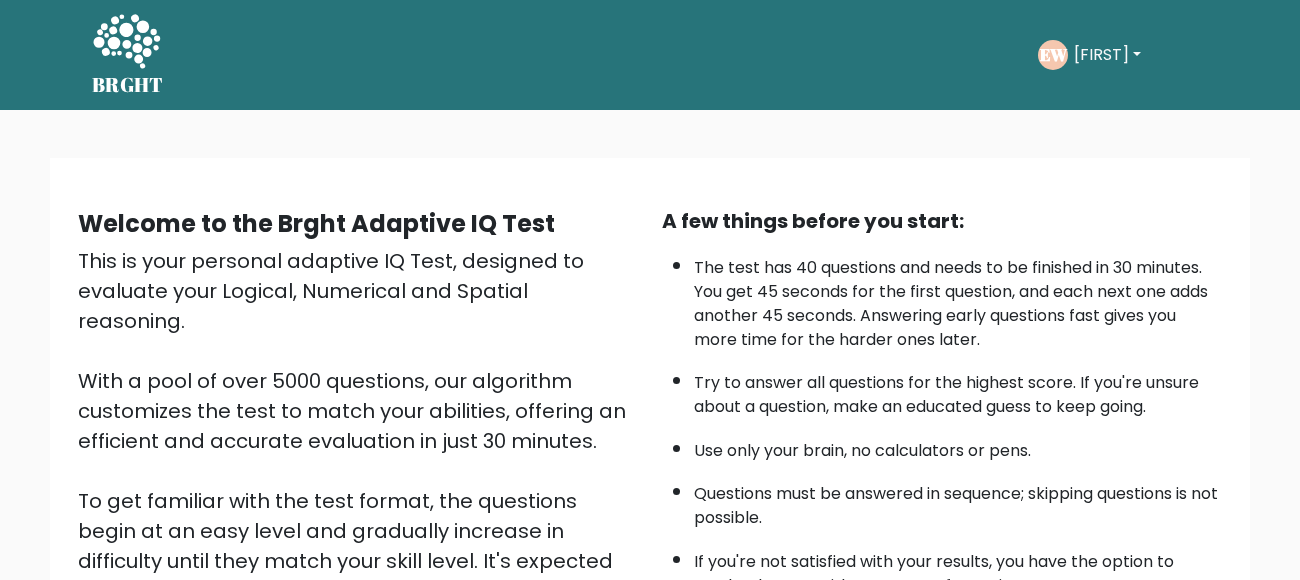 scroll, scrollTop: 280, scrollLeft: 0, axis: vertical 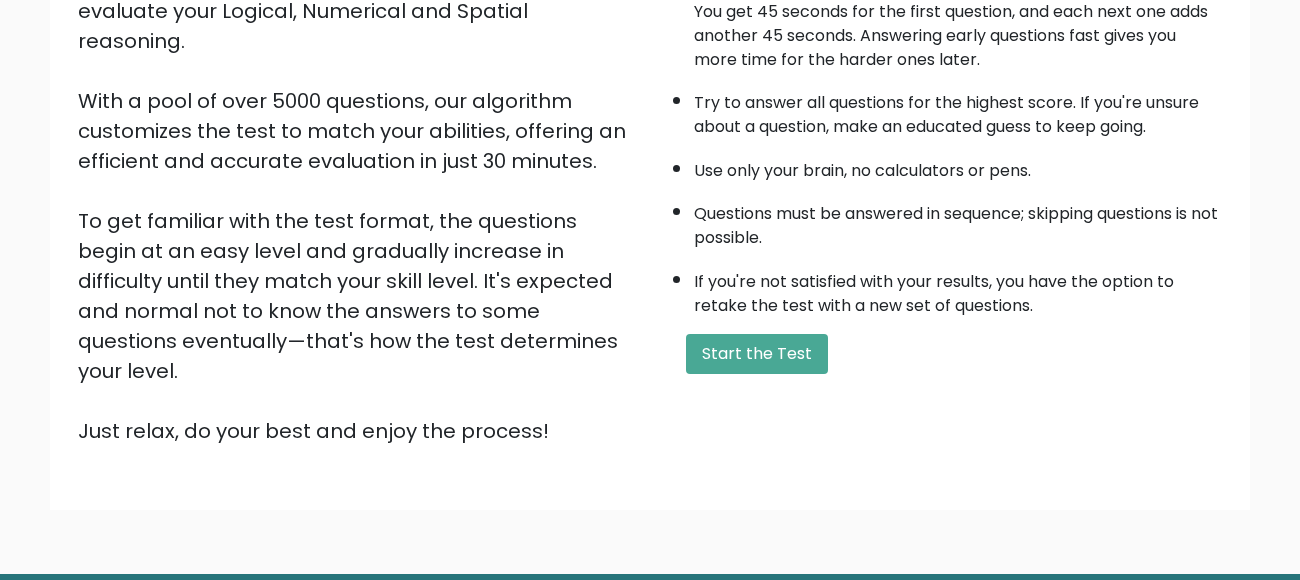 click on "Start the Test" at bounding box center [757, 354] 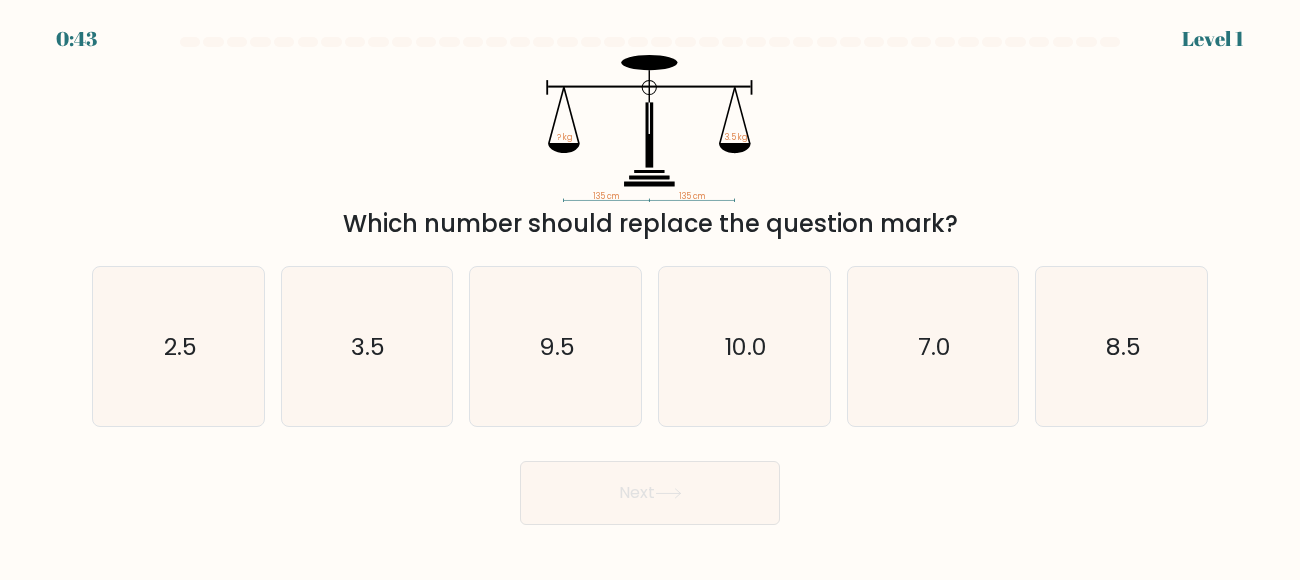 scroll, scrollTop: 0, scrollLeft: 0, axis: both 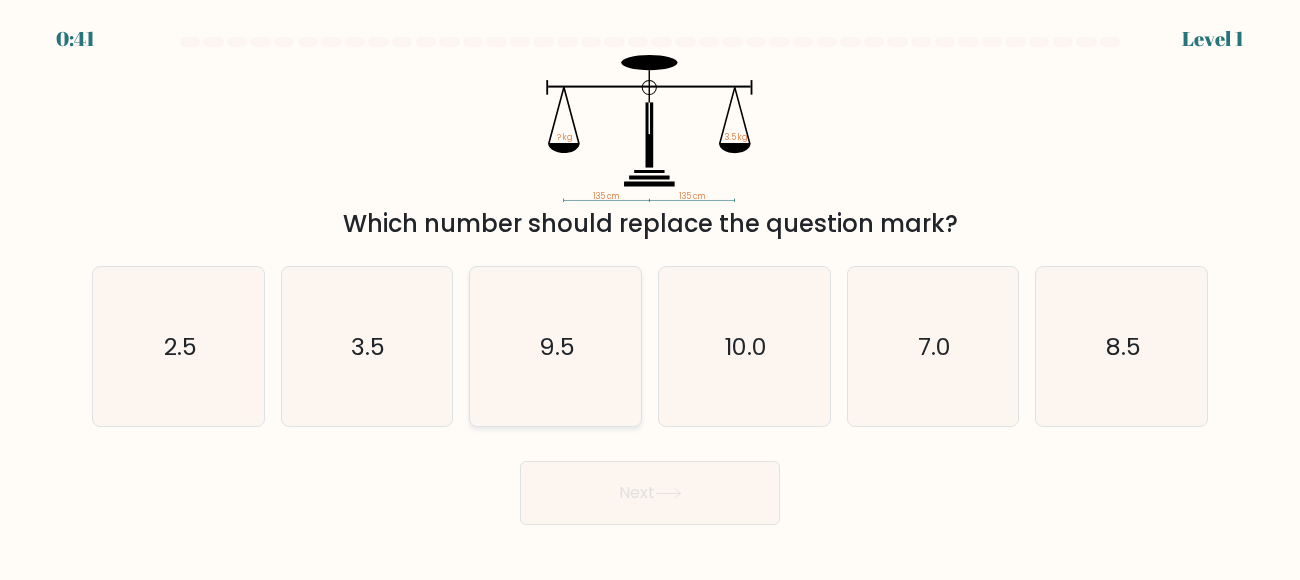 click on "9.5" 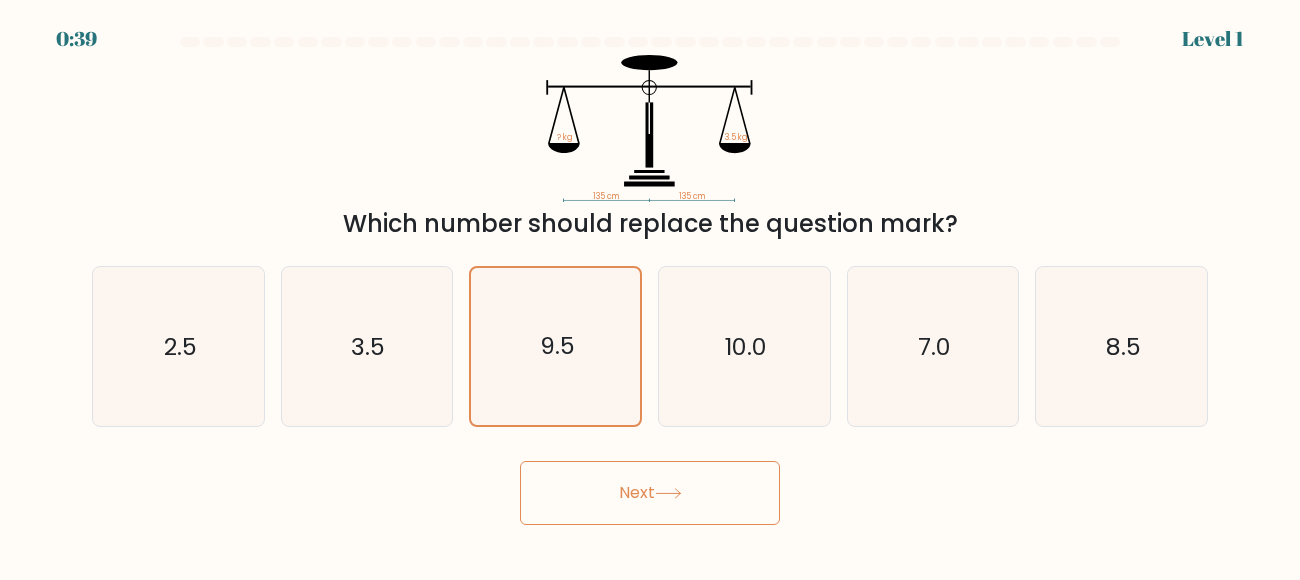 click on "Next" at bounding box center (650, 493) 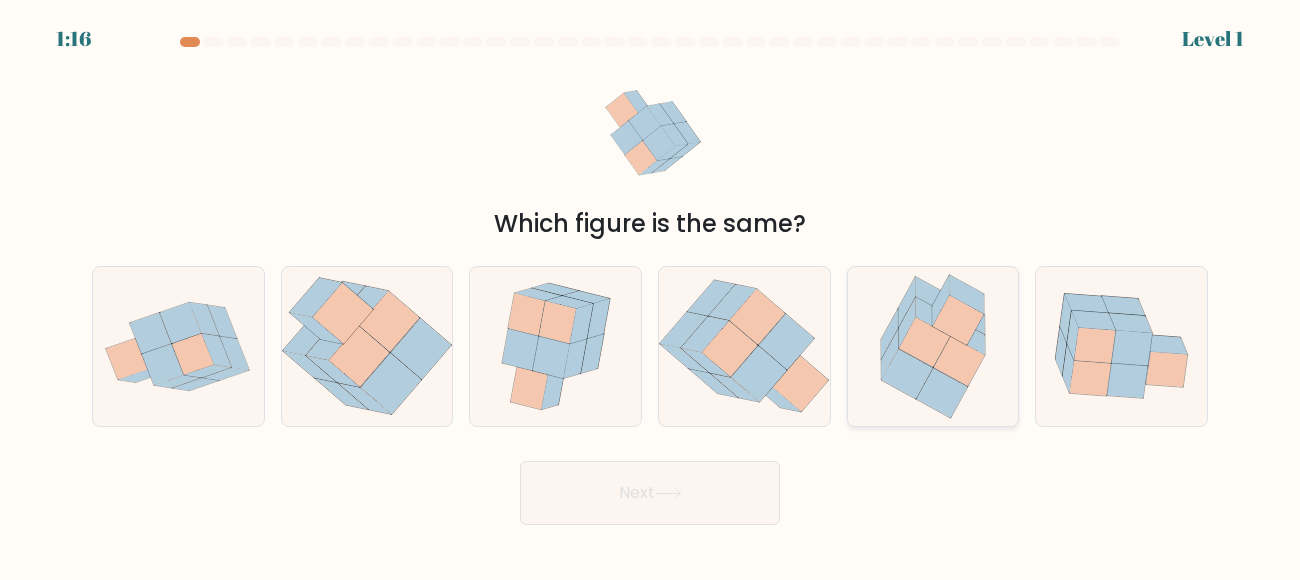 click 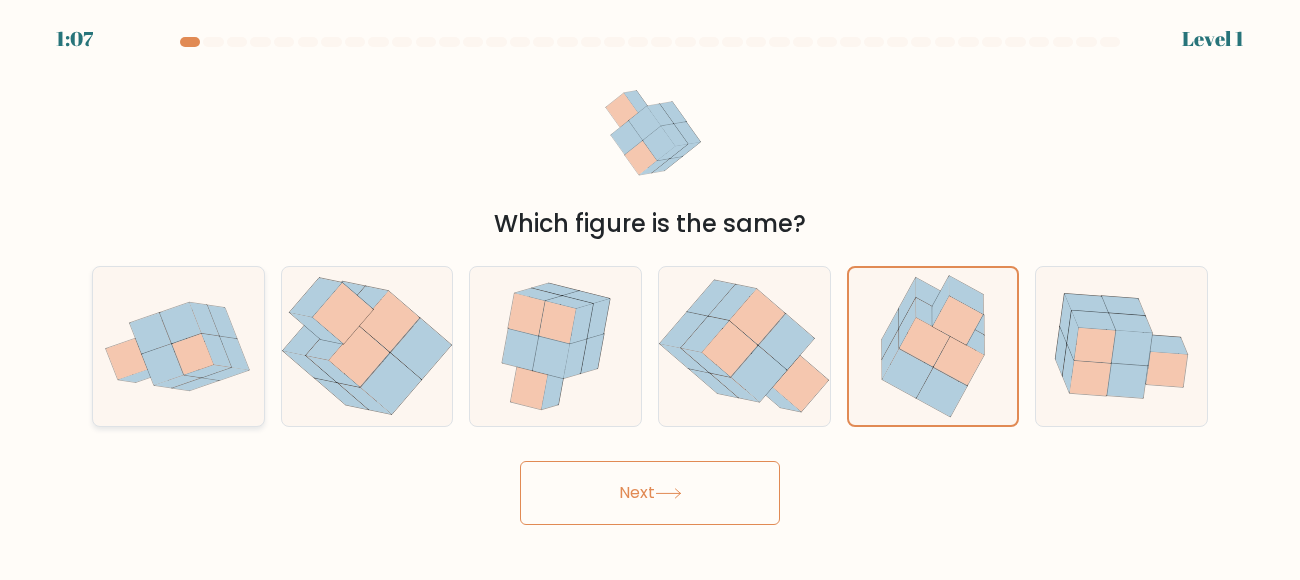 click 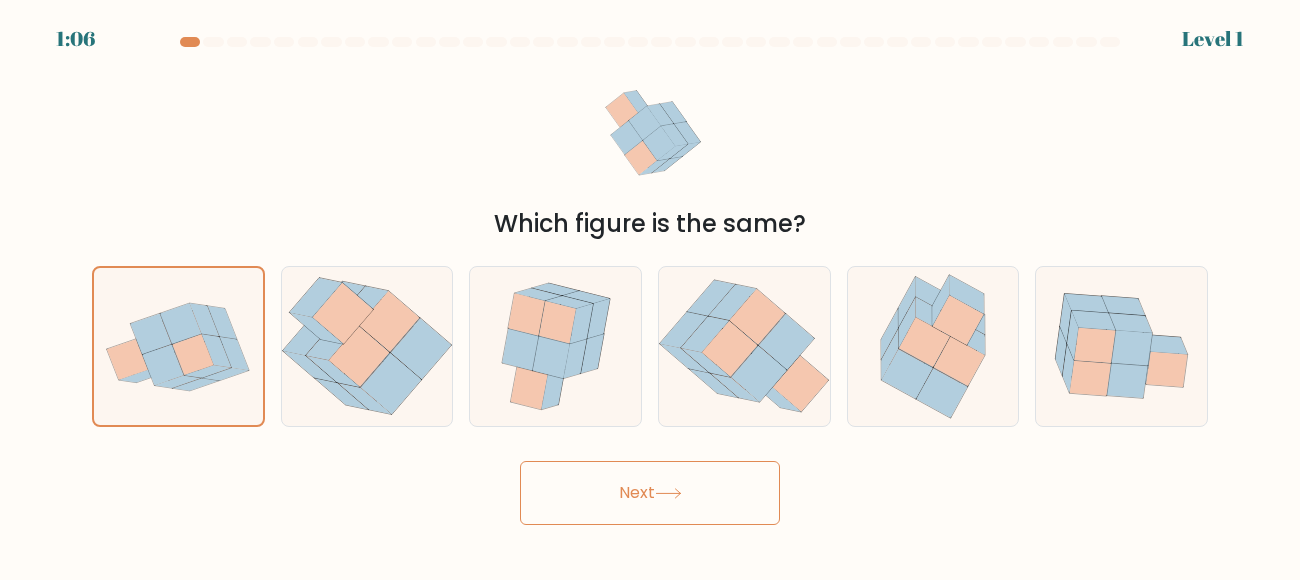 click on "Next" at bounding box center (650, 493) 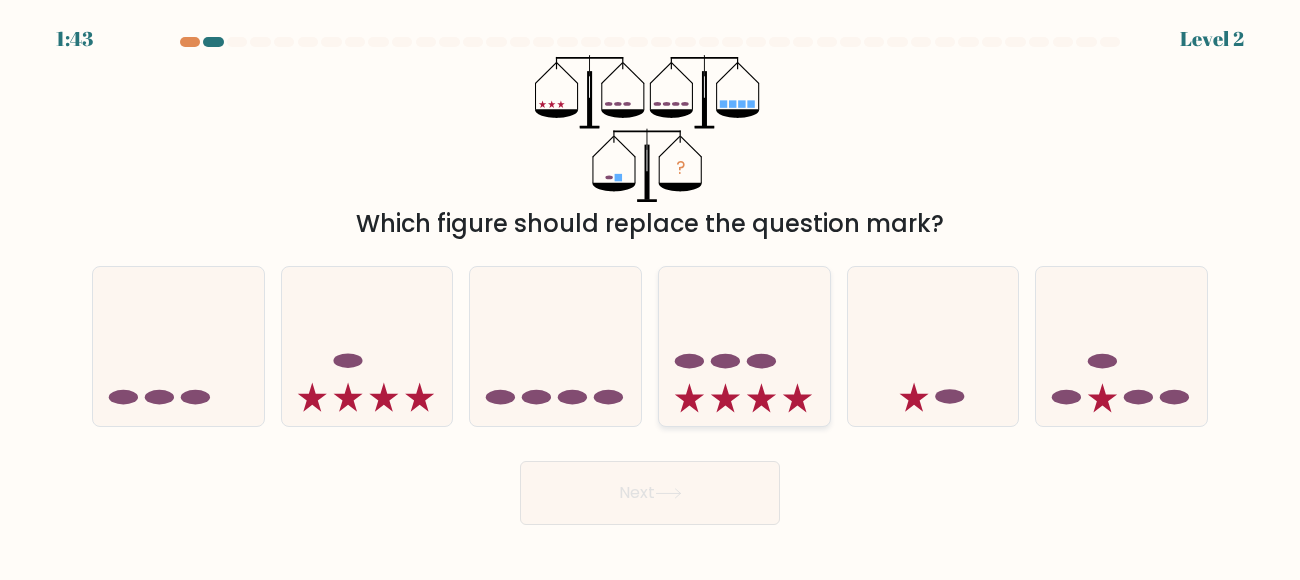 click 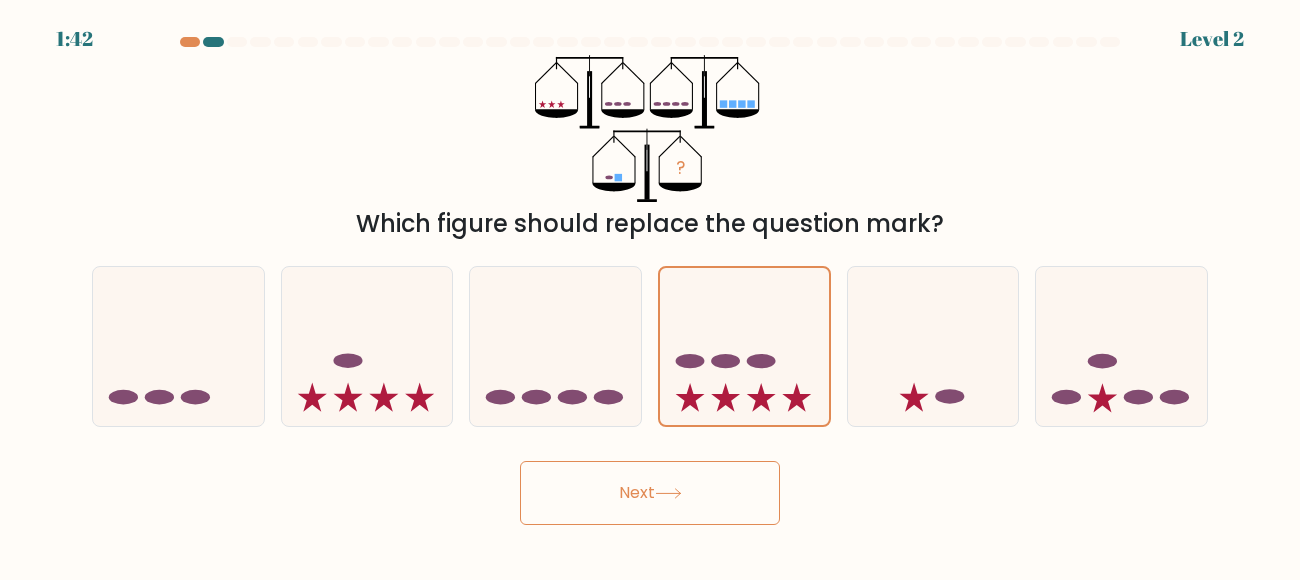 click on "Next" at bounding box center (650, 493) 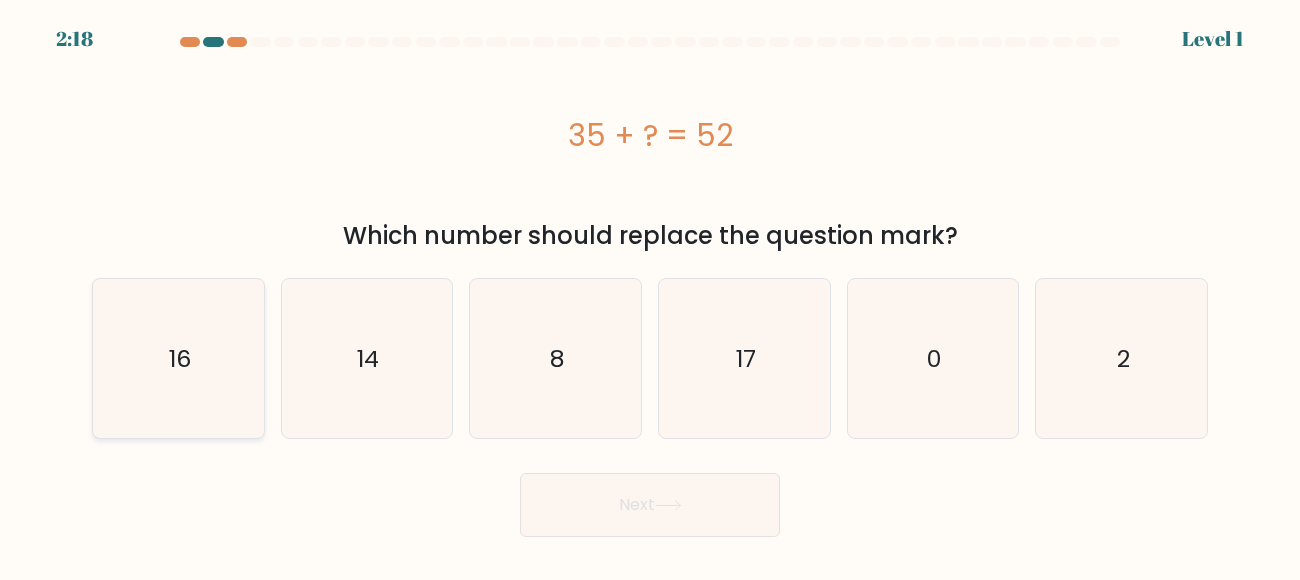 click on "16" 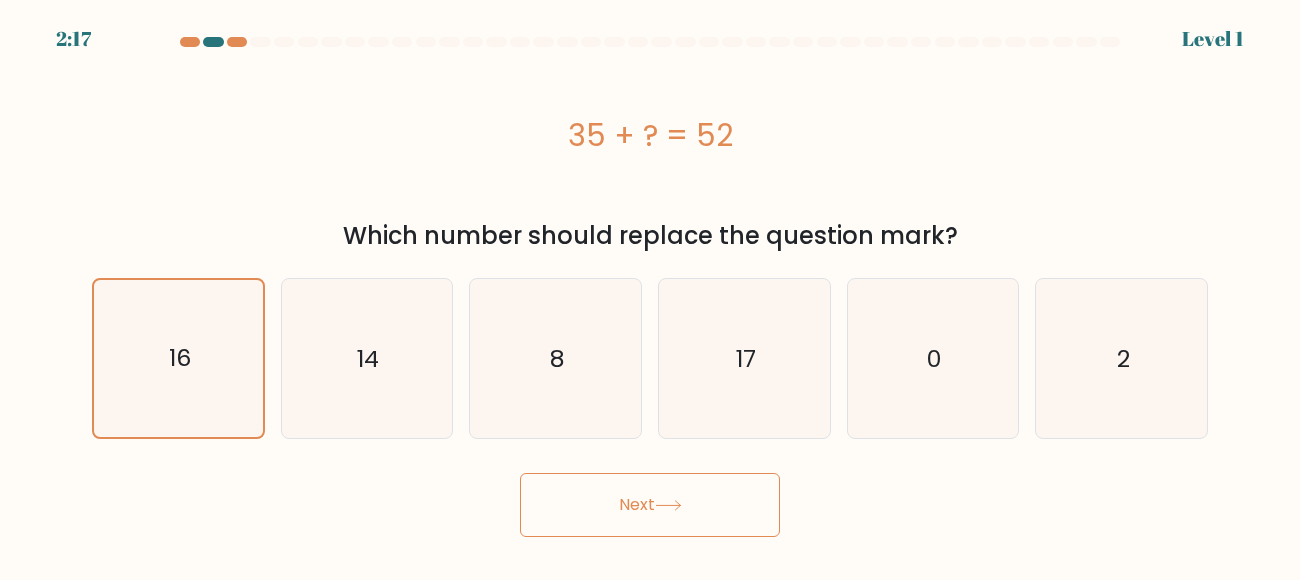 click on "Next" at bounding box center (650, 505) 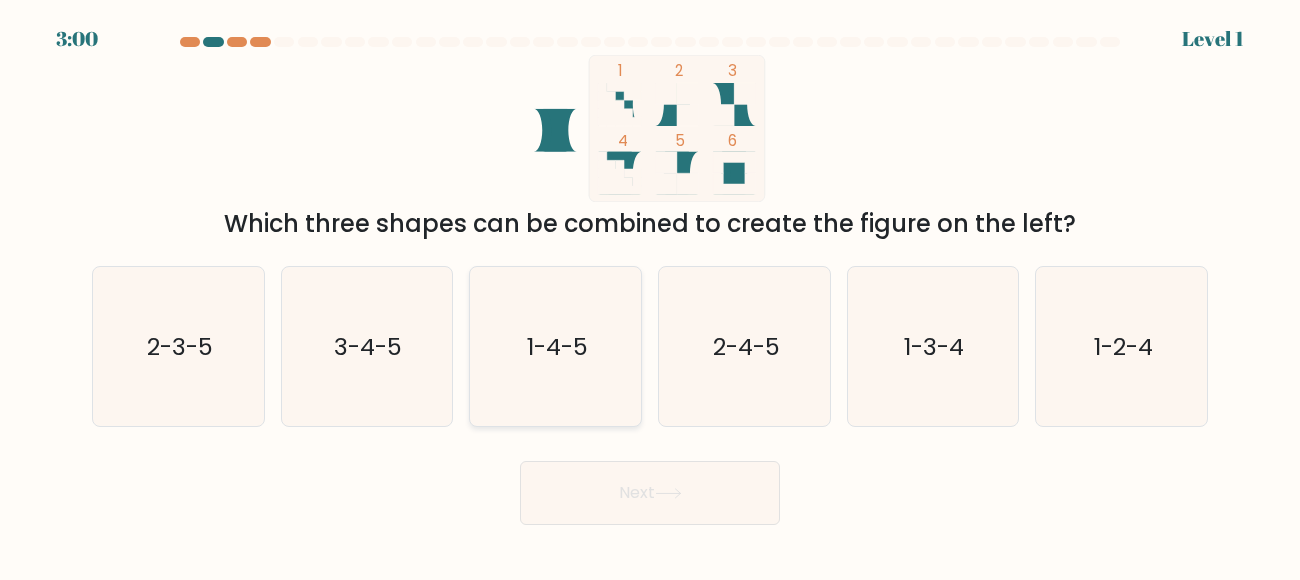 click on "1-4-5" 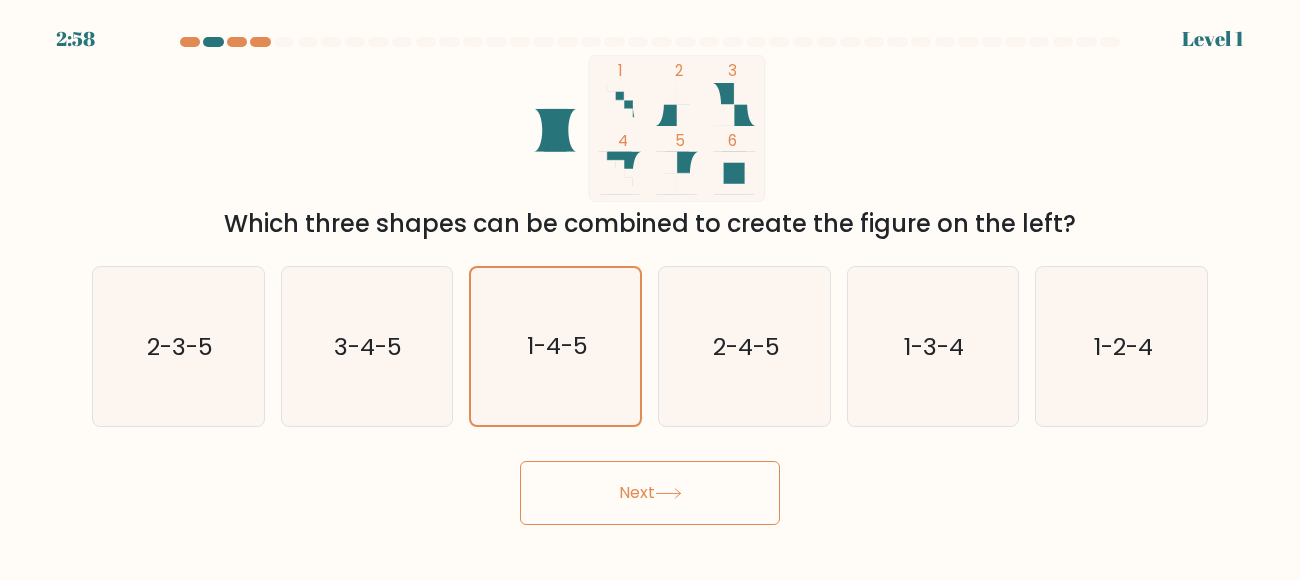 click on "Next" at bounding box center [650, 493] 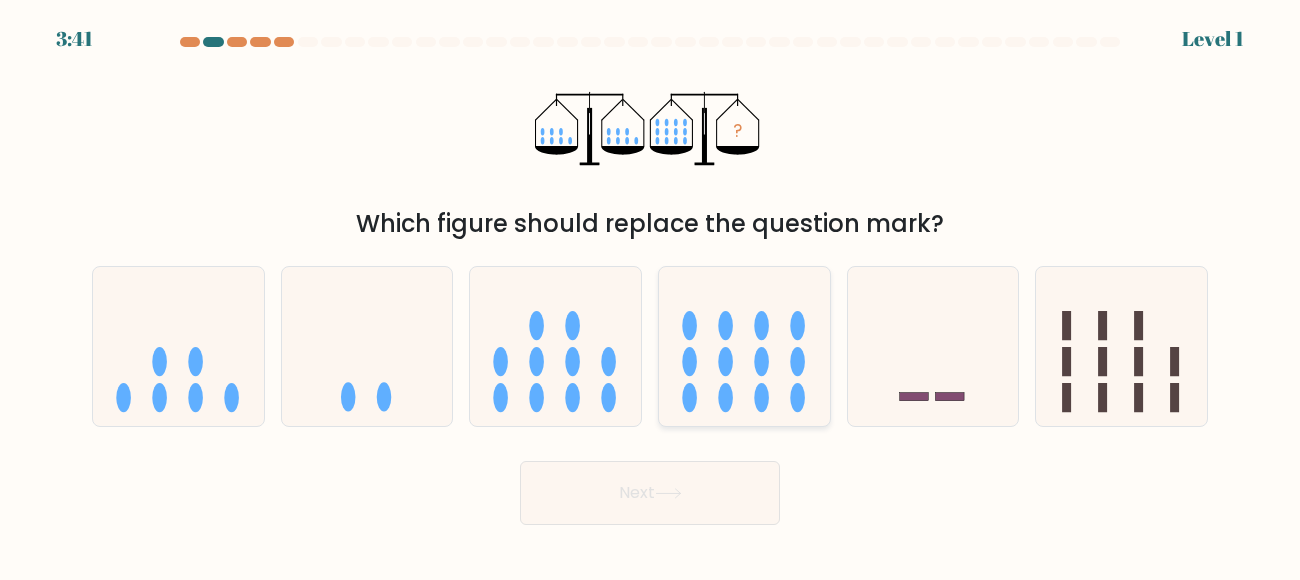 click 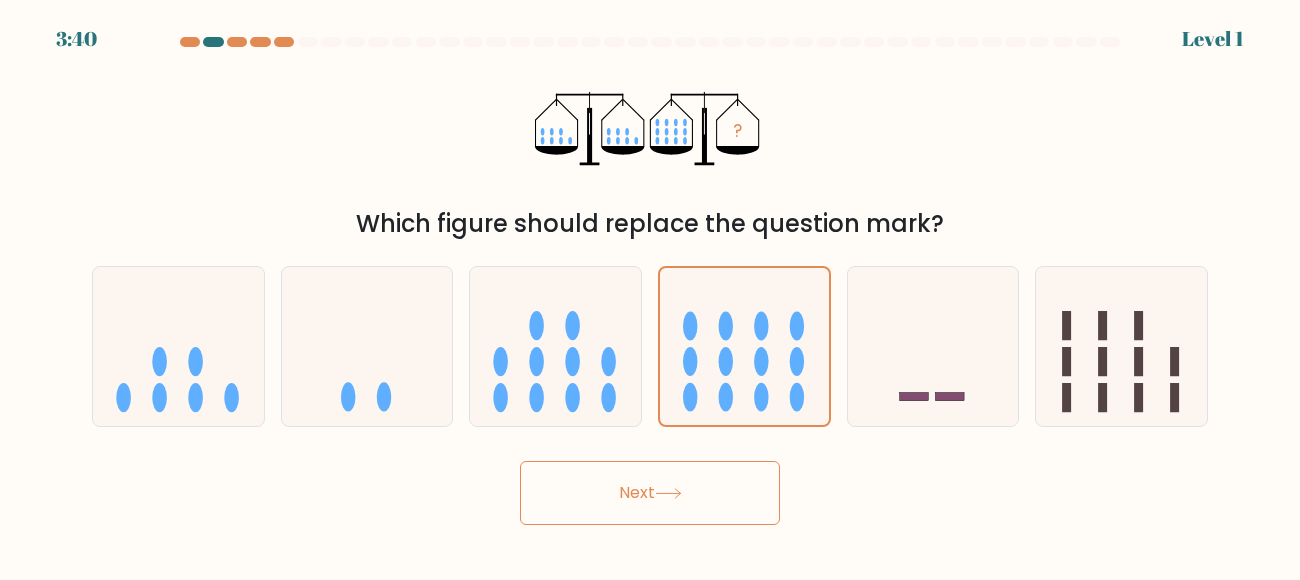 click on "Next" at bounding box center (650, 493) 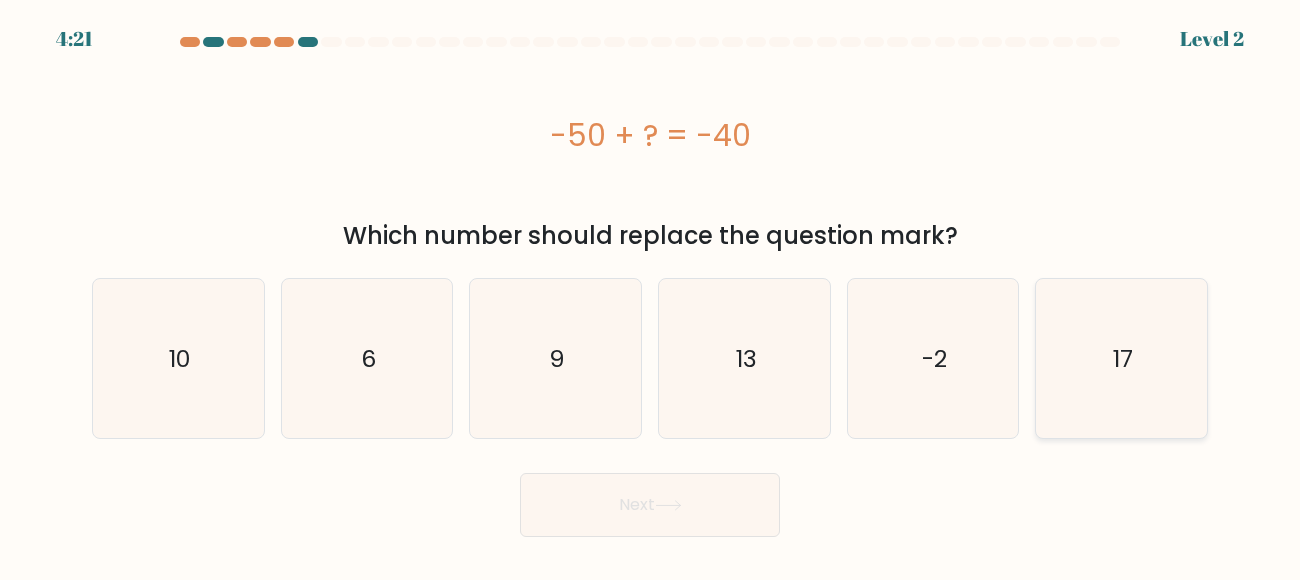 click on "17" 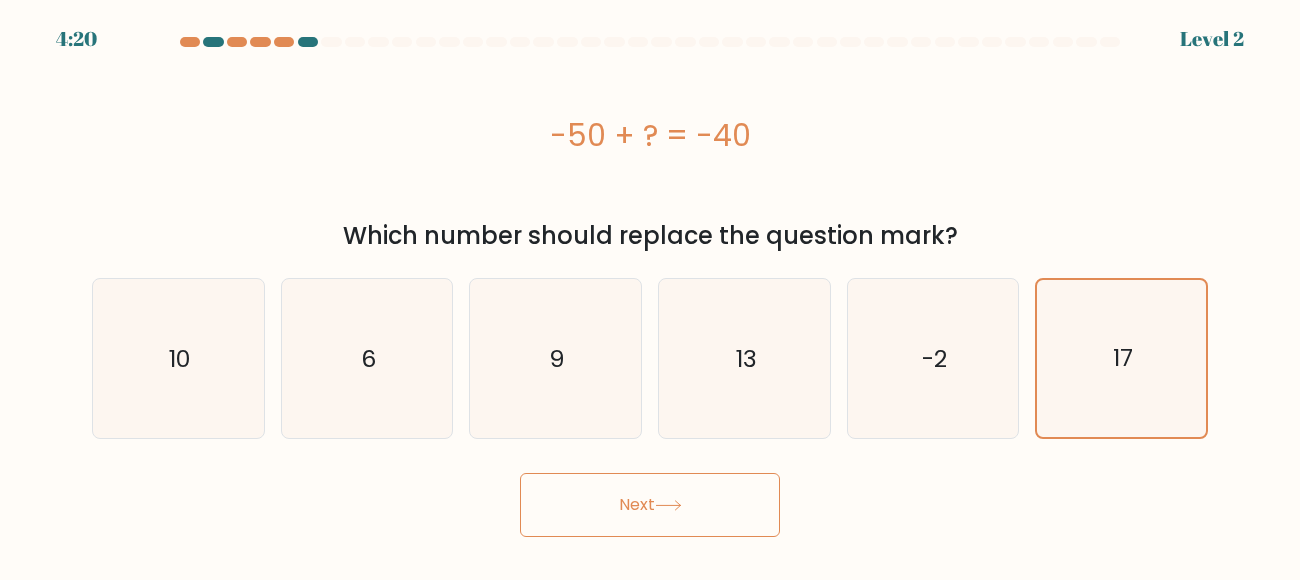 click 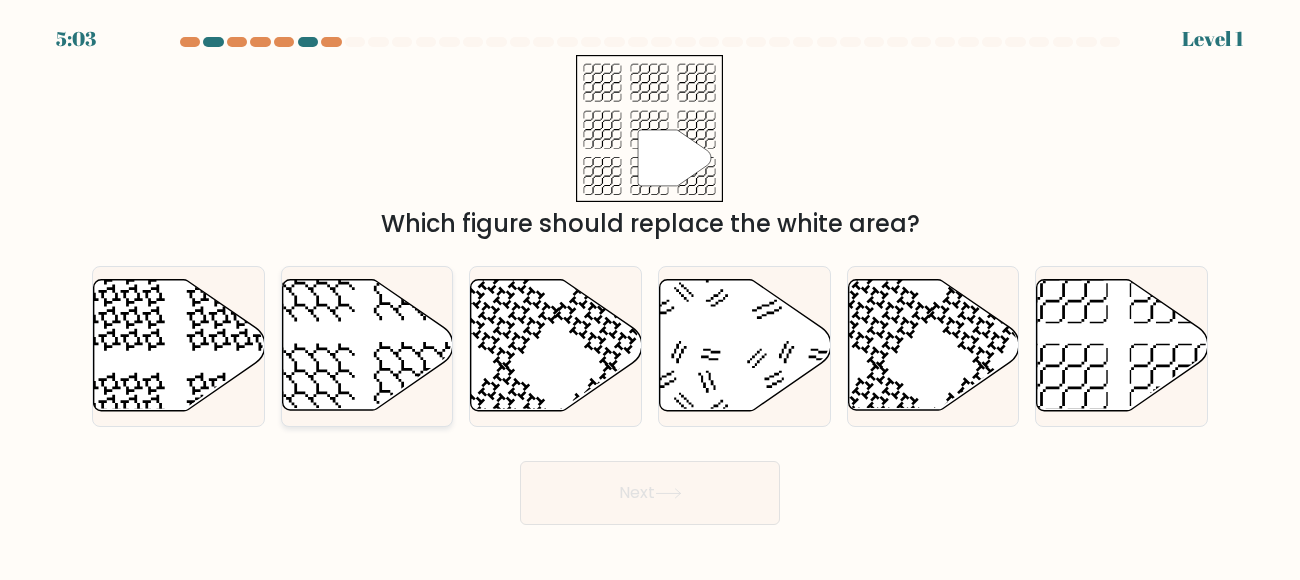 click 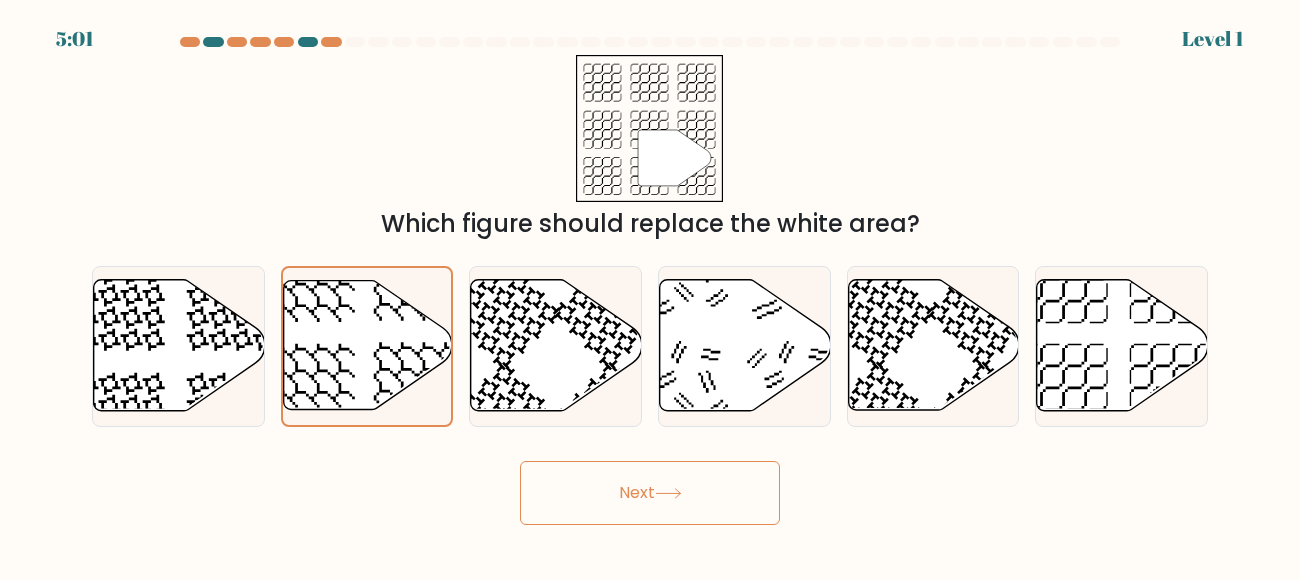 click on "Next" at bounding box center (650, 493) 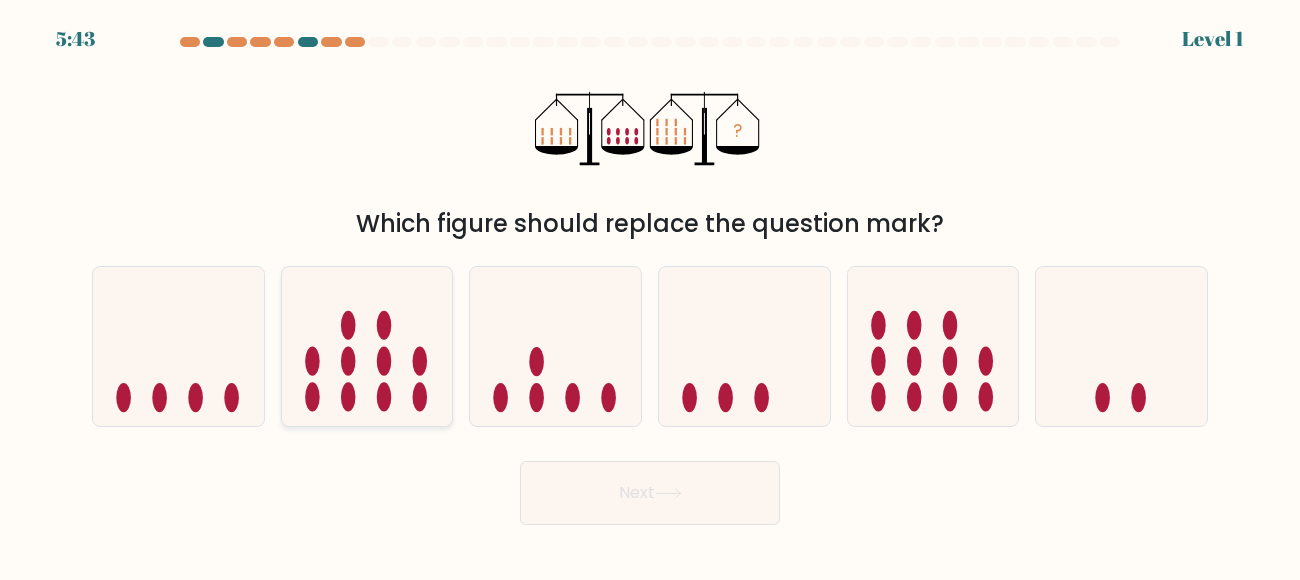 click 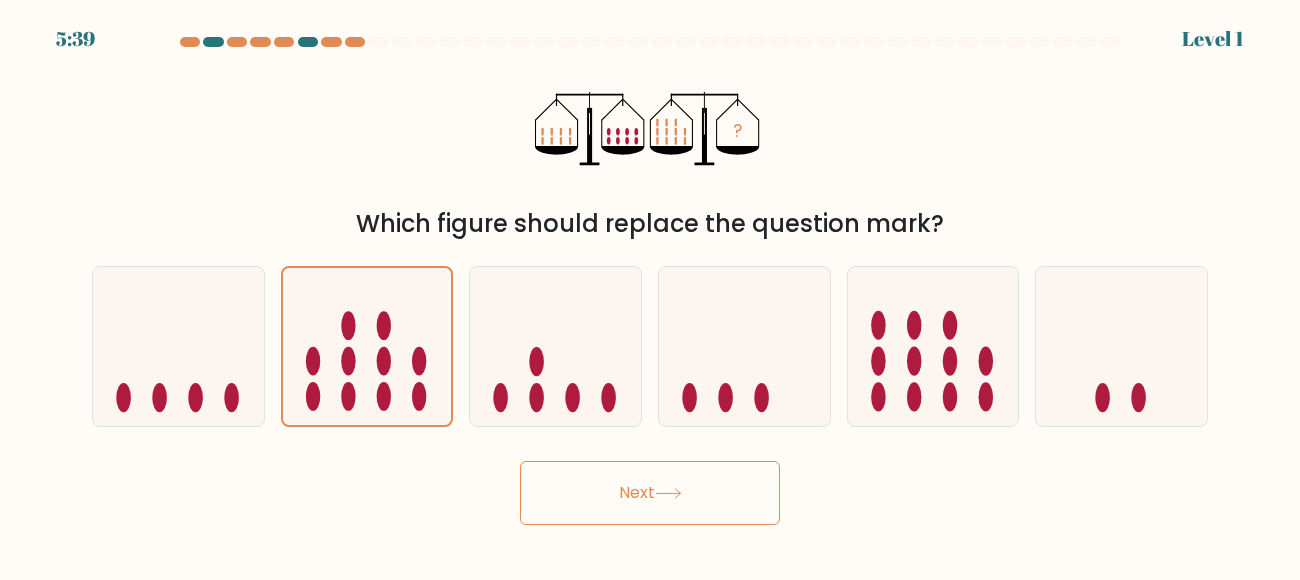 click on "Next" at bounding box center (650, 493) 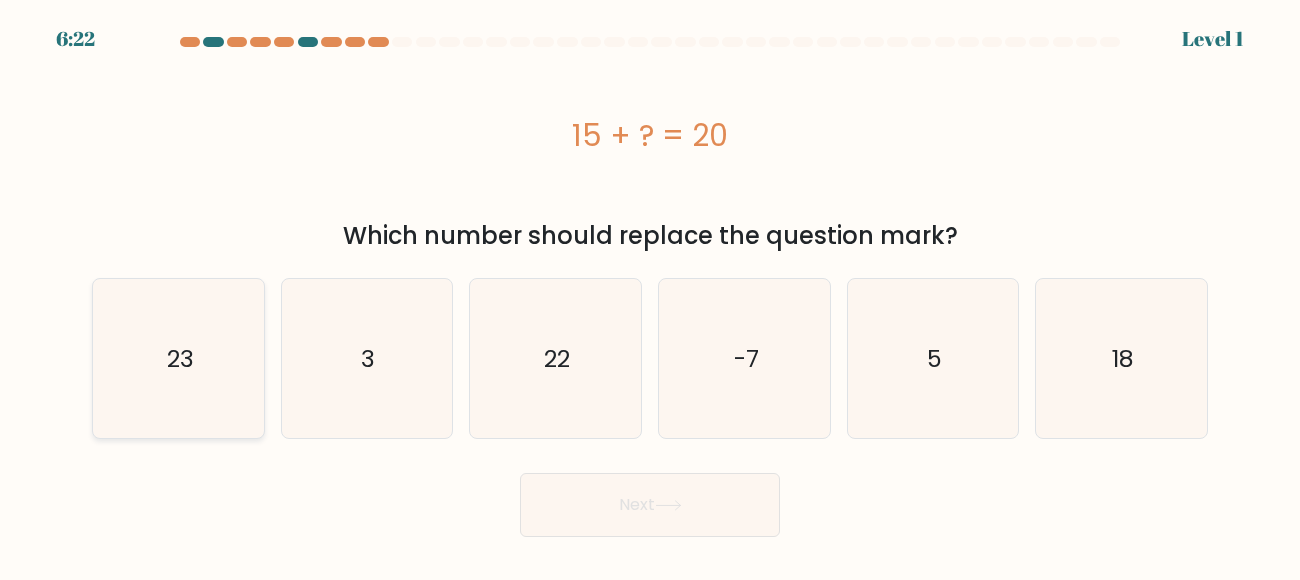 click on "23" 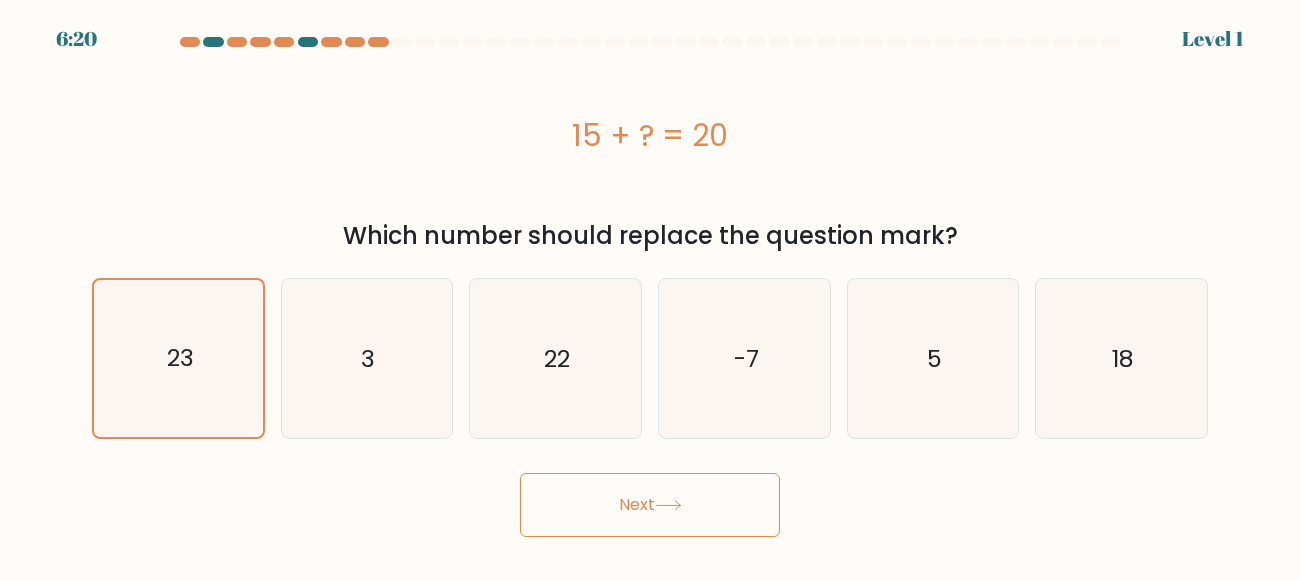 click on "Next" at bounding box center [650, 505] 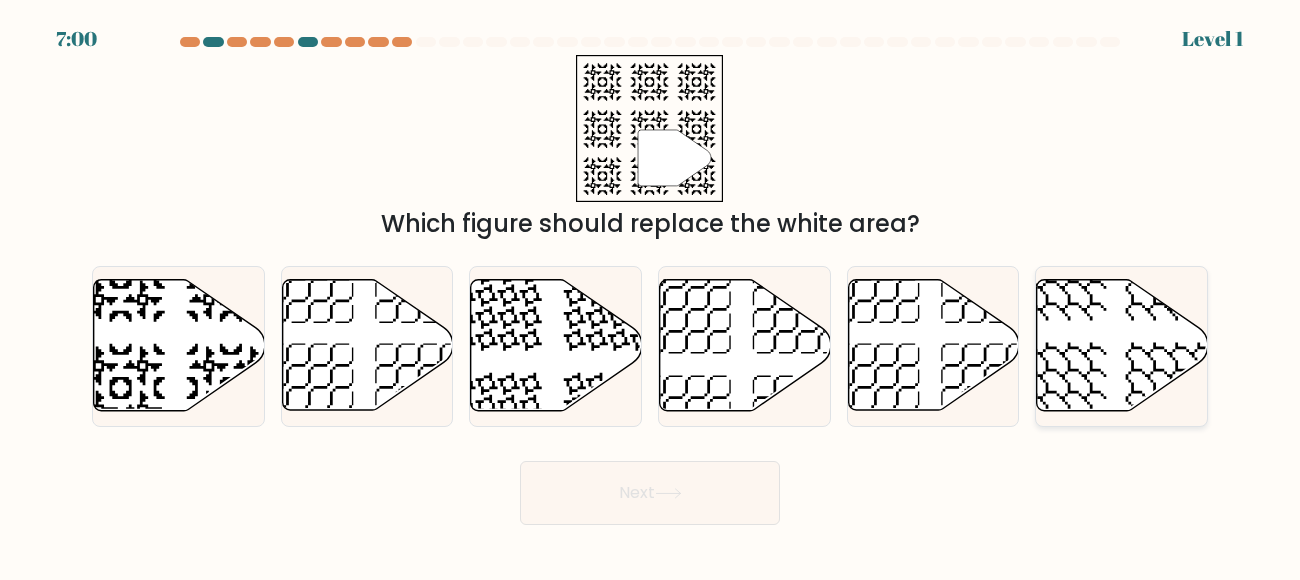 click 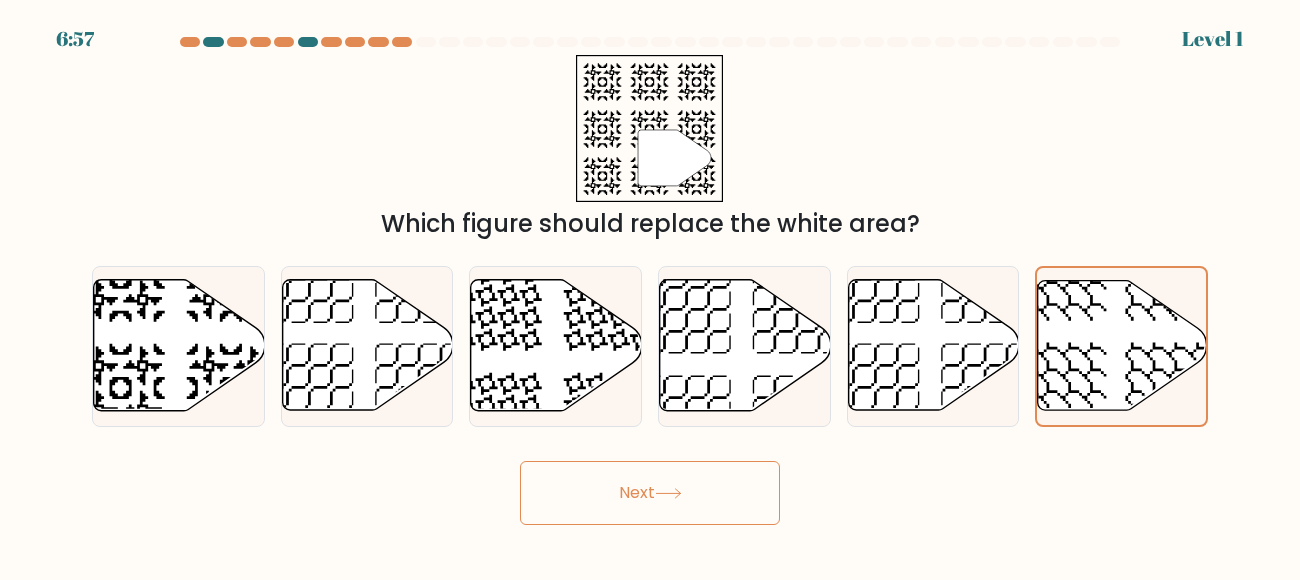 click on "Next" at bounding box center [650, 493] 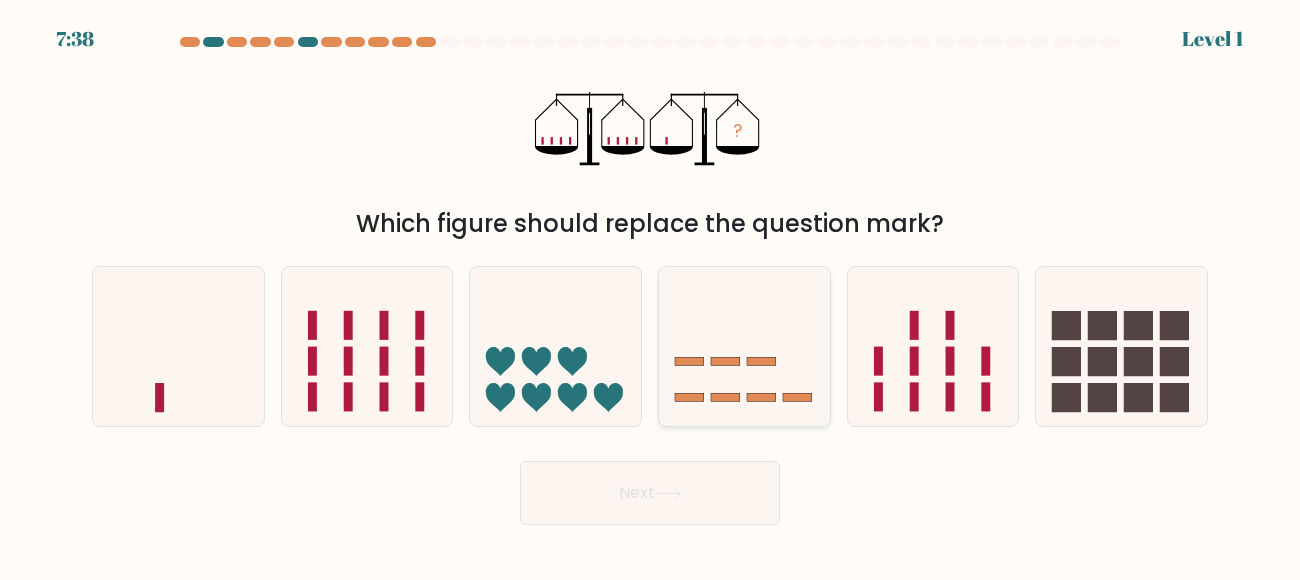 click 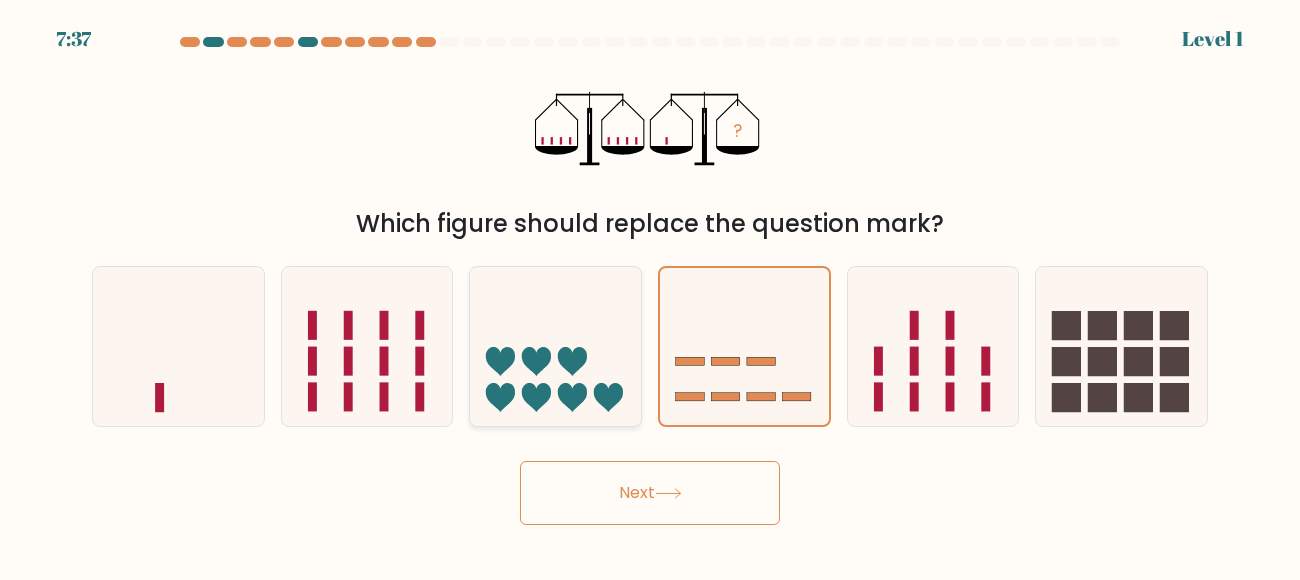 click 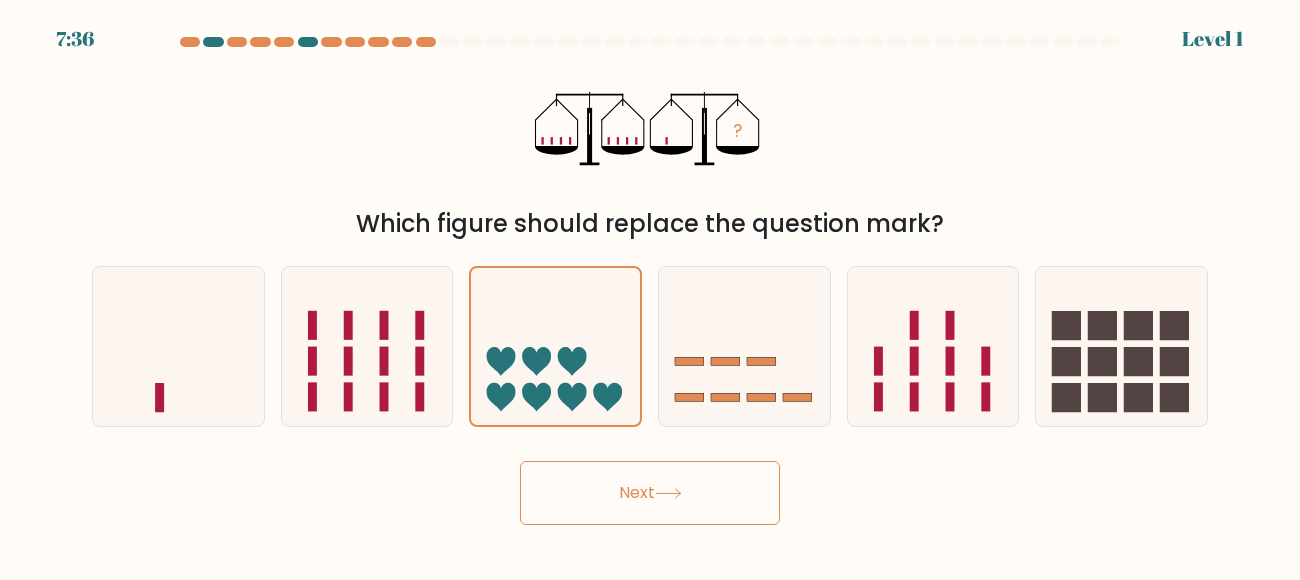 click on "Next" at bounding box center (650, 493) 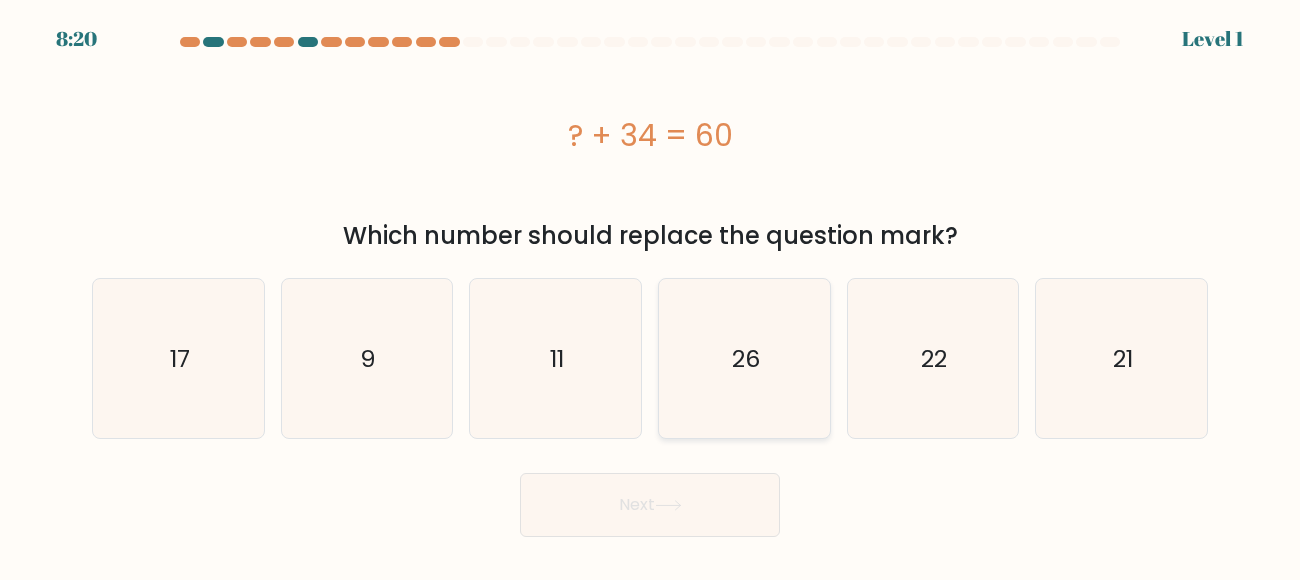 click on "26" 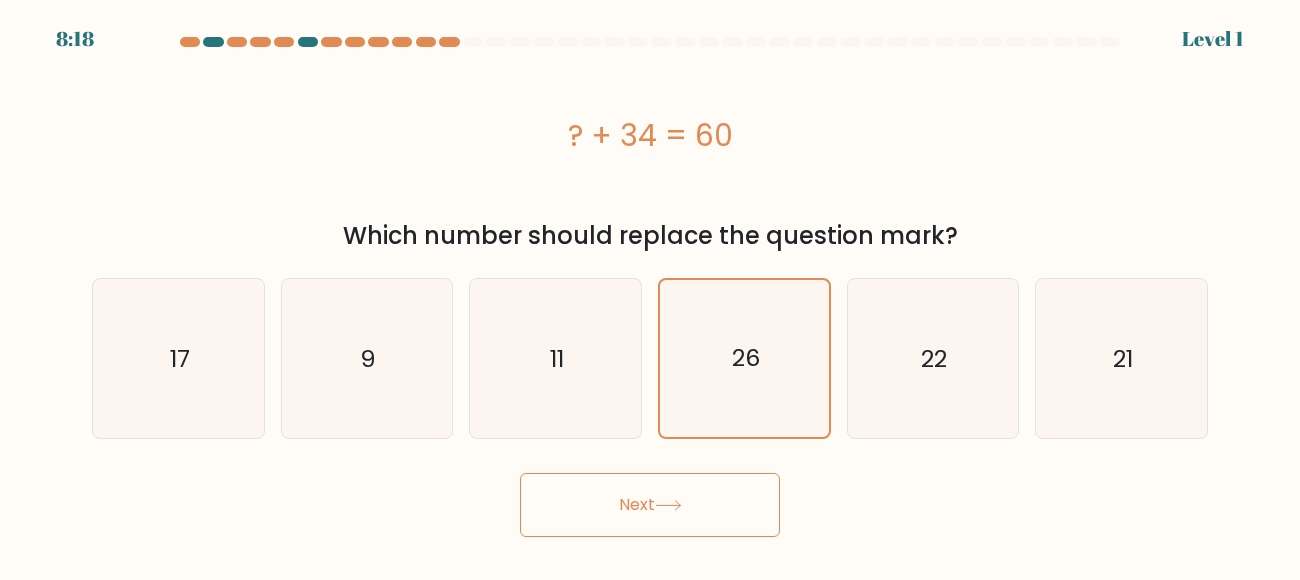 click on "Next" at bounding box center [650, 505] 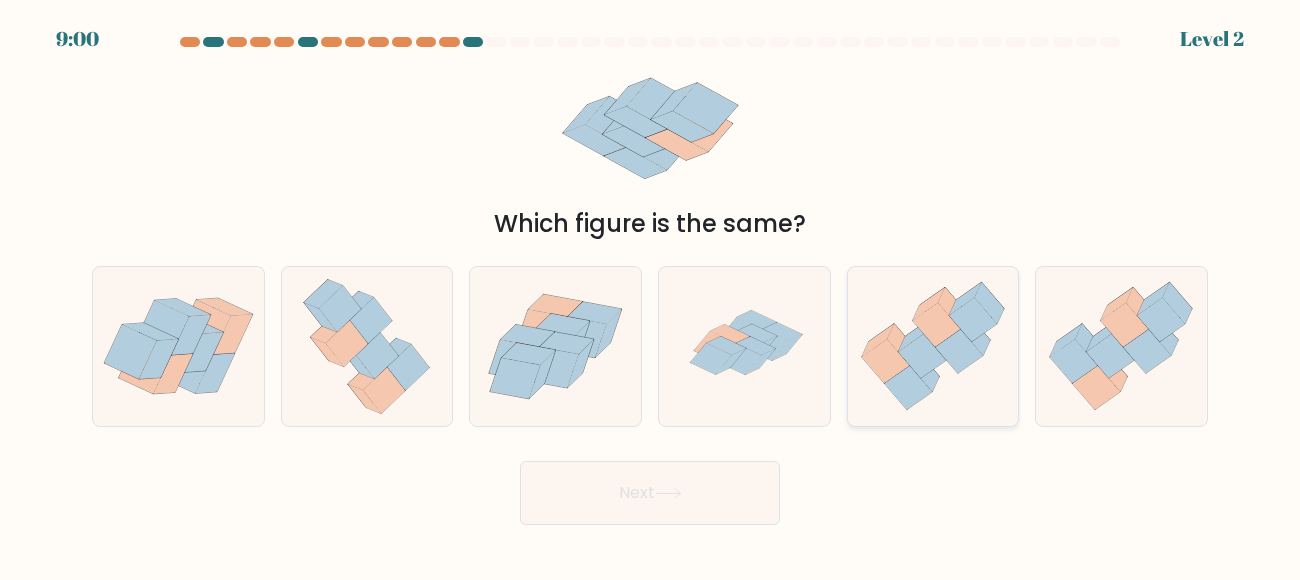 click 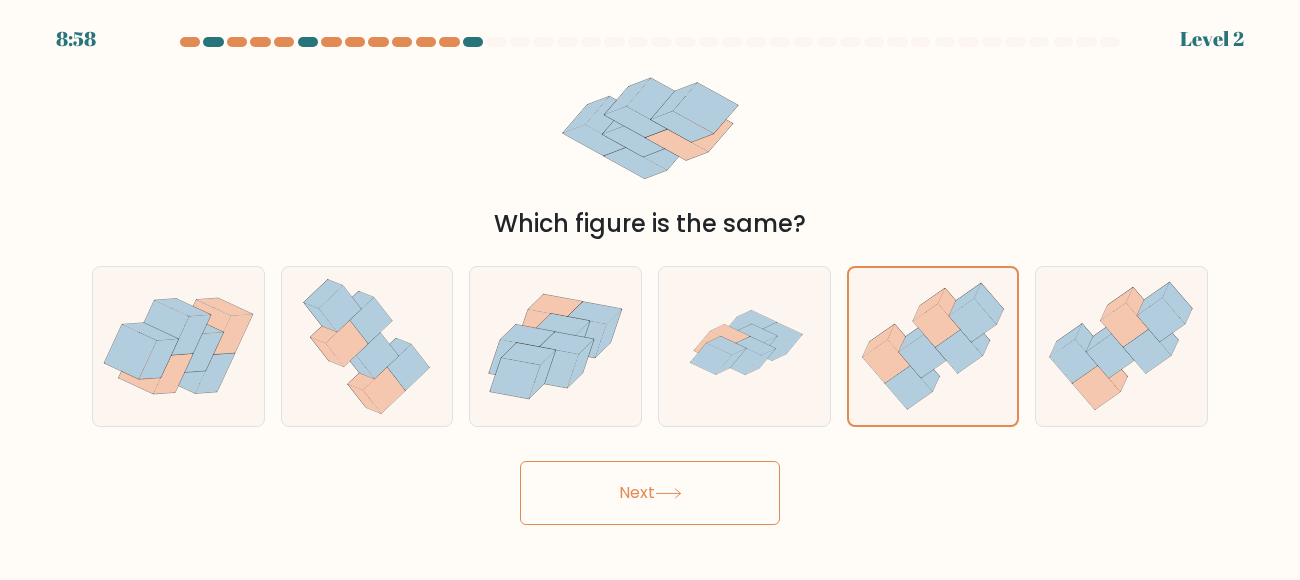click on "Next" at bounding box center (650, 493) 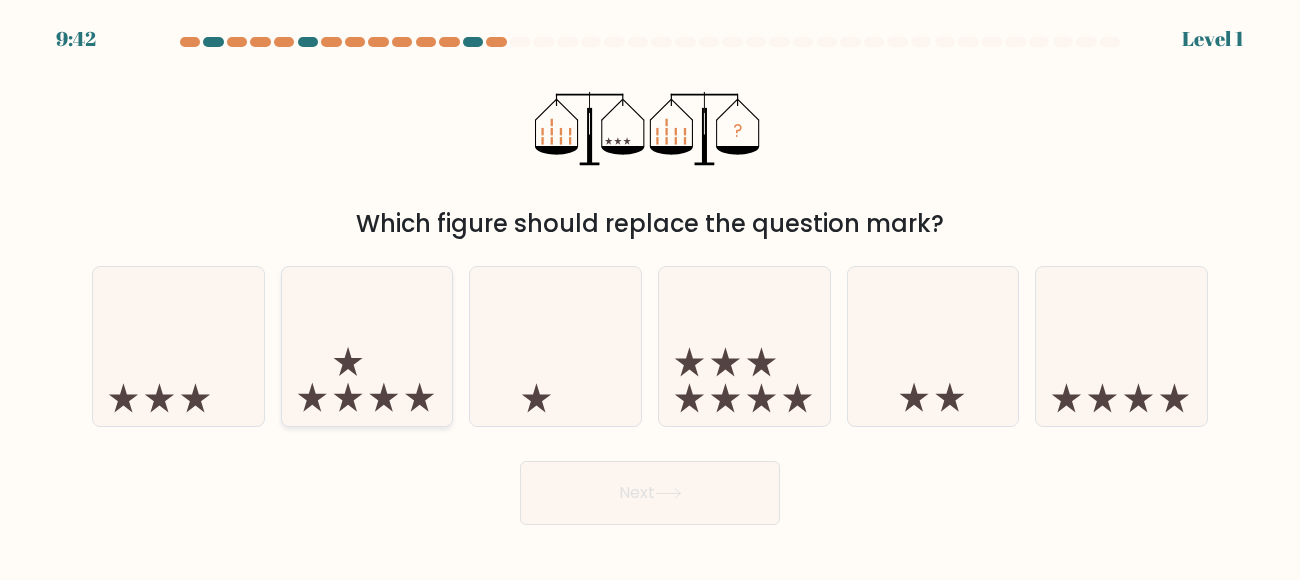 click 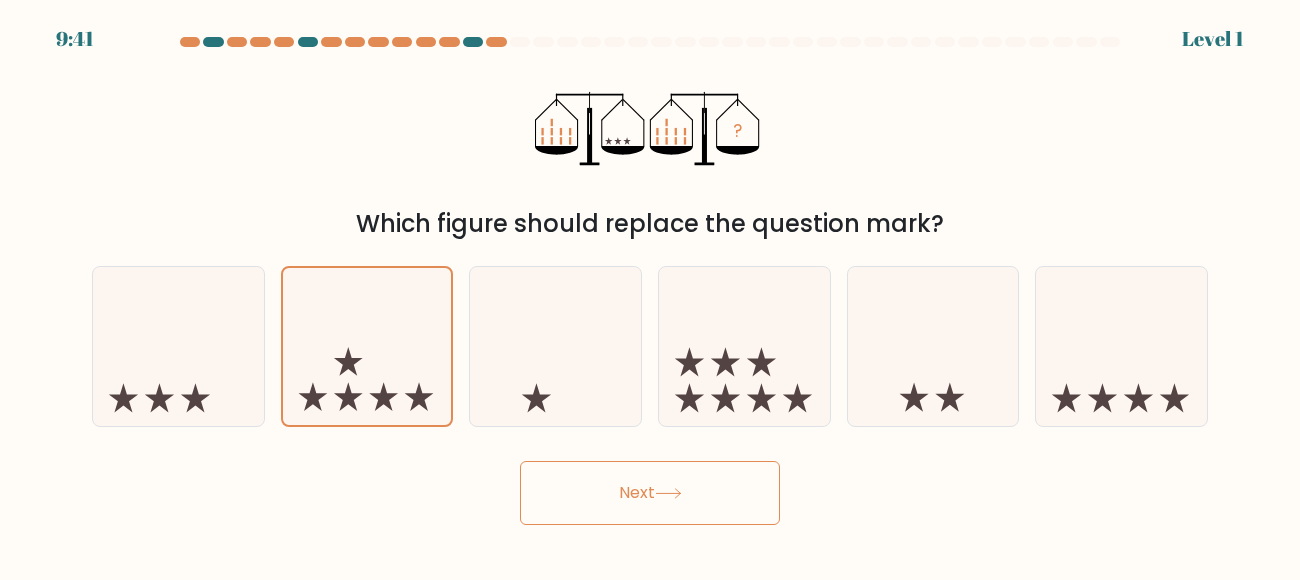click on "Next" at bounding box center [650, 493] 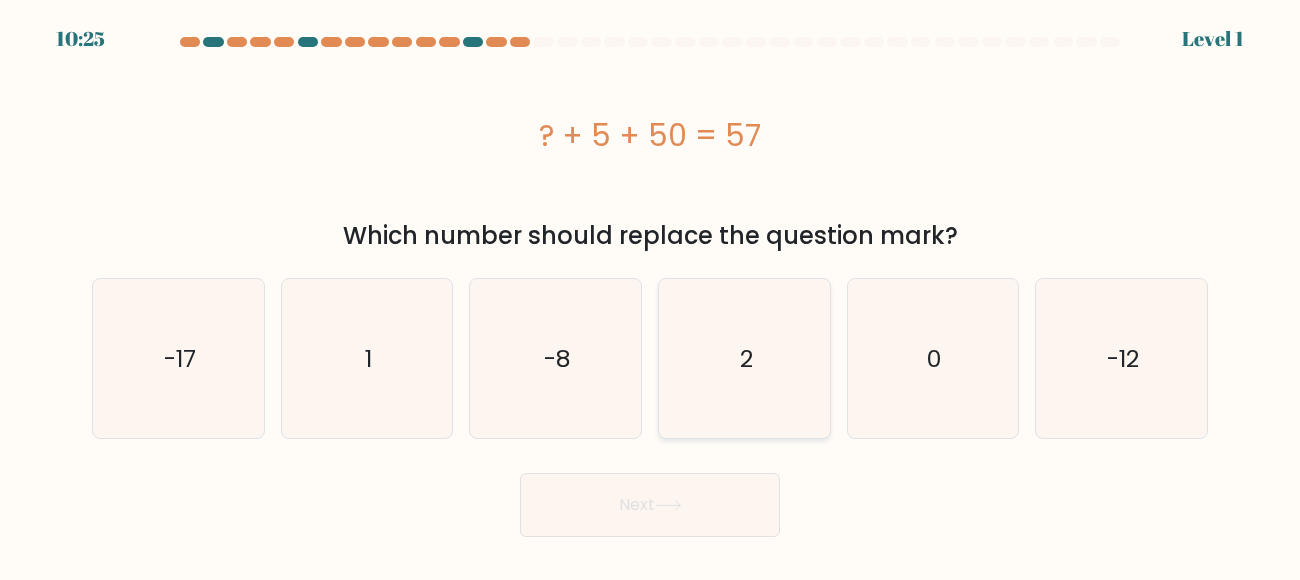click on "2" 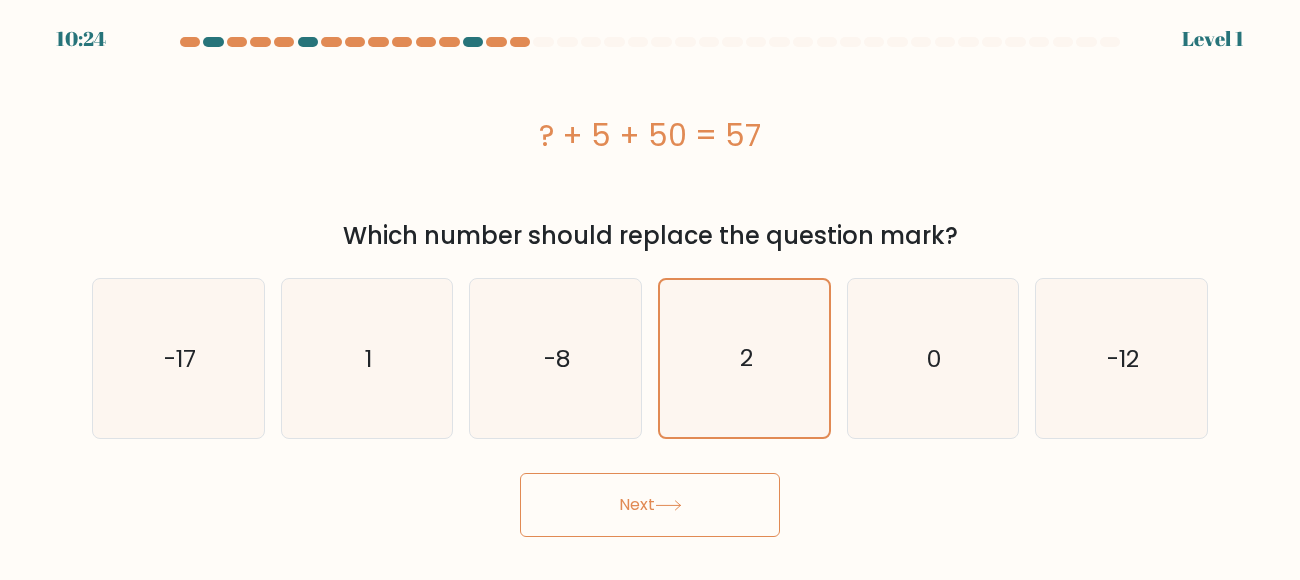 click on "Next" at bounding box center [650, 505] 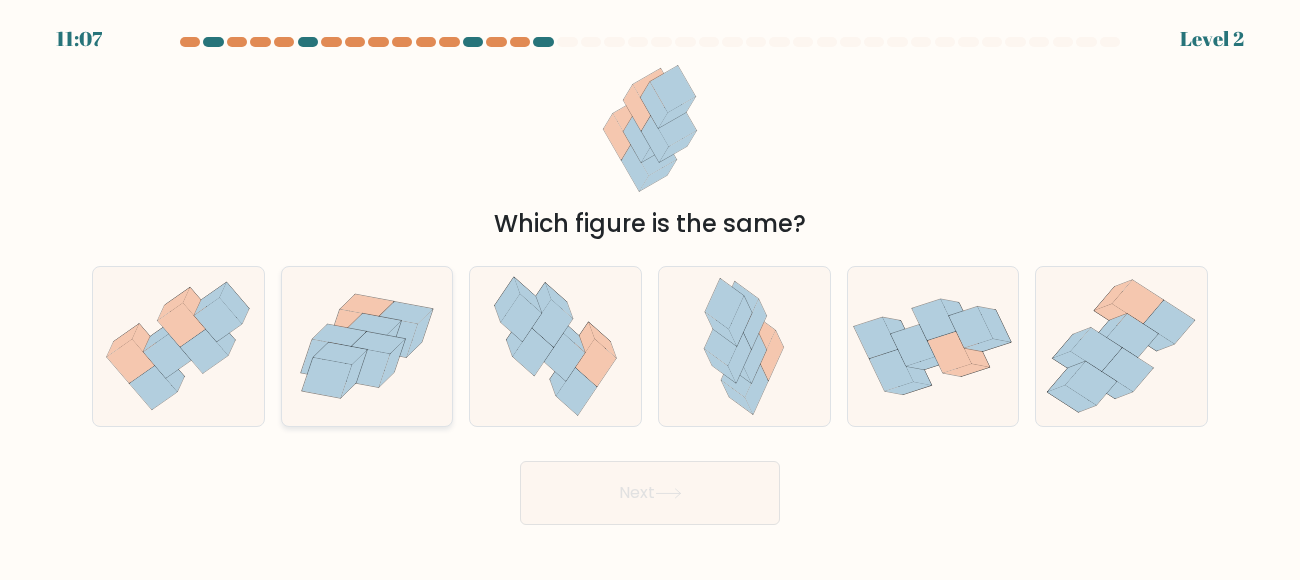 click 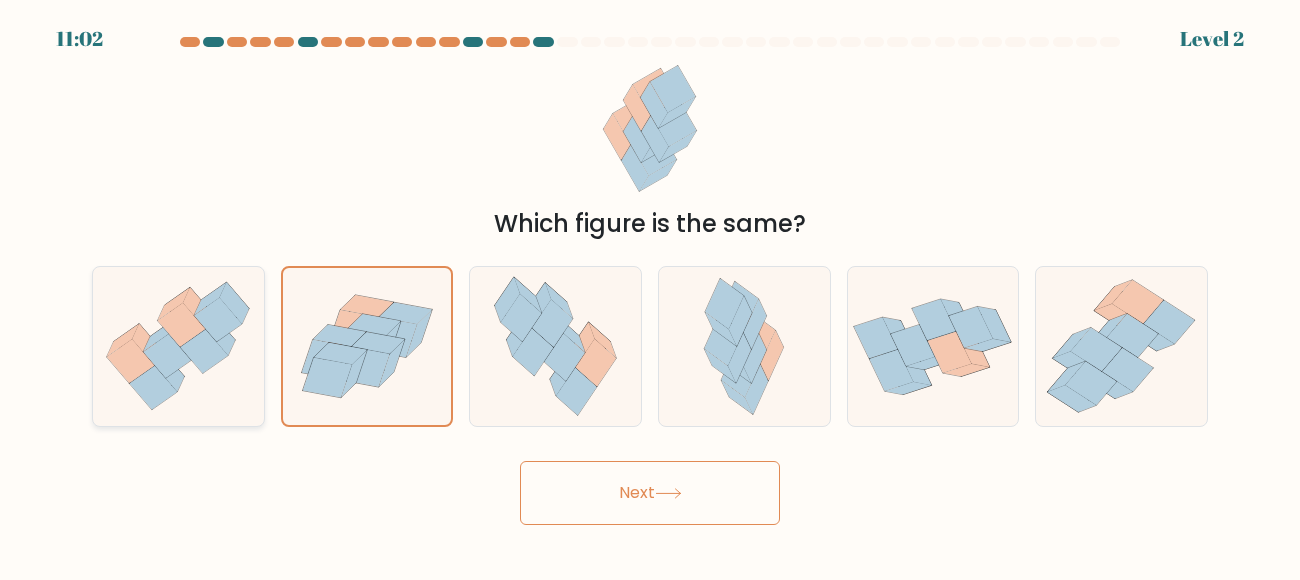 click 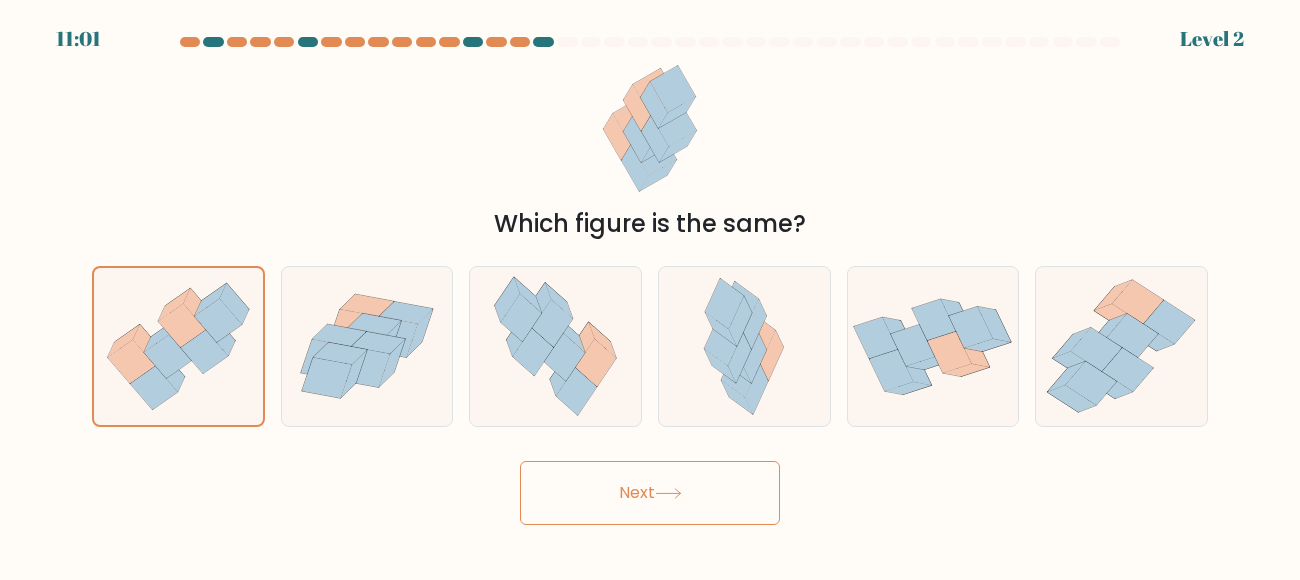 click on "Next" at bounding box center [650, 493] 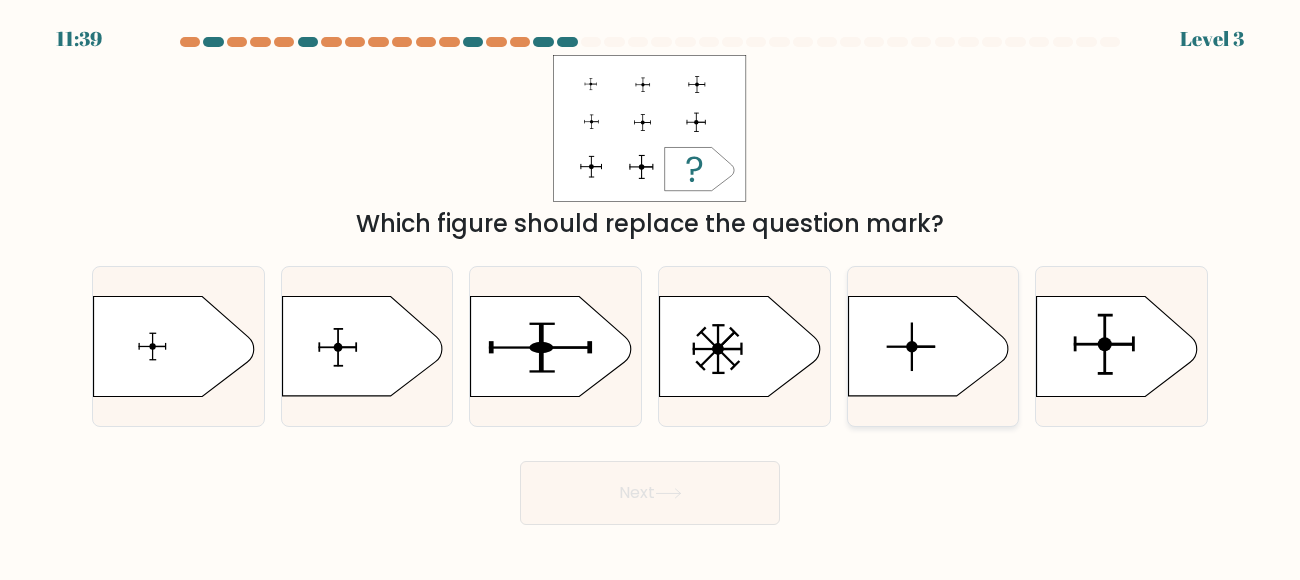 click 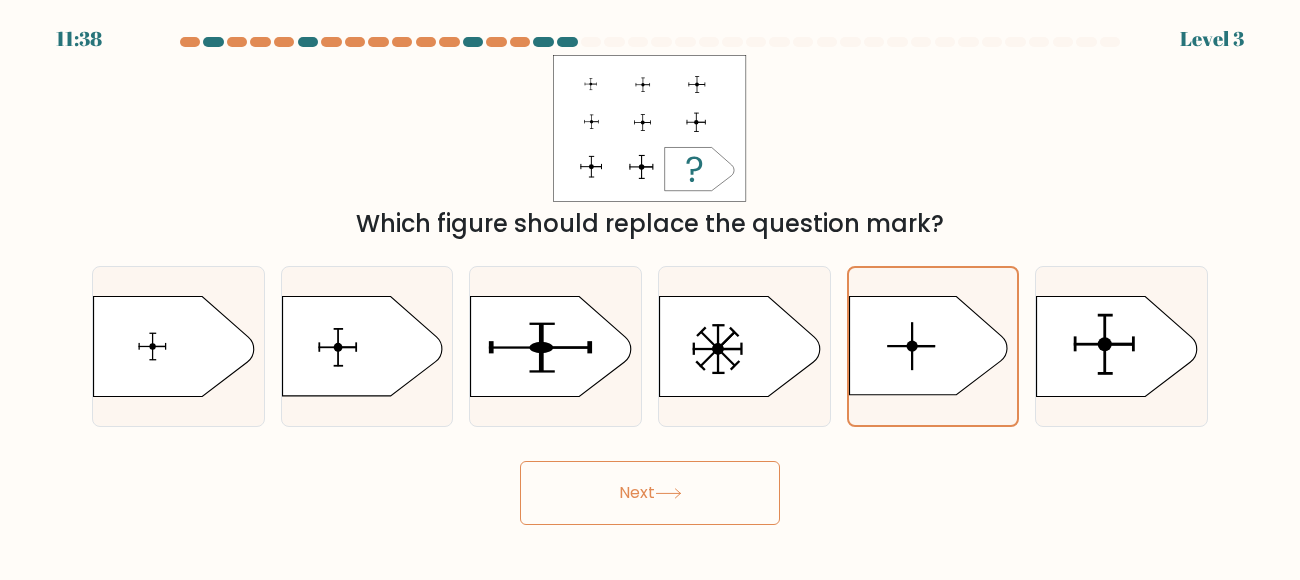 click on "Next" at bounding box center [650, 493] 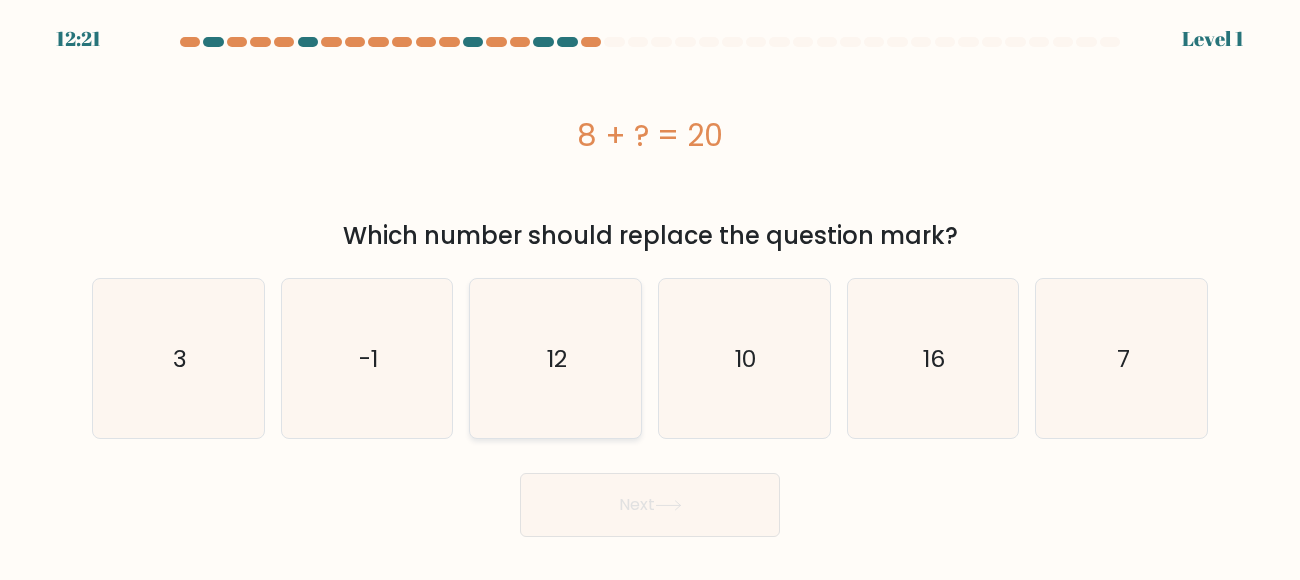 click on "12" 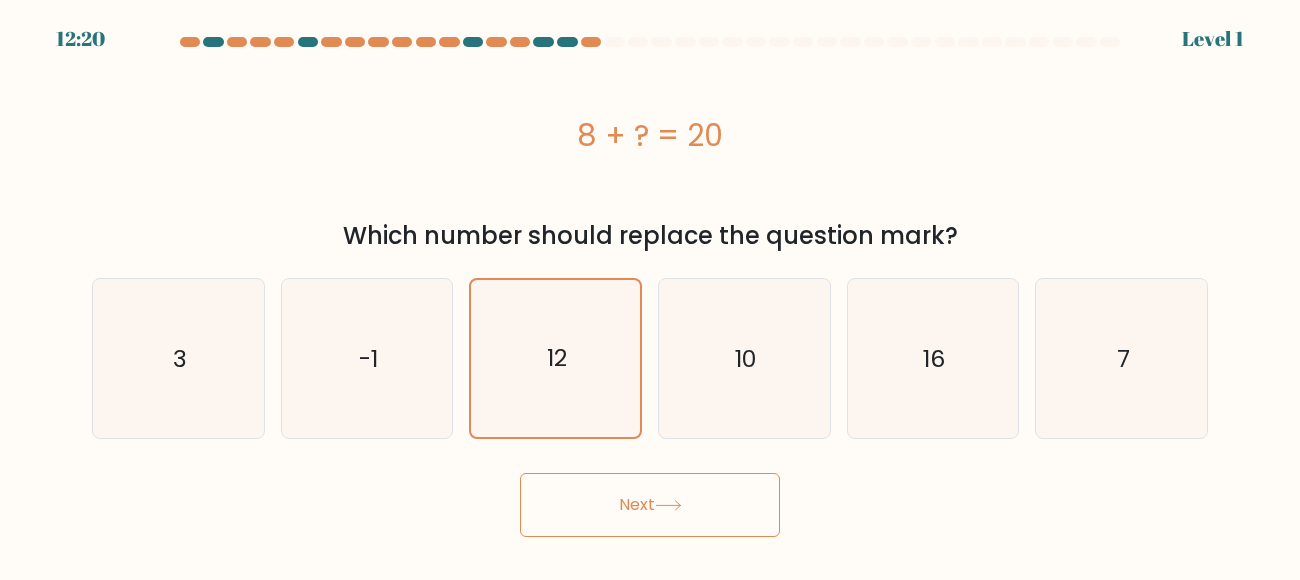 click on "Next" at bounding box center (650, 505) 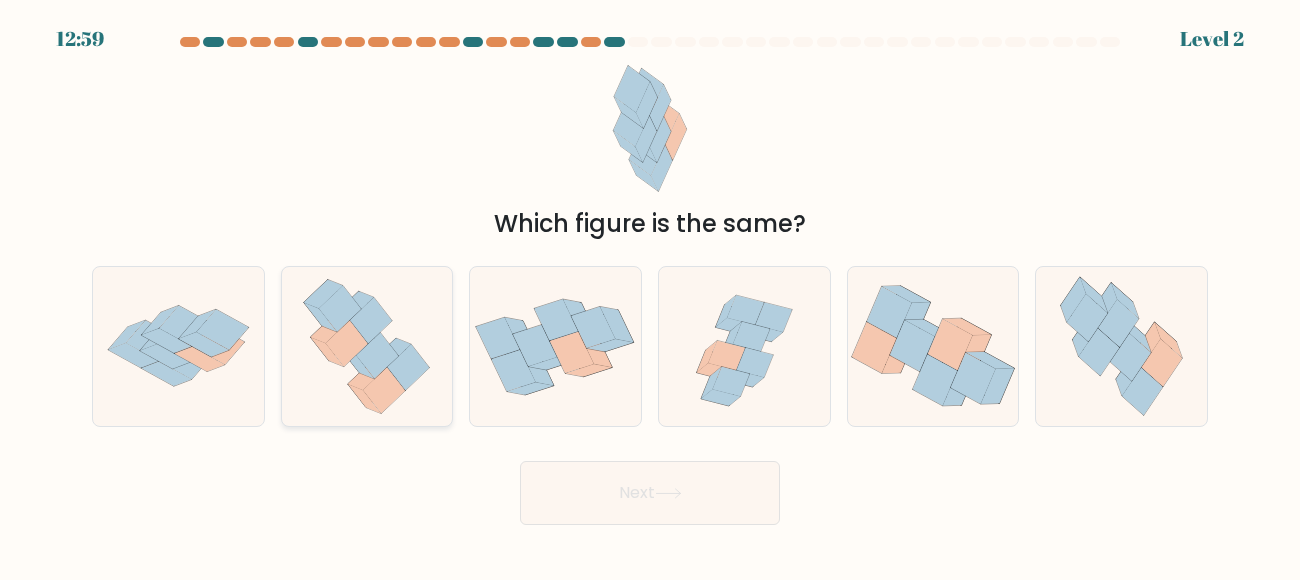 click 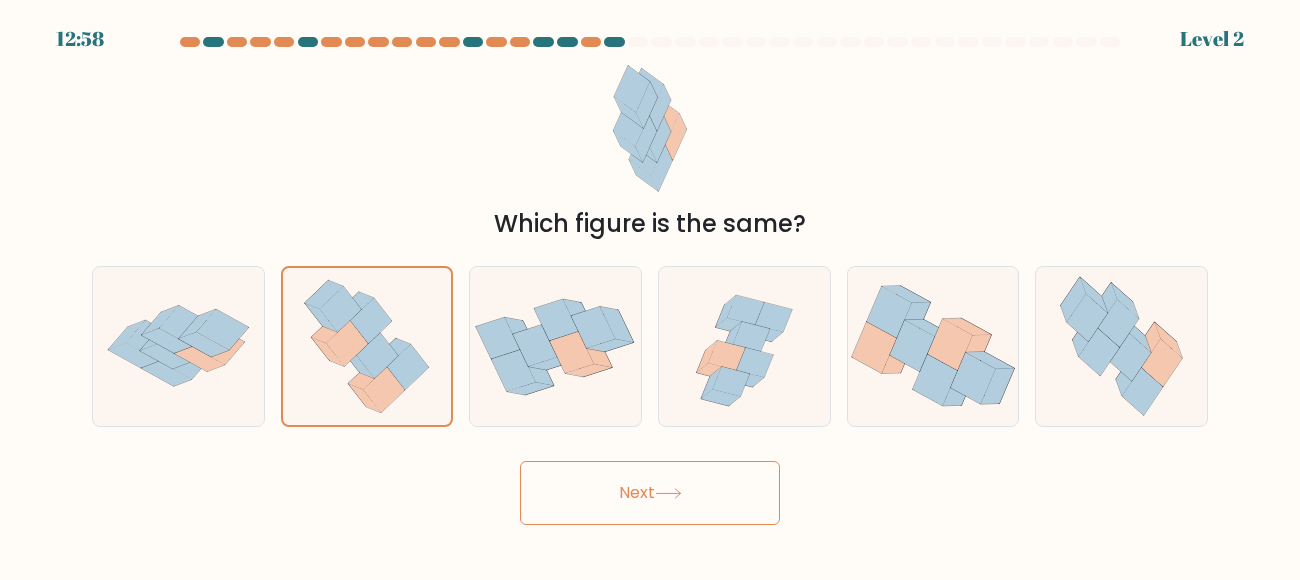 click on "Next" at bounding box center (650, 493) 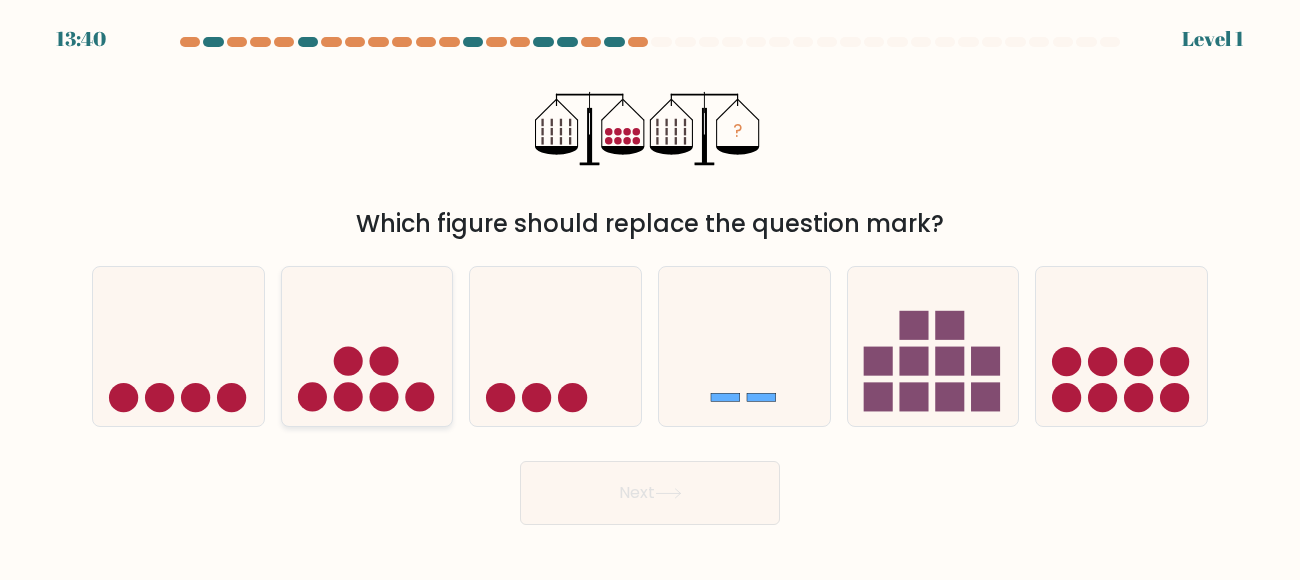 click 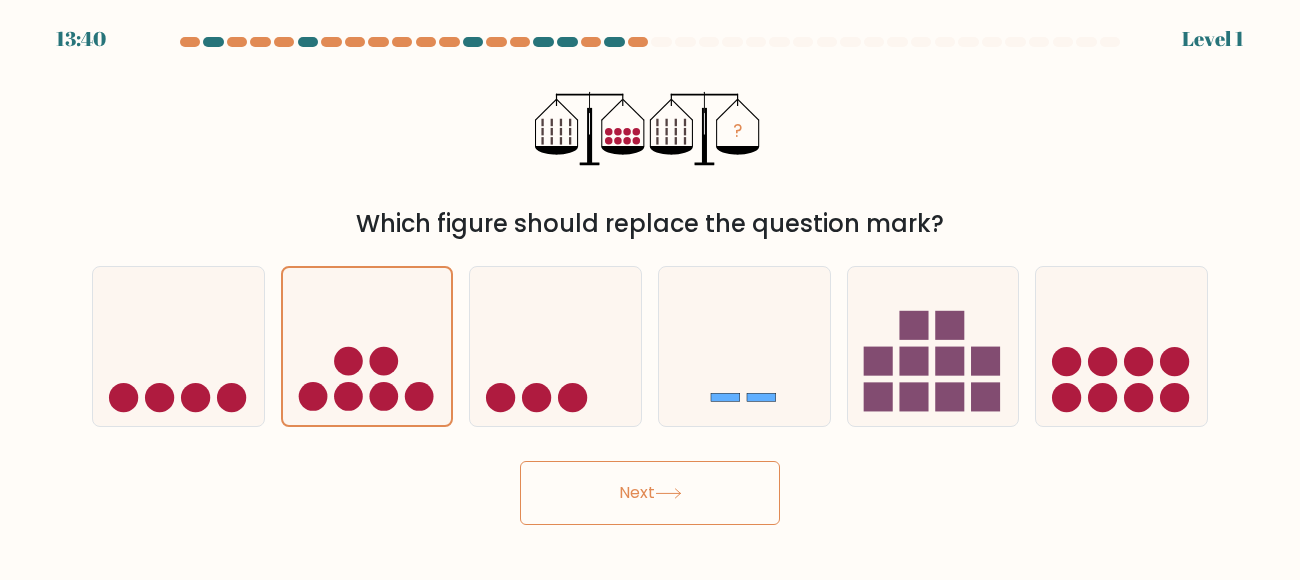 click on "Next" at bounding box center [650, 493] 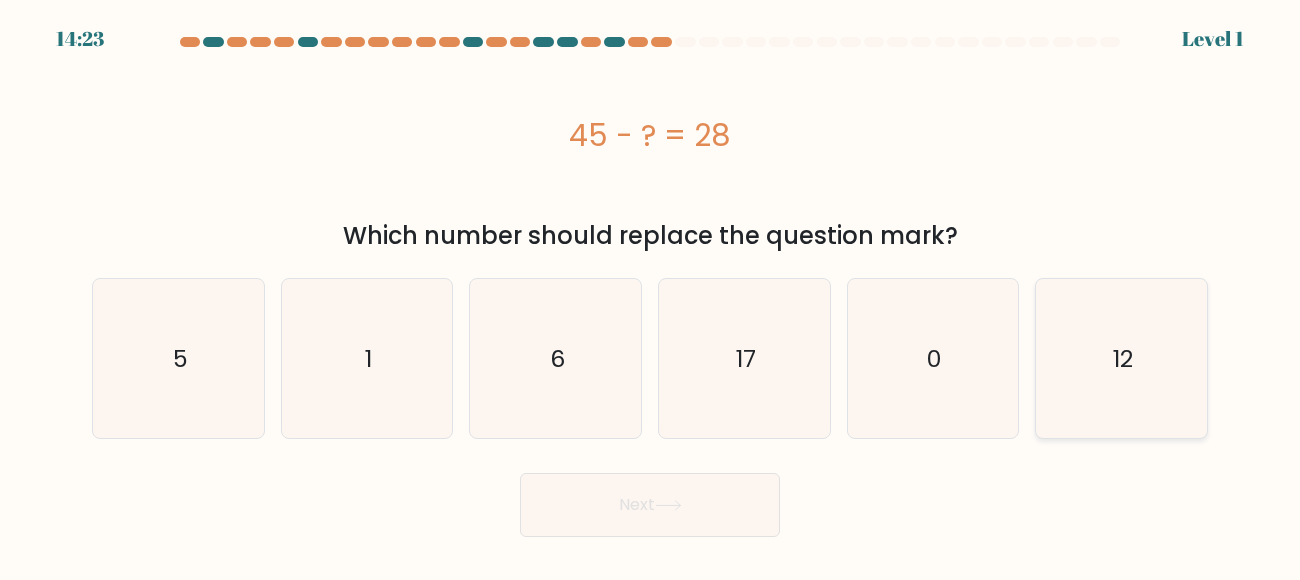 click on "12" 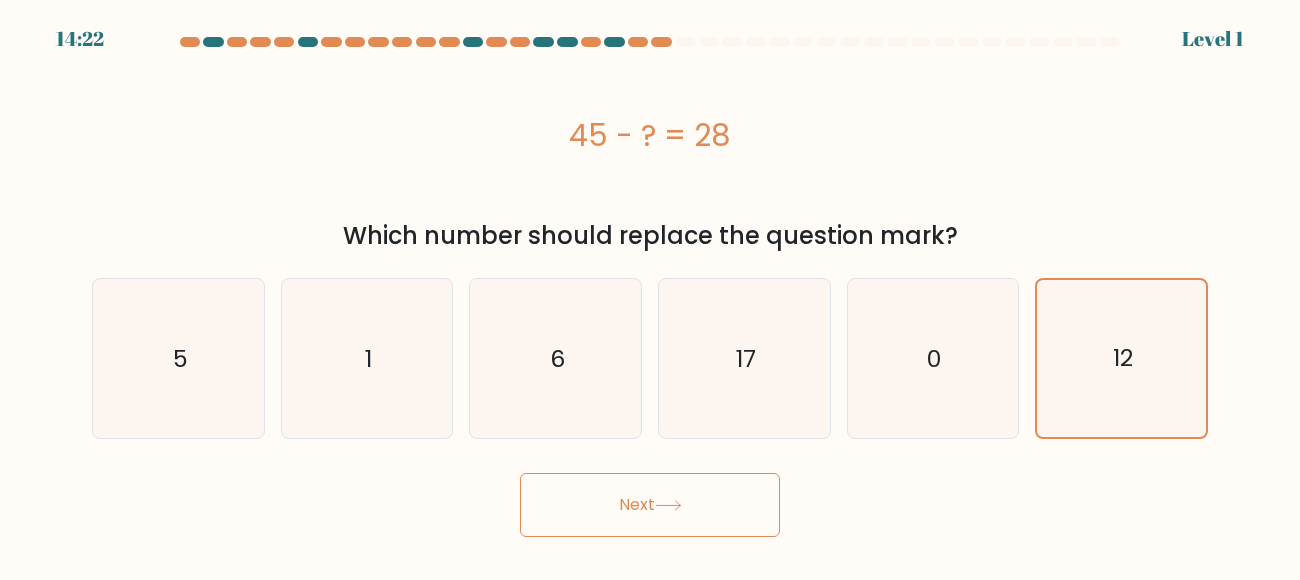 click on "Next" at bounding box center (650, 505) 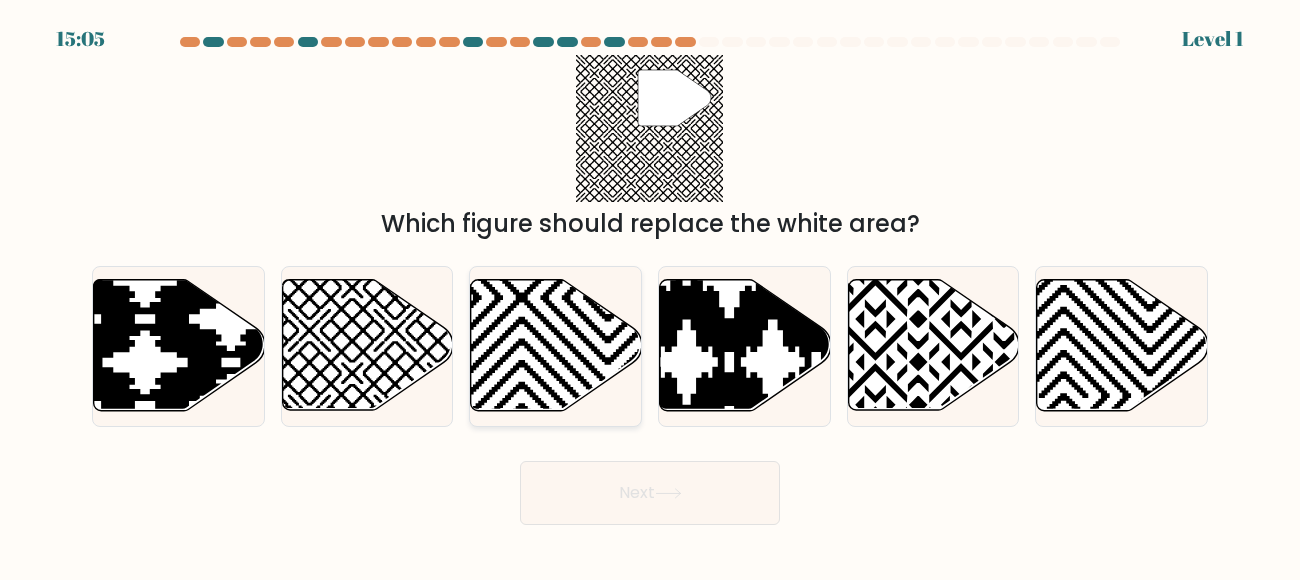 click 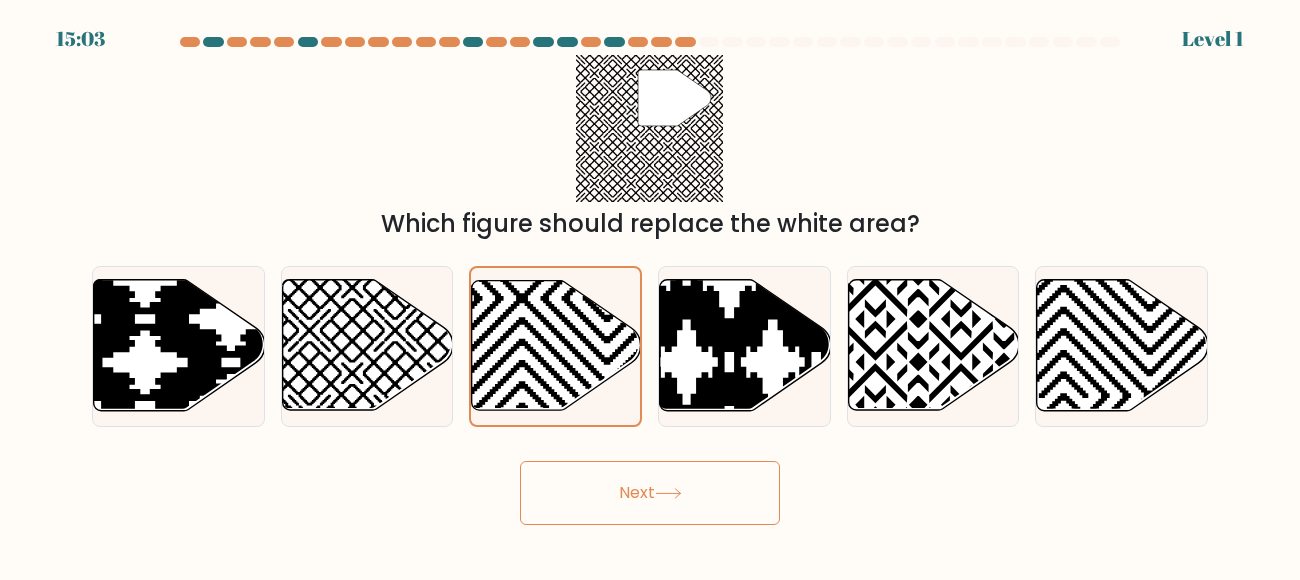 click on "Next" at bounding box center [650, 493] 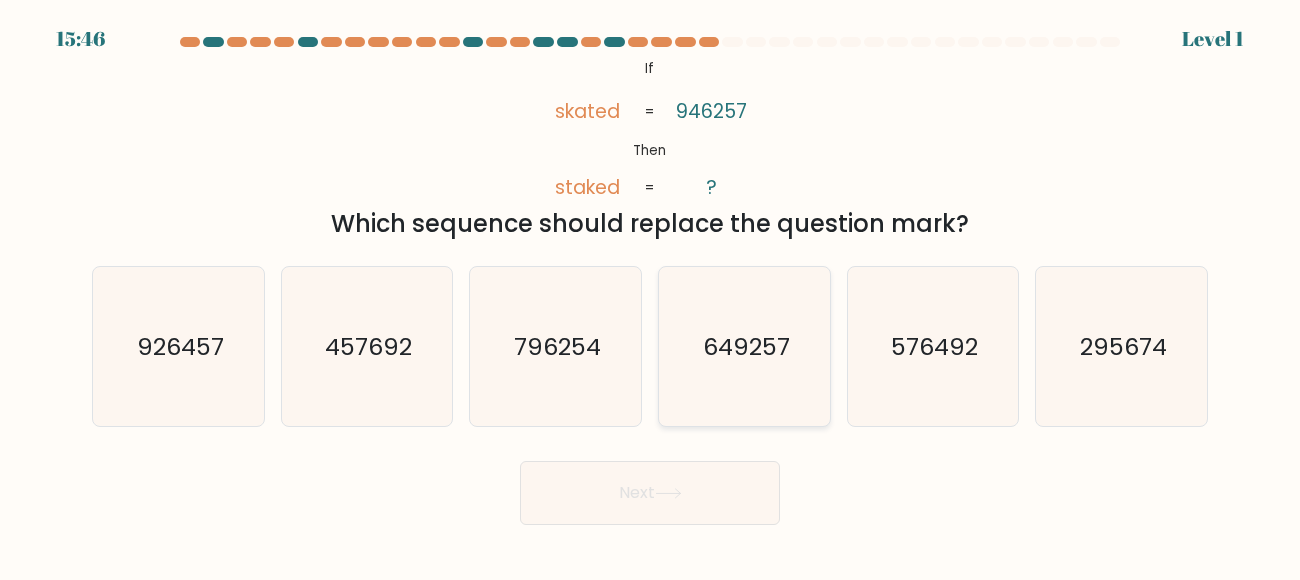 click on "649257" 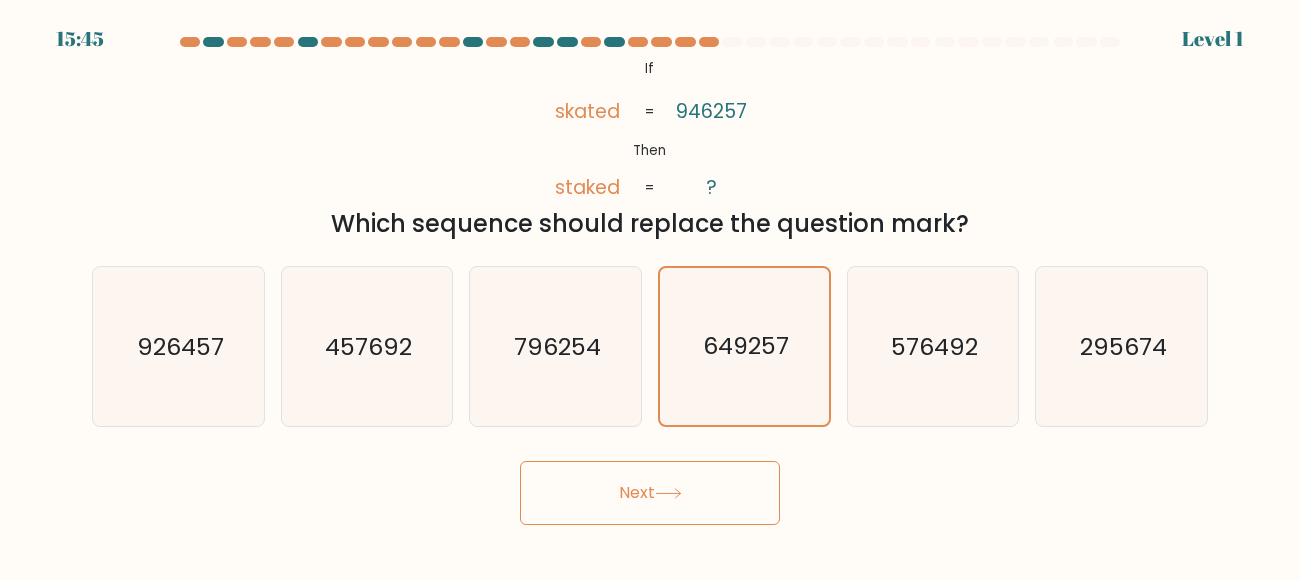 click on "Next" at bounding box center (650, 493) 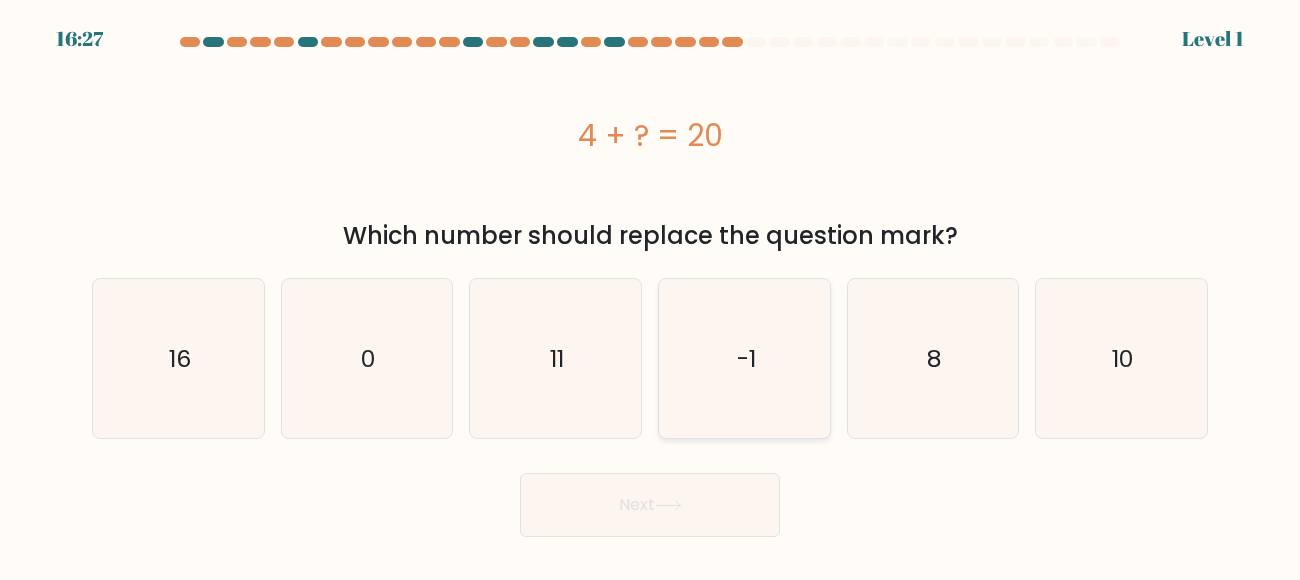 click on "-1" 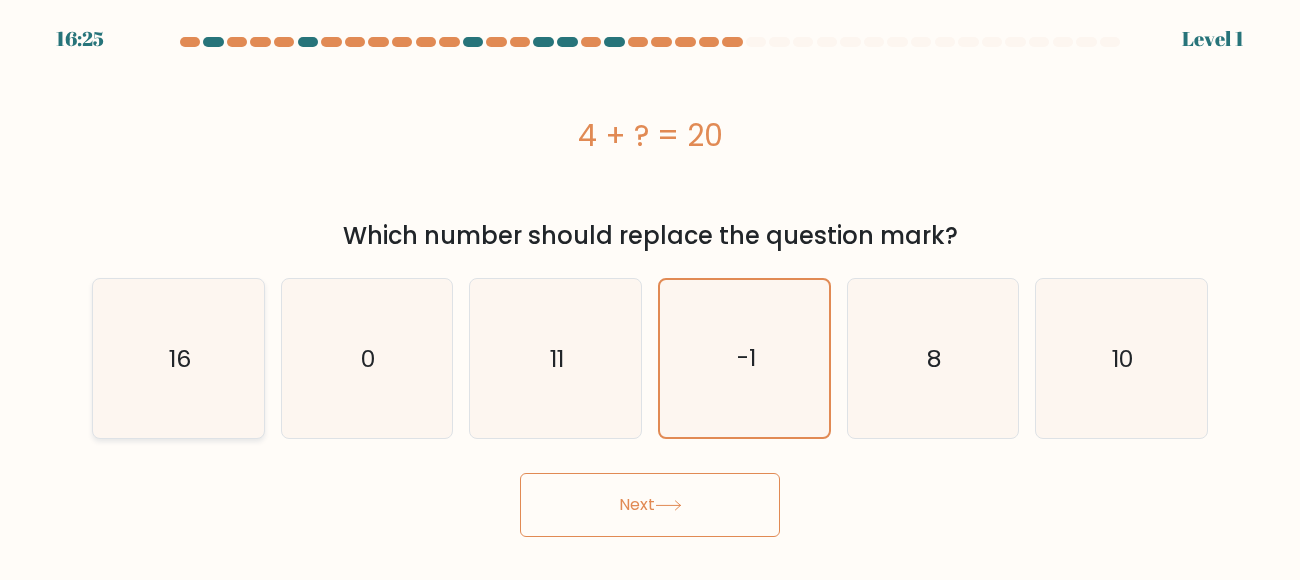 click on "16" 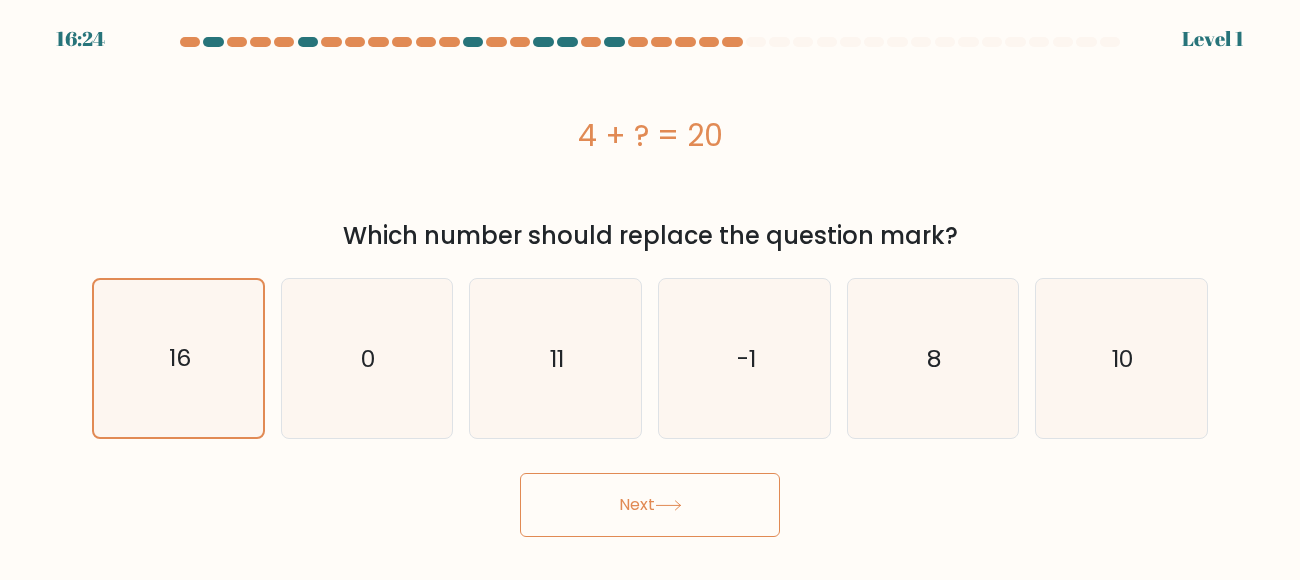 click on "Next" at bounding box center [650, 505] 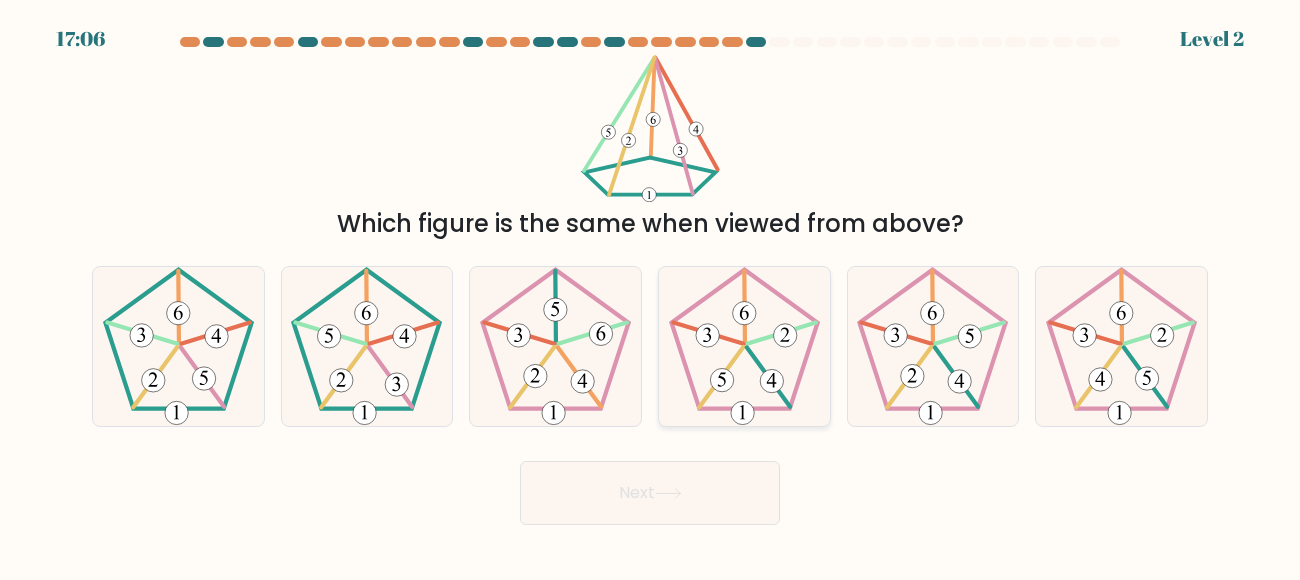 click 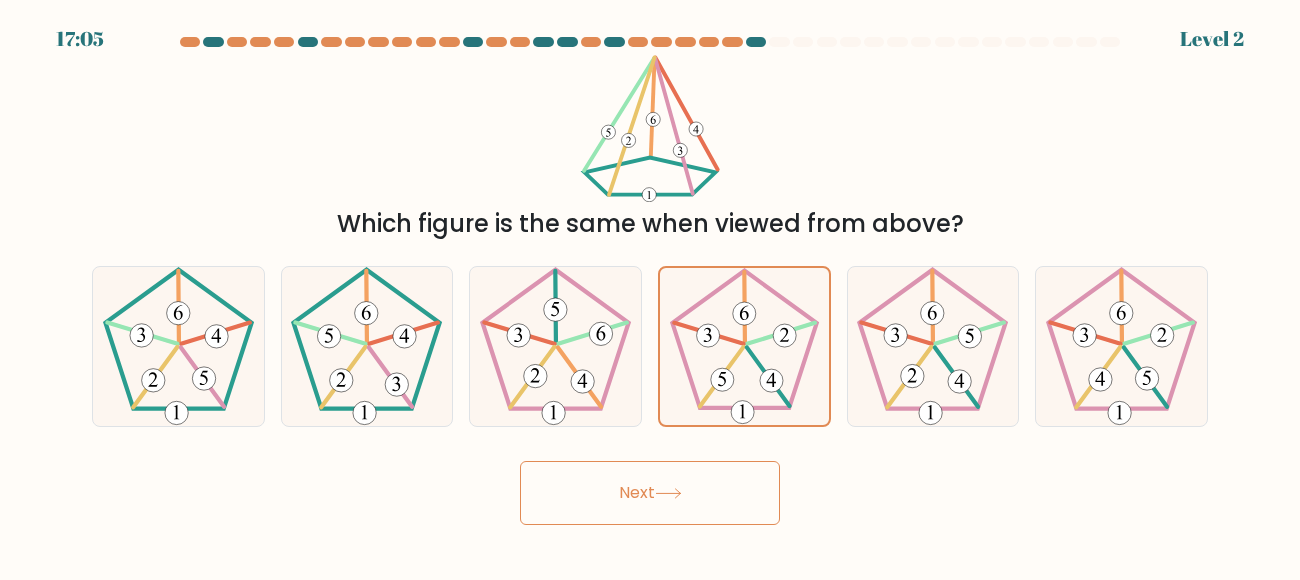 click 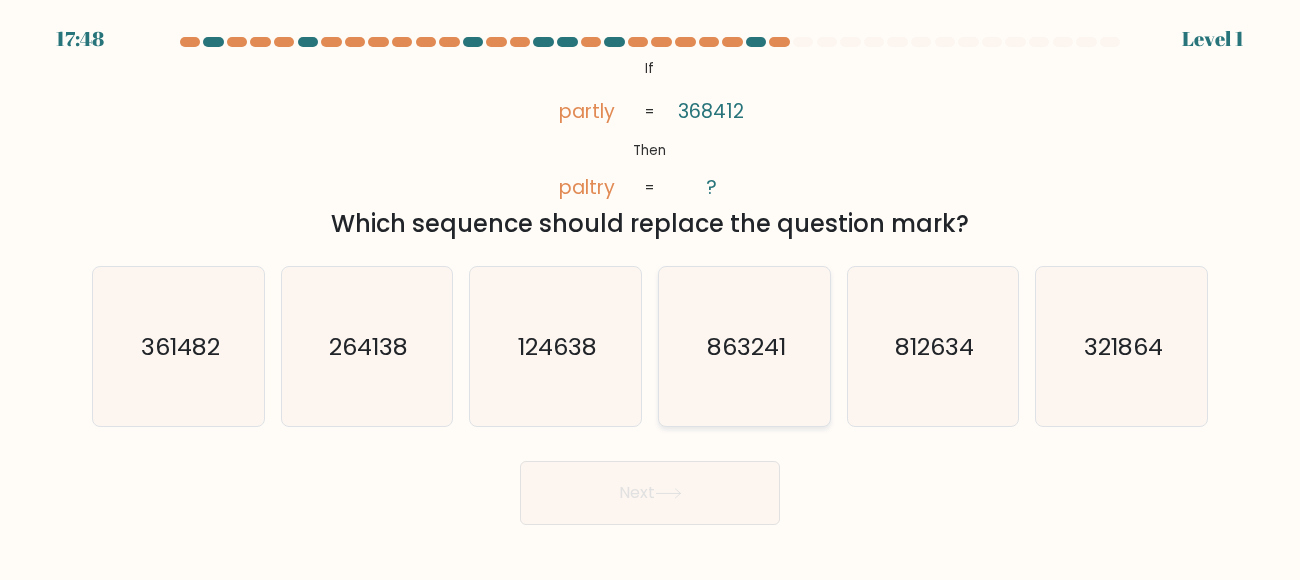 click on "863241" 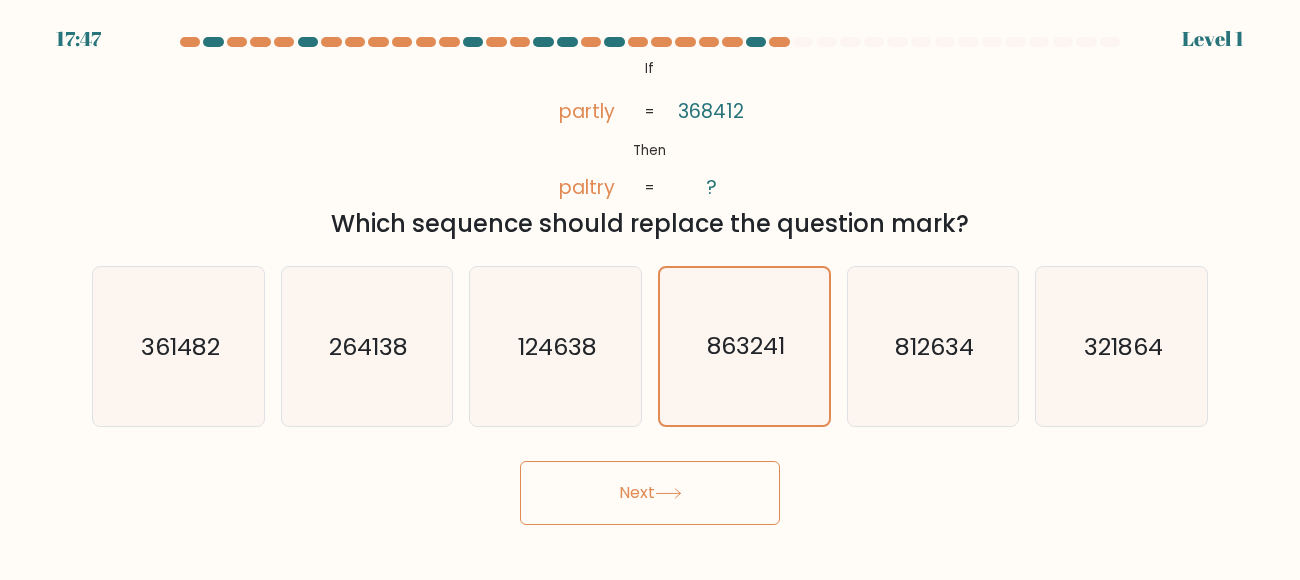 click on "Next" at bounding box center (650, 493) 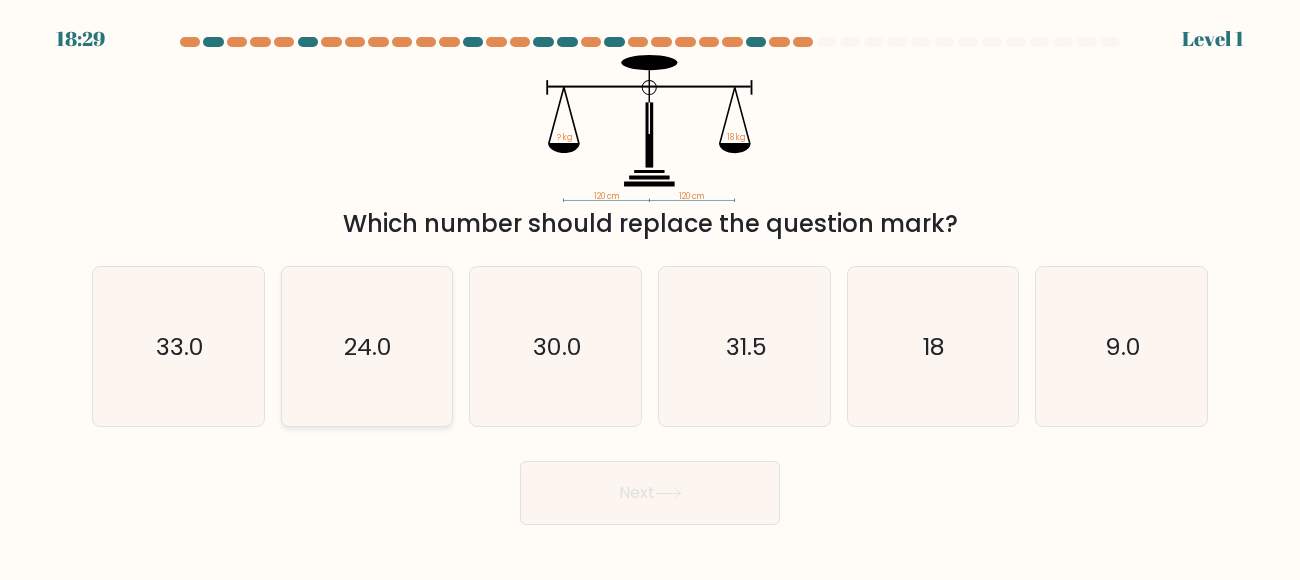 click on "24.0" 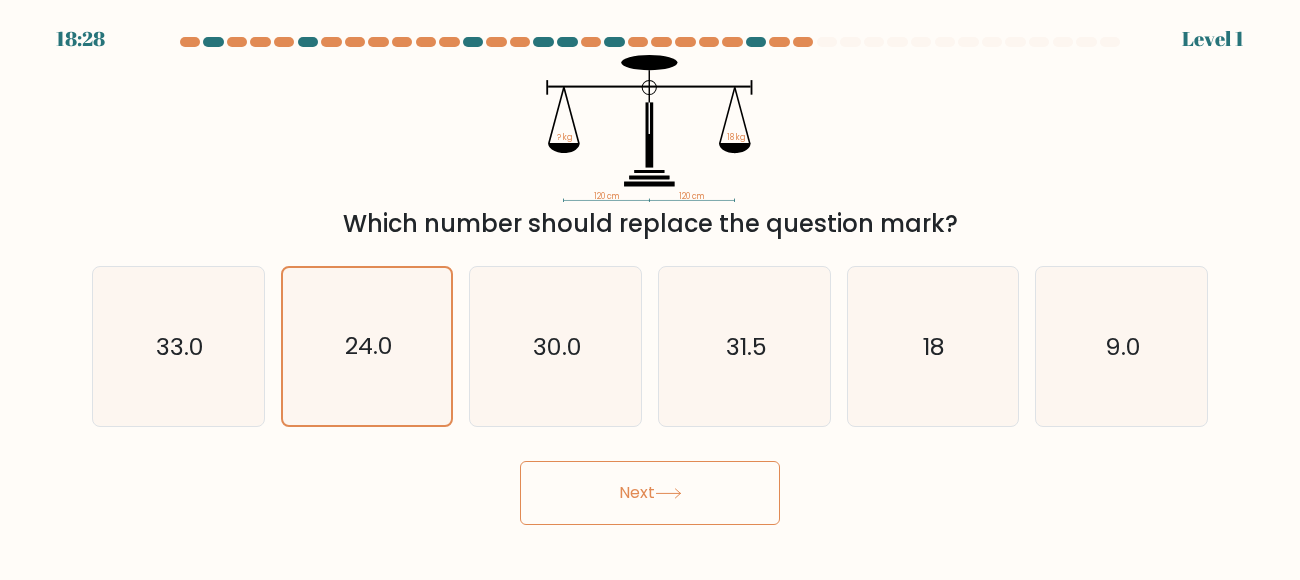 click on "Next" at bounding box center [650, 493] 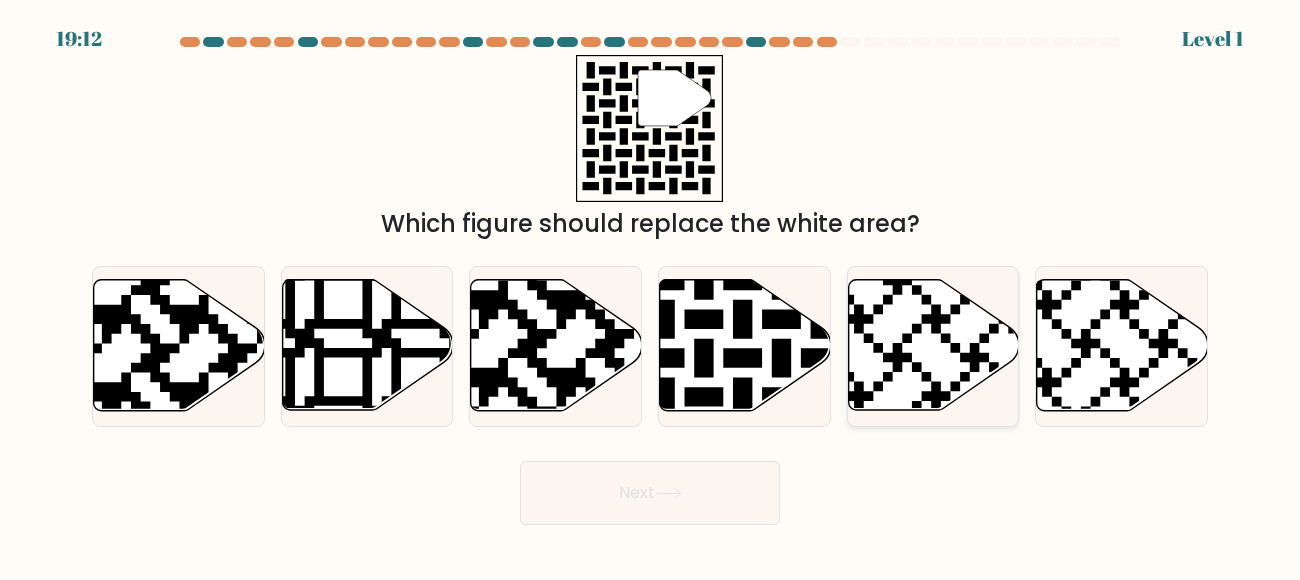 click 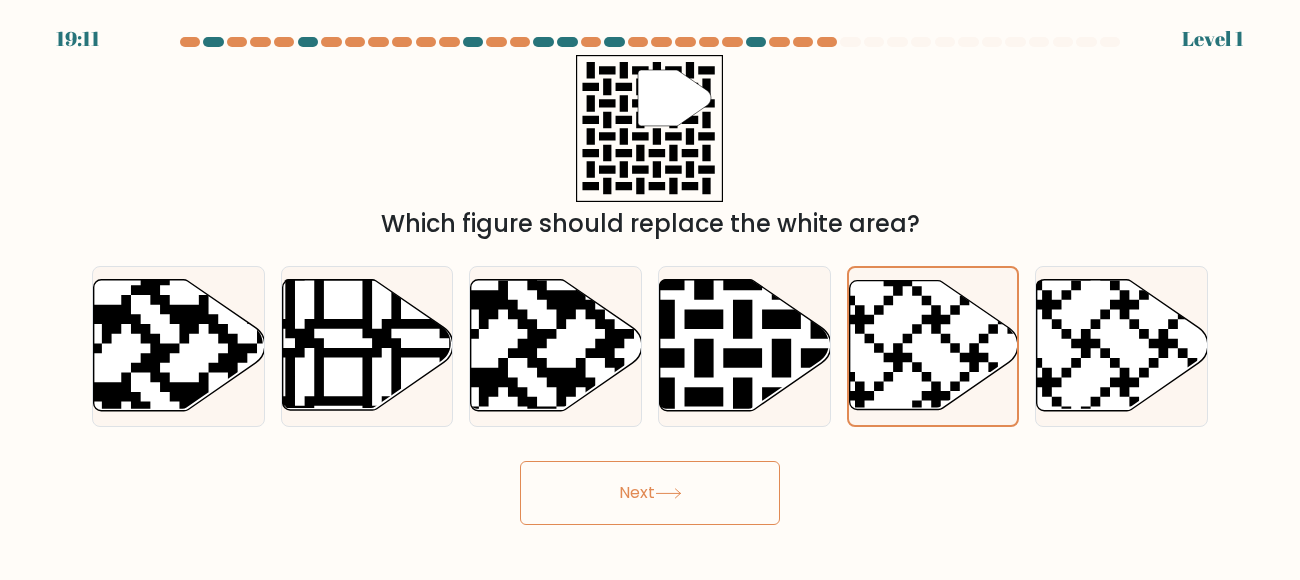 click on "Next" at bounding box center [650, 493] 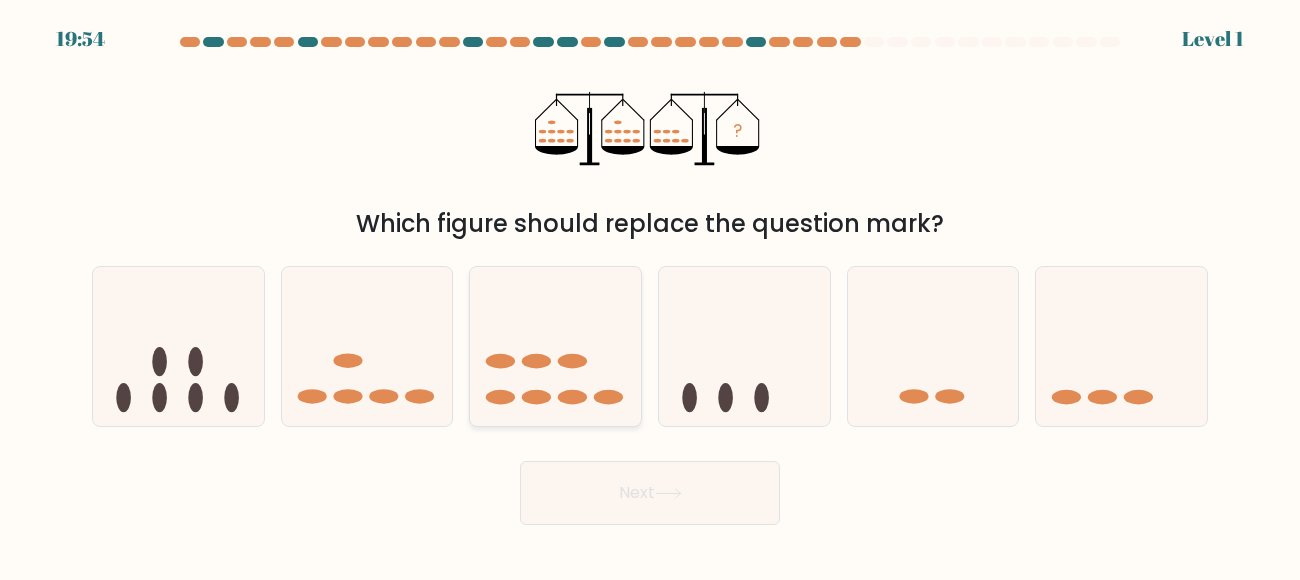 click 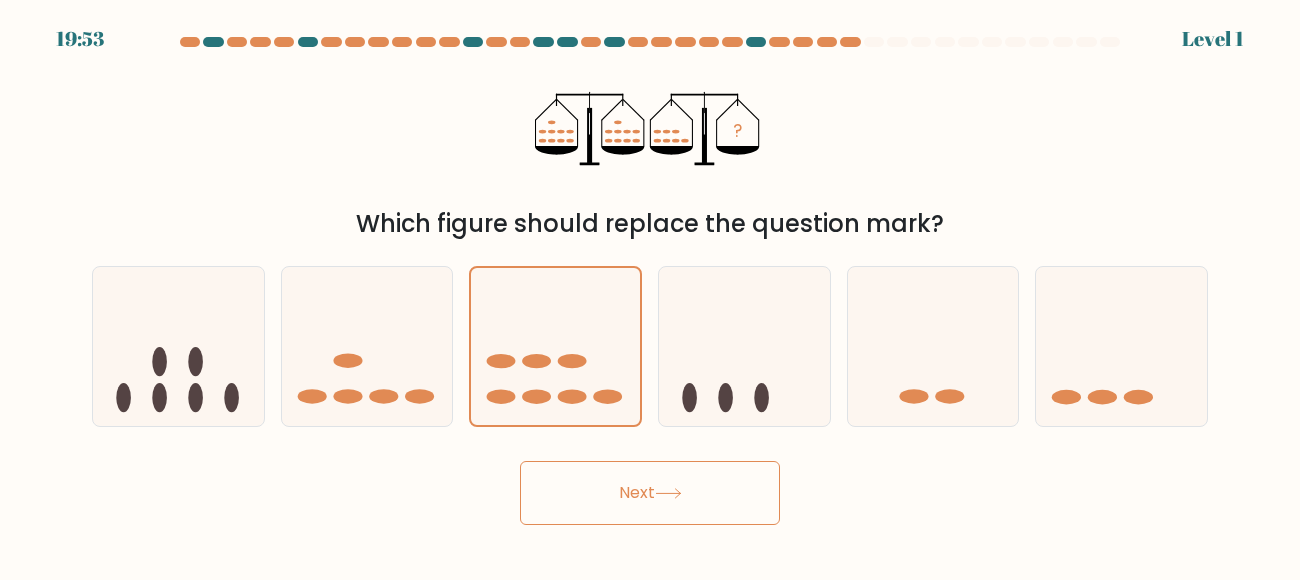 click on "Next" at bounding box center (650, 493) 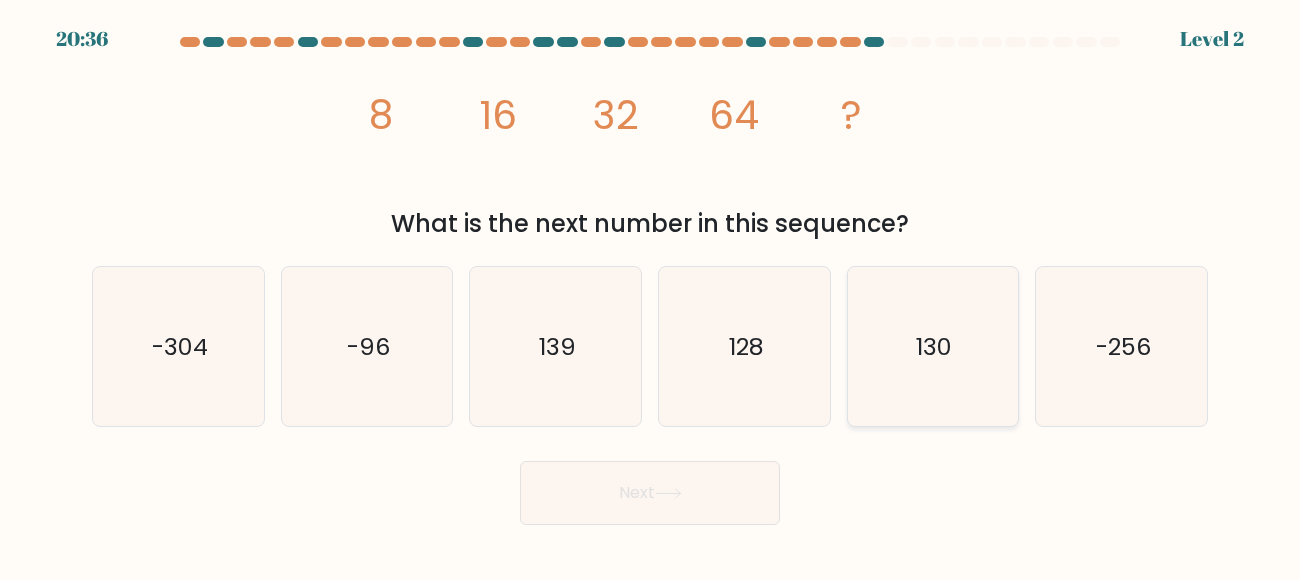 click on "130" 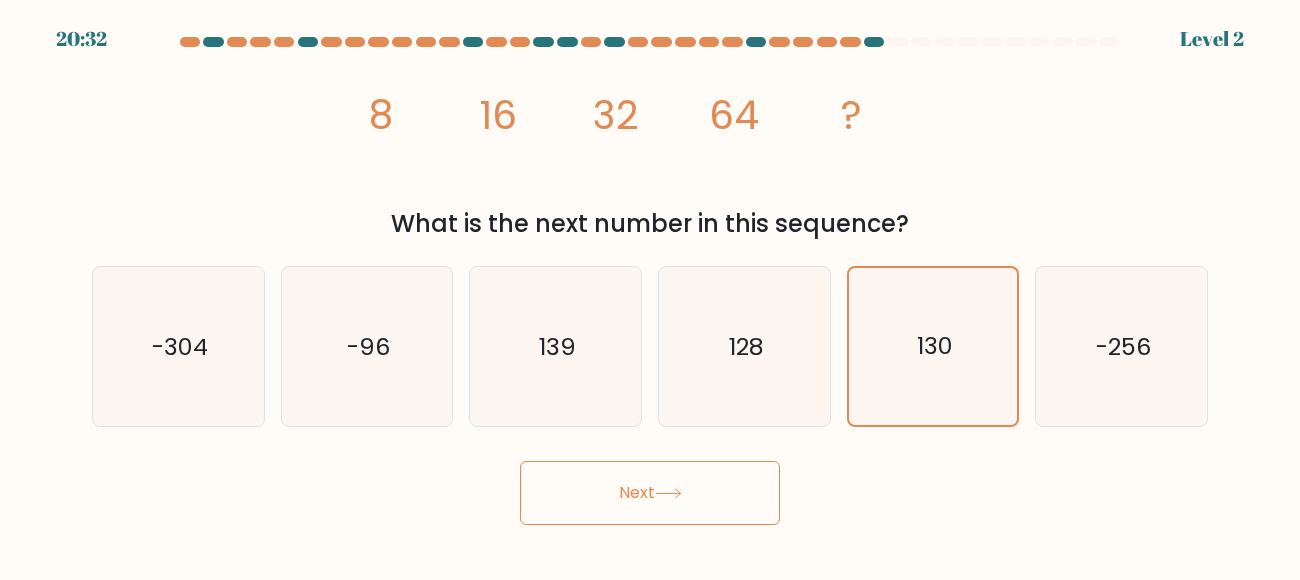 click on "Next" at bounding box center (650, 493) 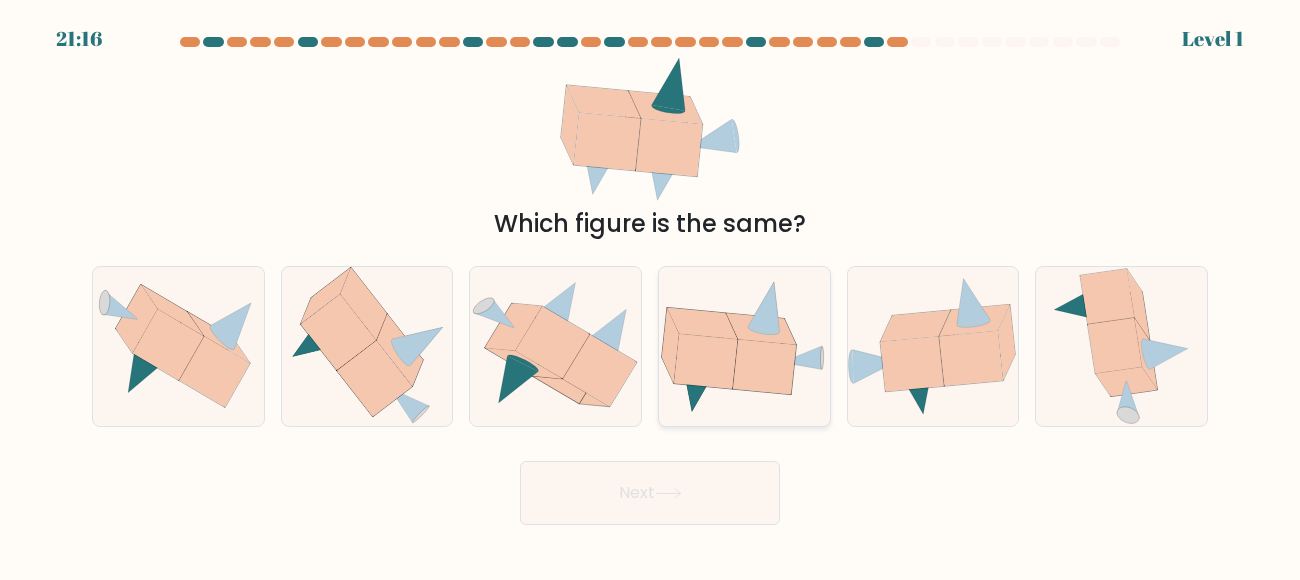 click 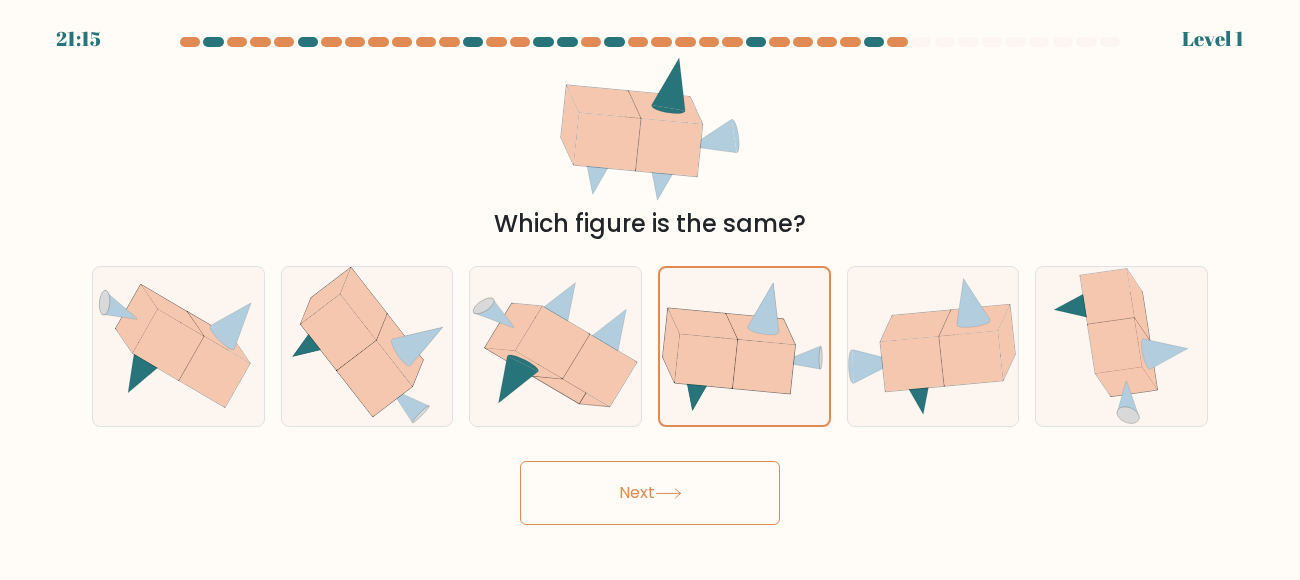 click on "Next" at bounding box center (650, 493) 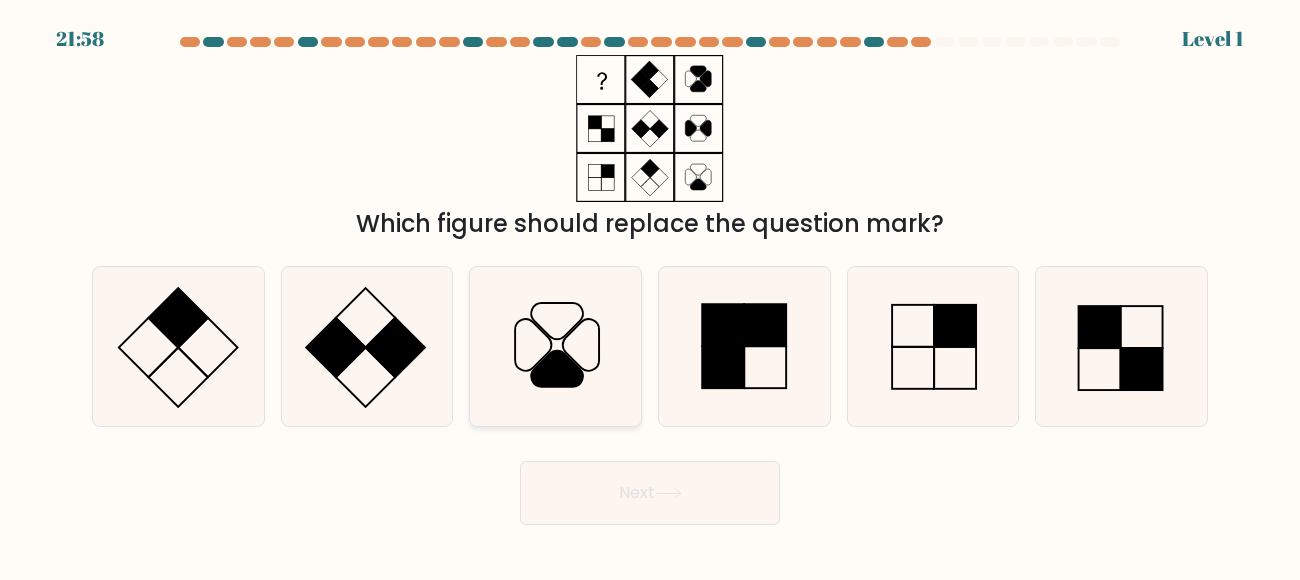 click 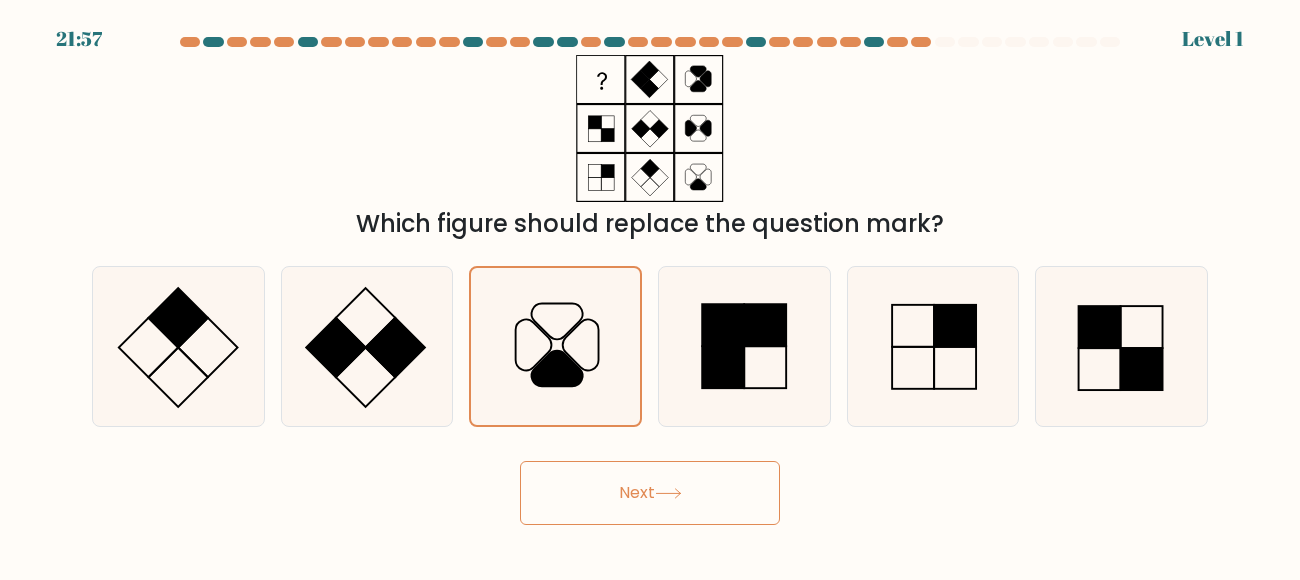 click on "Next" at bounding box center [650, 493] 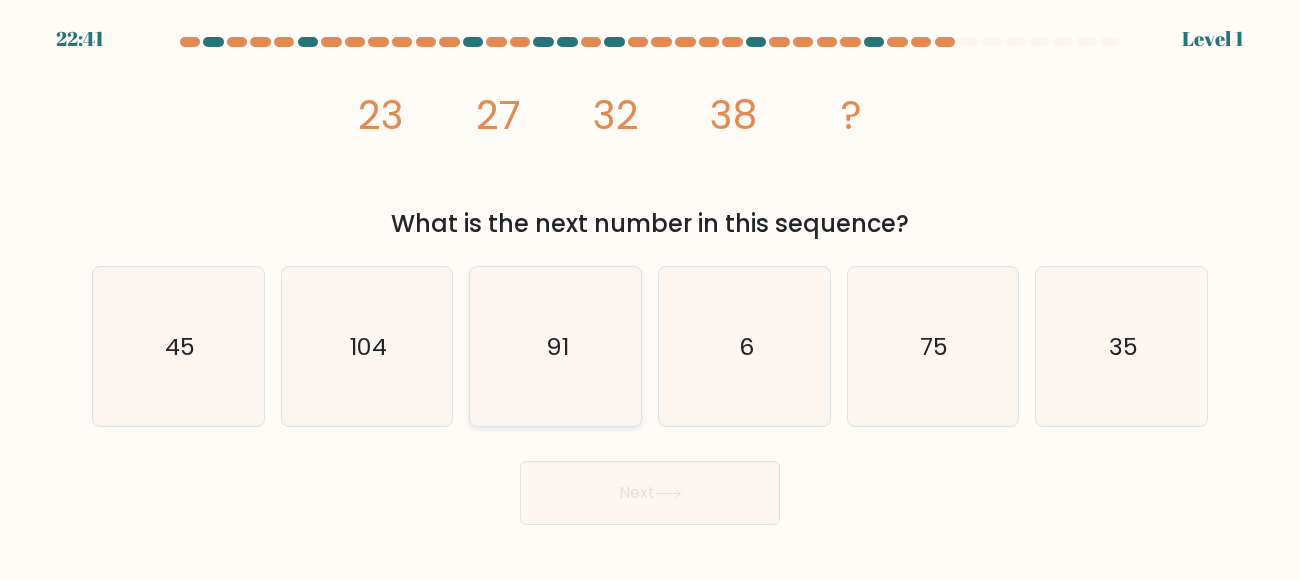 click on "91" 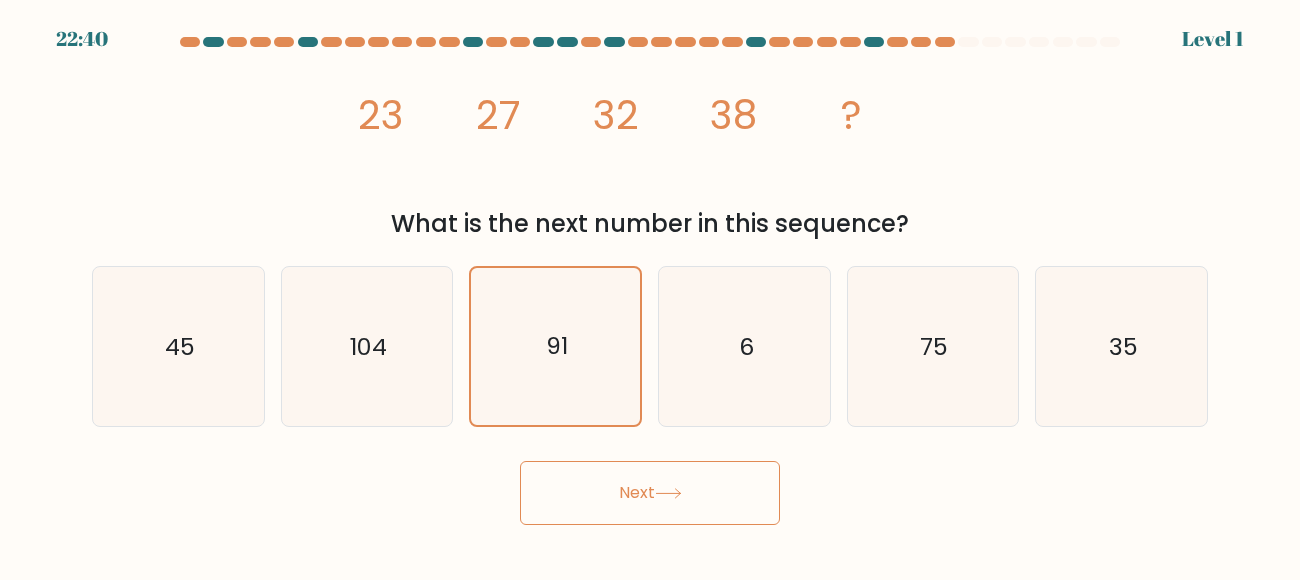 click on "Next" at bounding box center [650, 493] 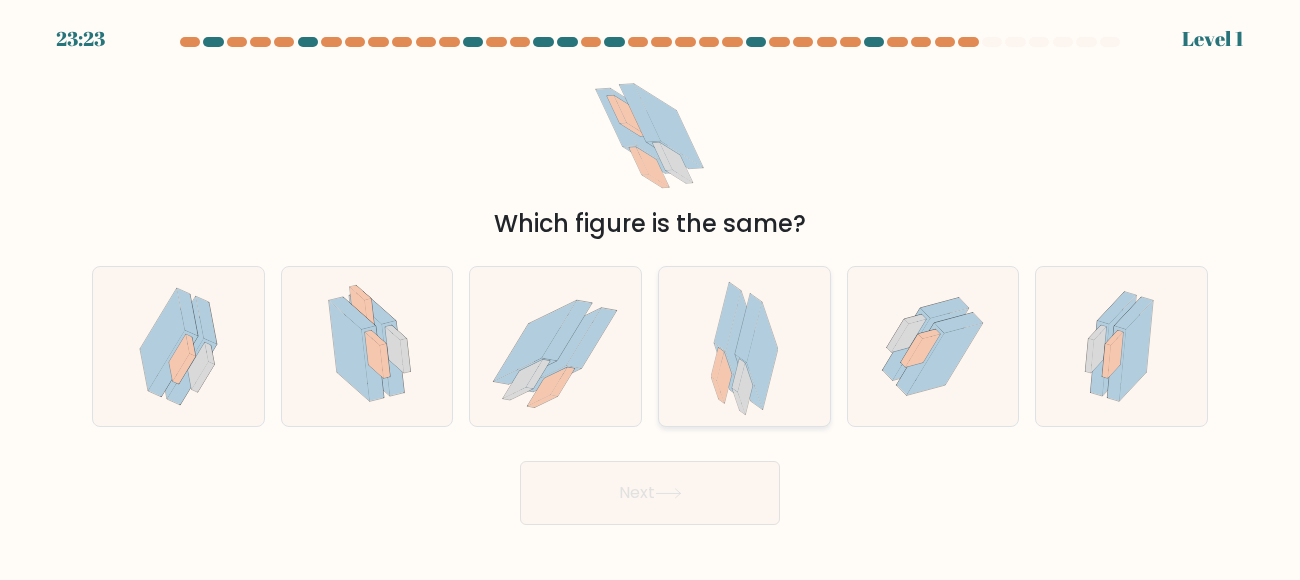 click 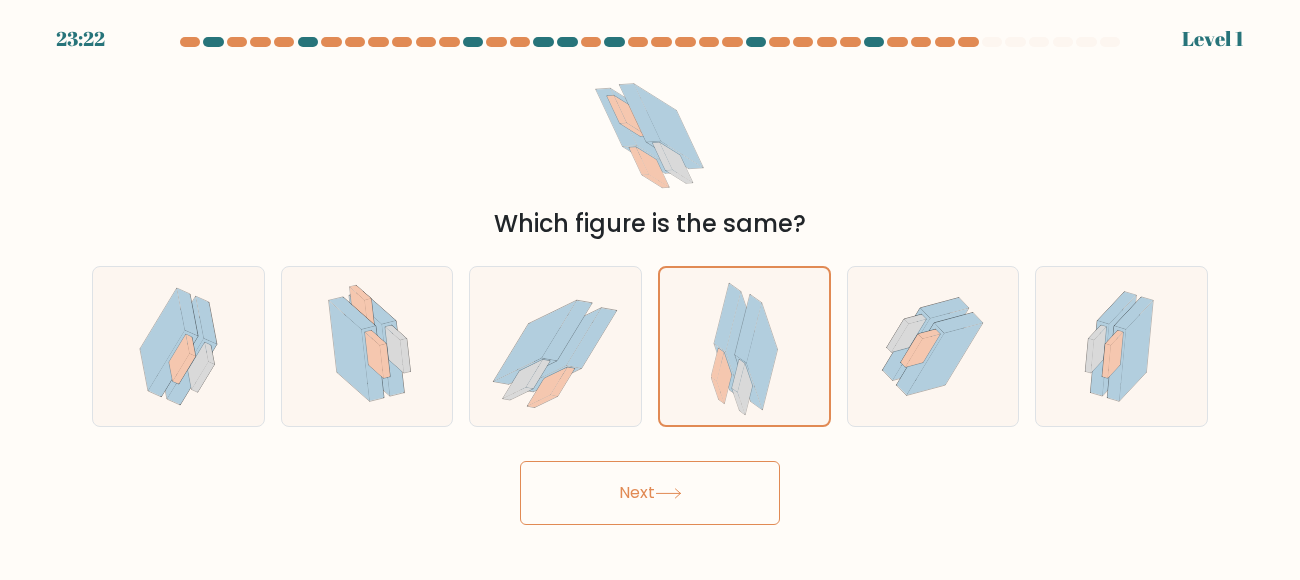 click on "Next" at bounding box center (650, 493) 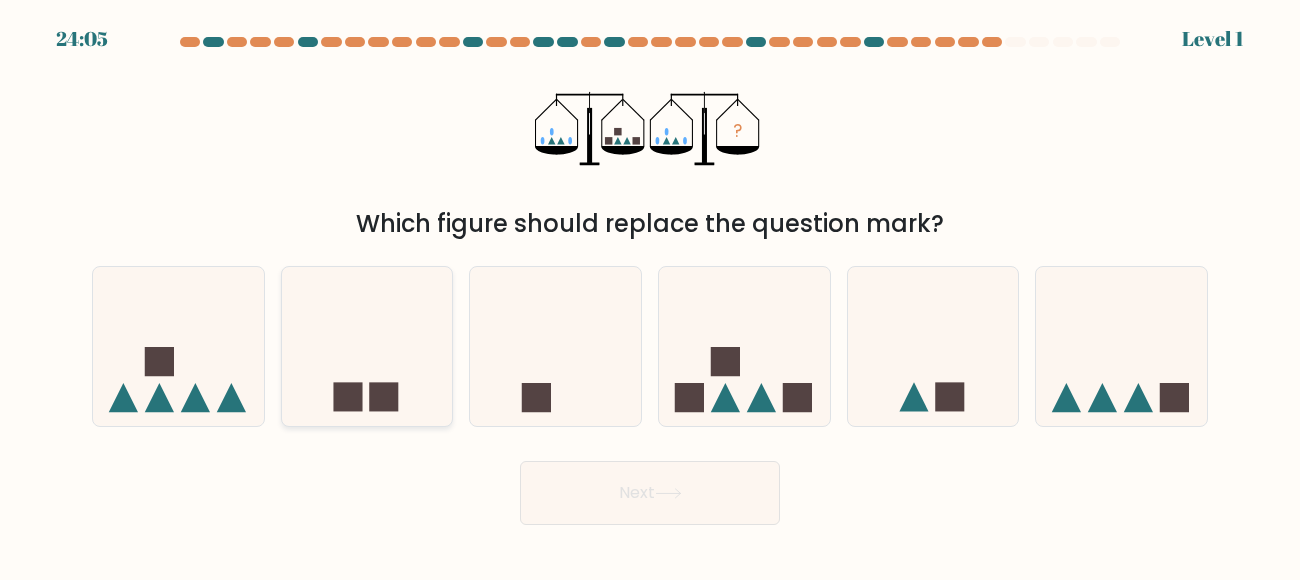 click 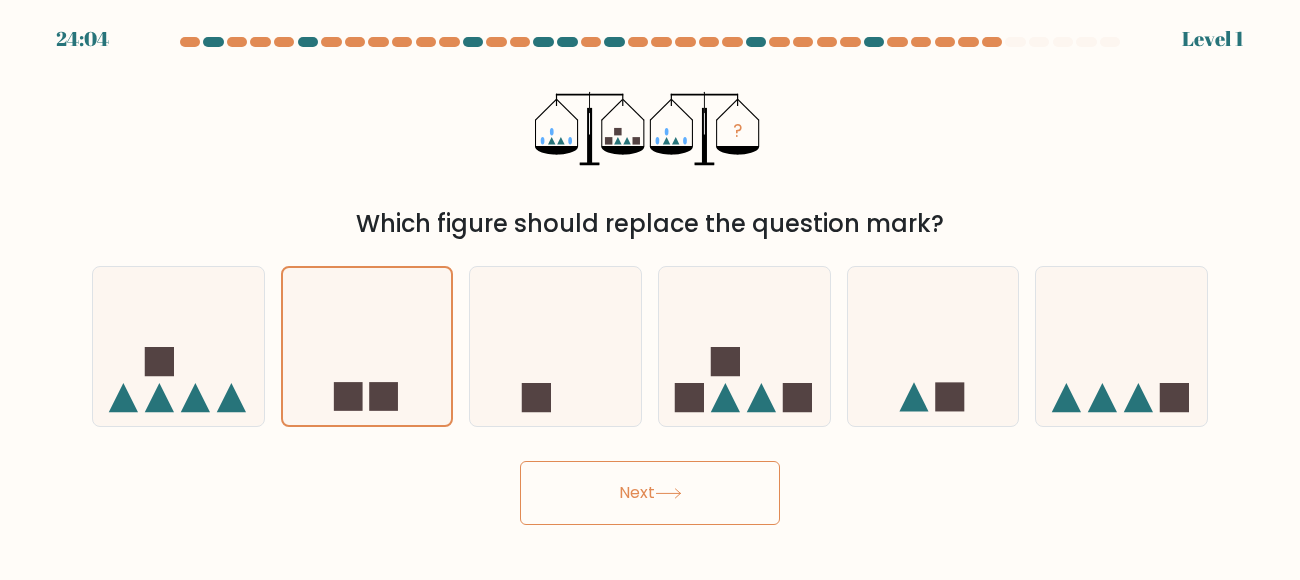 click on "Next" at bounding box center (650, 493) 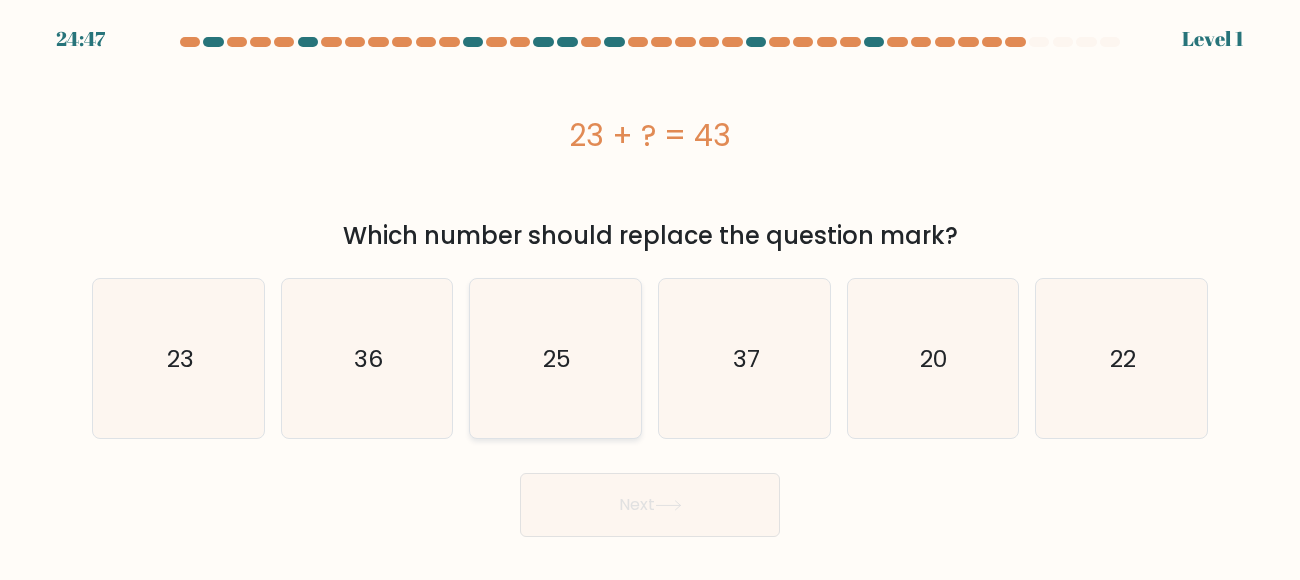 click on "25" 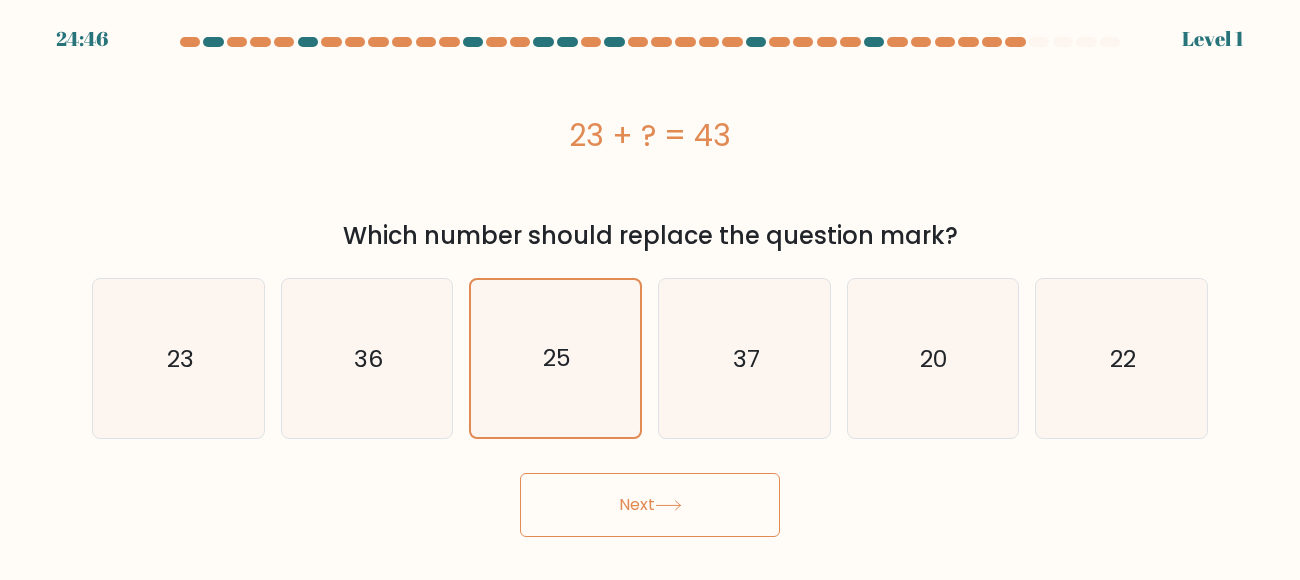 click on "Next" at bounding box center (650, 505) 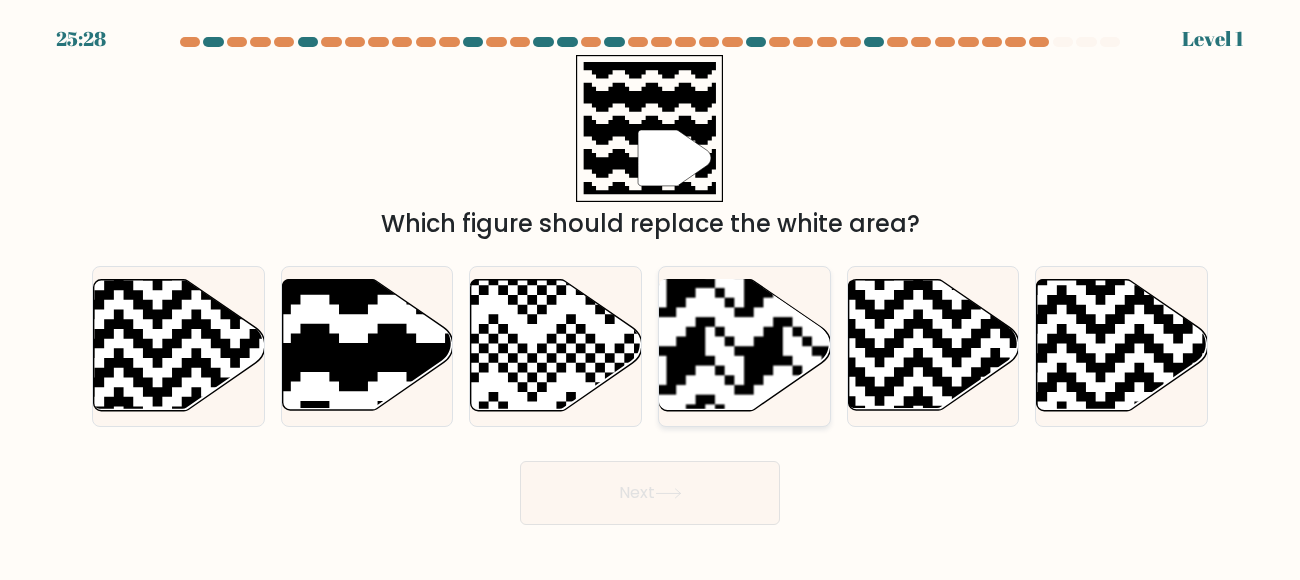 click 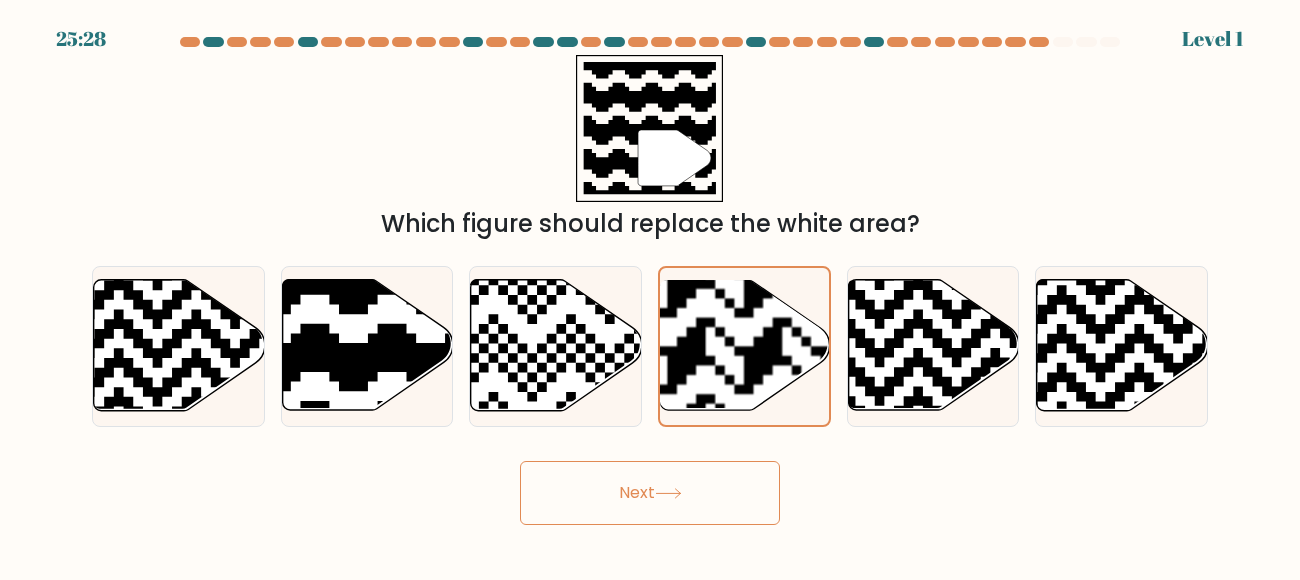 click on "Next" at bounding box center [650, 493] 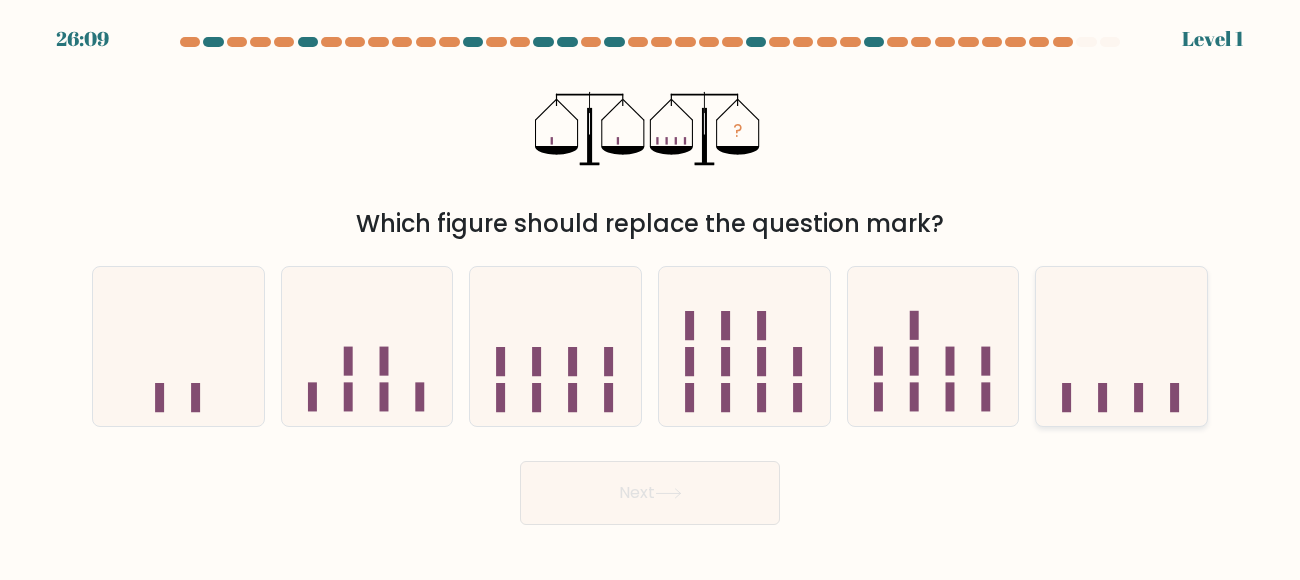 click 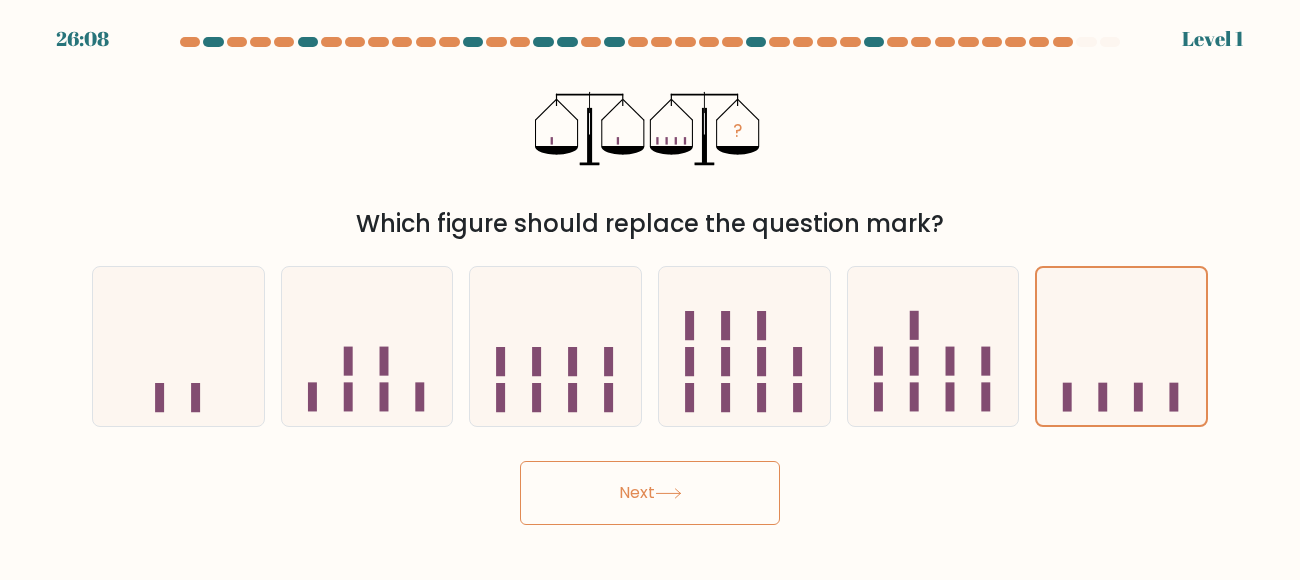 click on "Next" at bounding box center [650, 493] 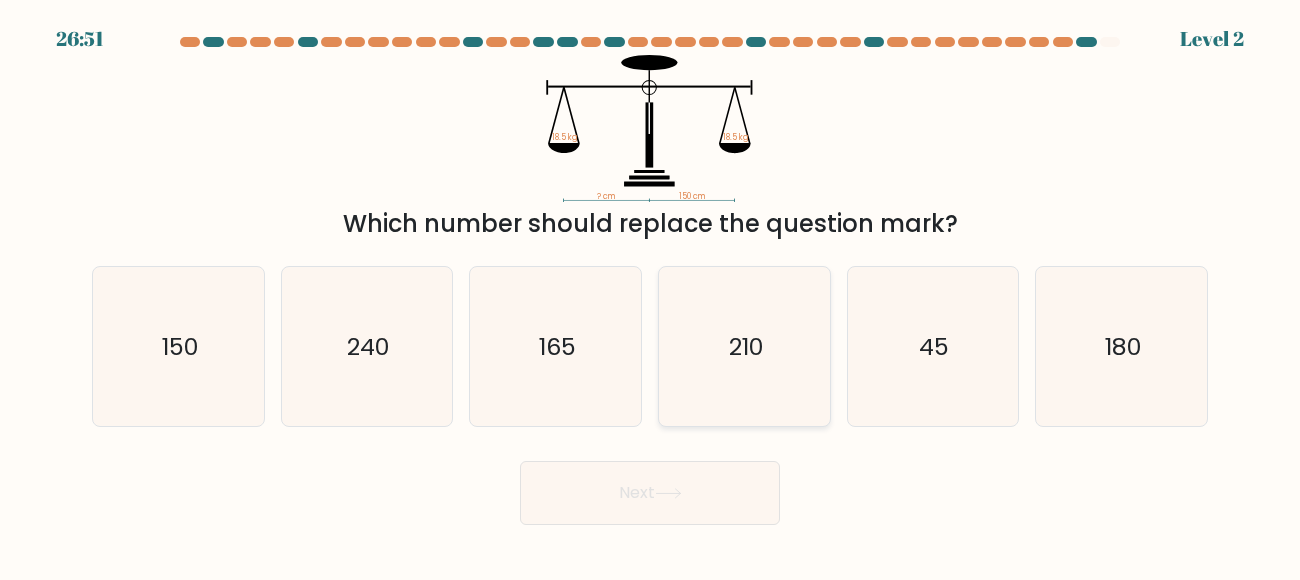 click on "210" 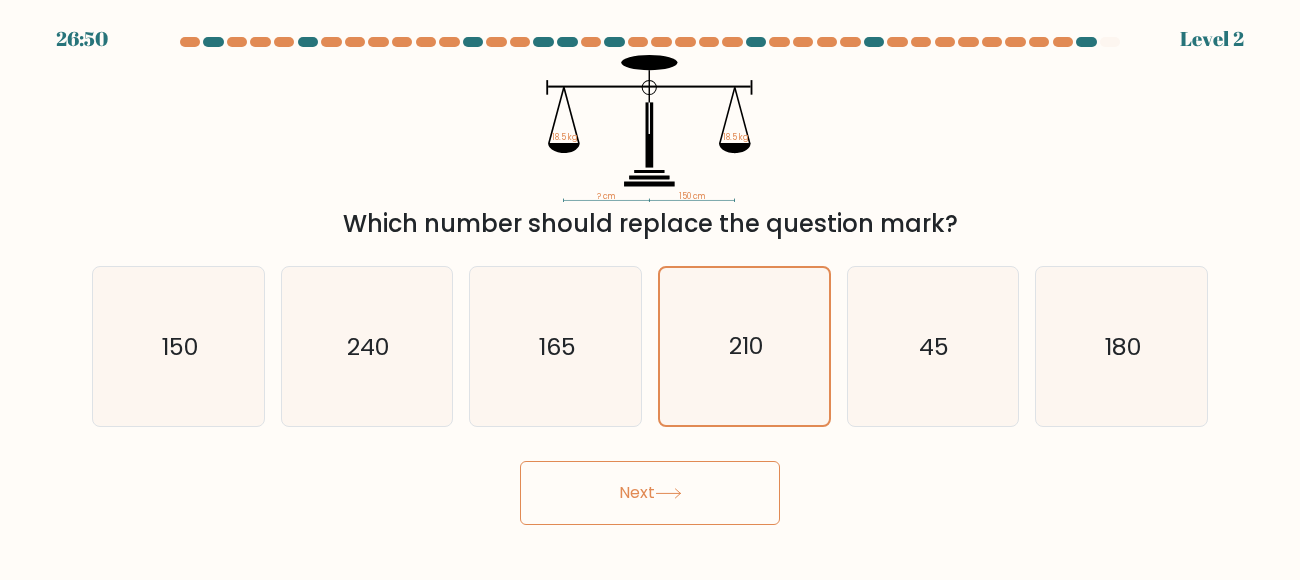 click on "Next" at bounding box center [650, 488] 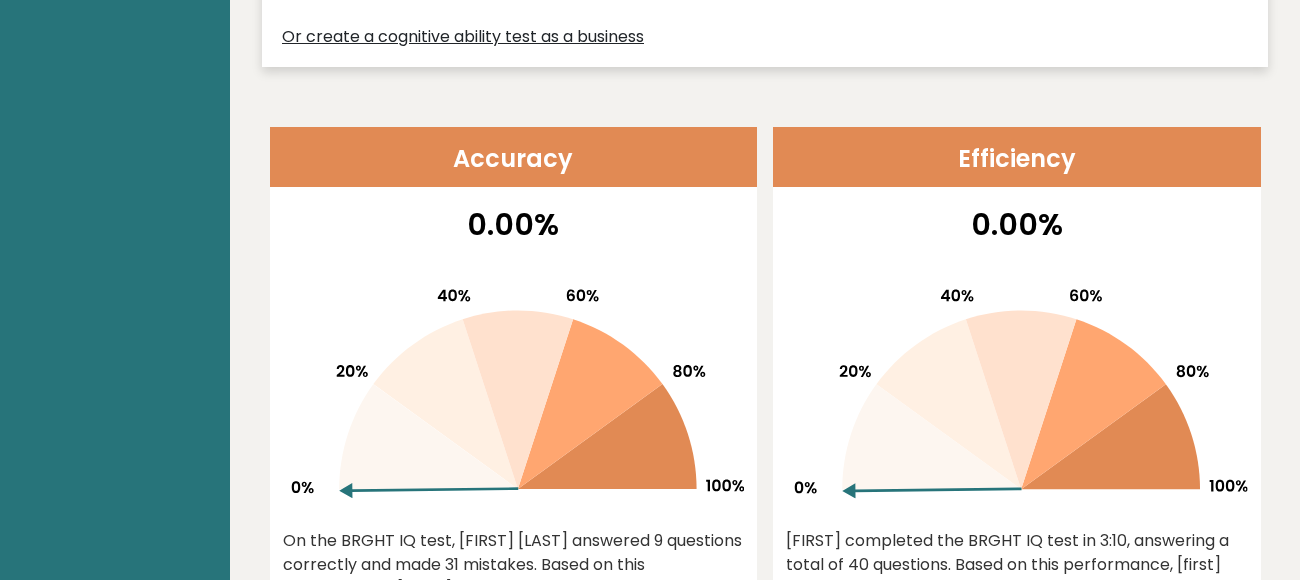 scroll, scrollTop: 785, scrollLeft: 0, axis: vertical 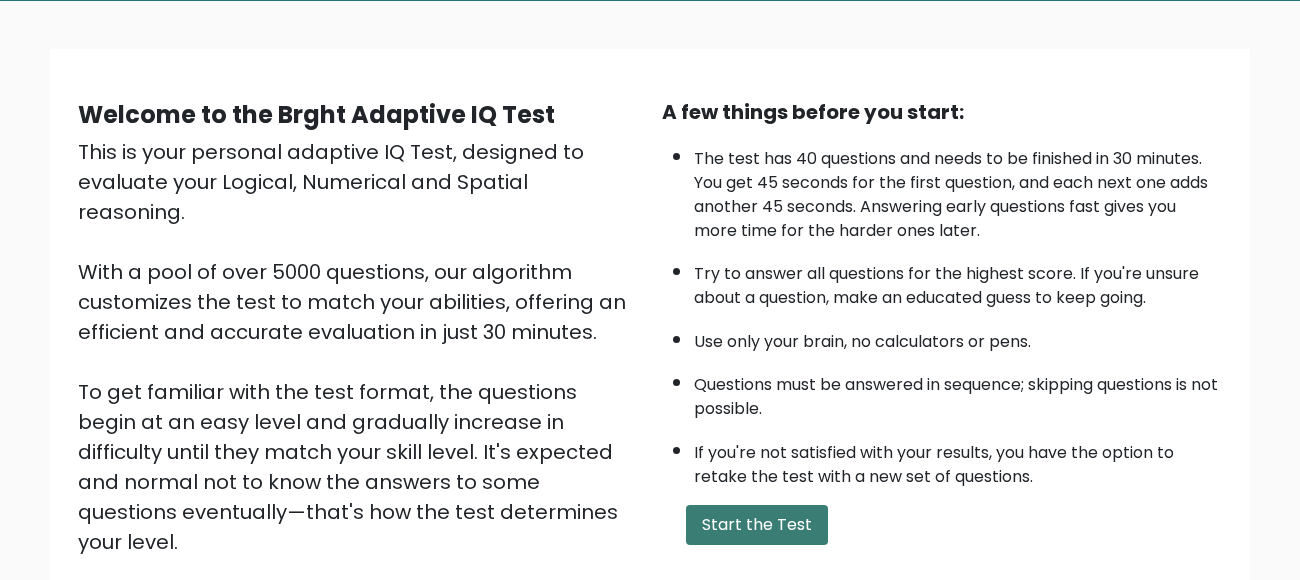 click on "Start the Test" at bounding box center (757, 525) 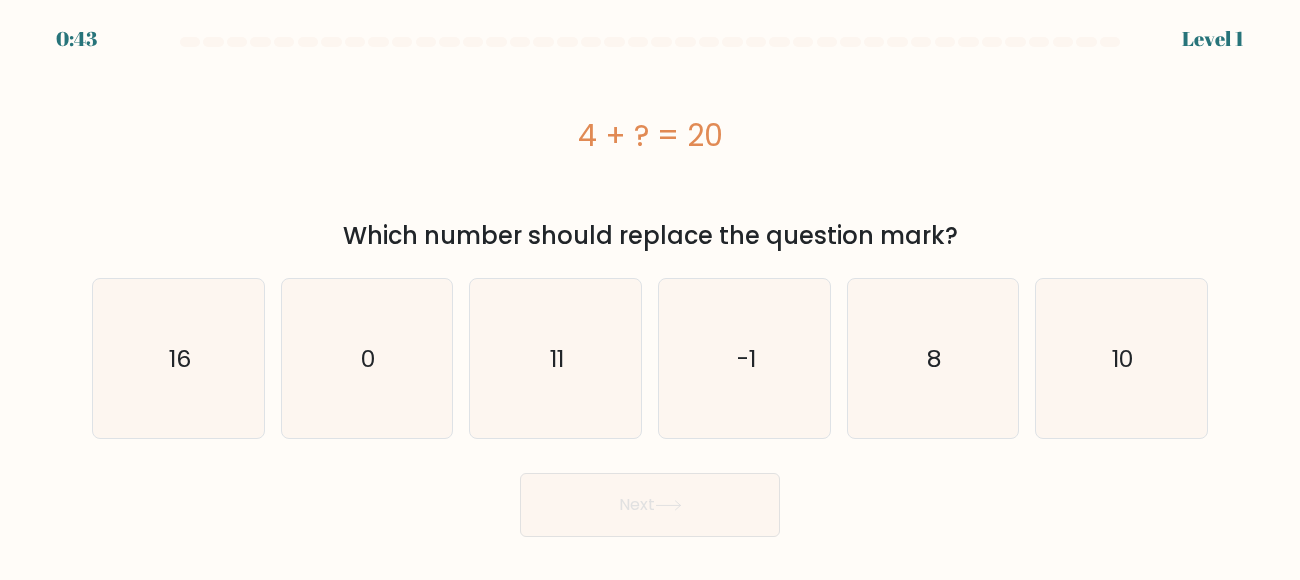 scroll, scrollTop: 0, scrollLeft: 0, axis: both 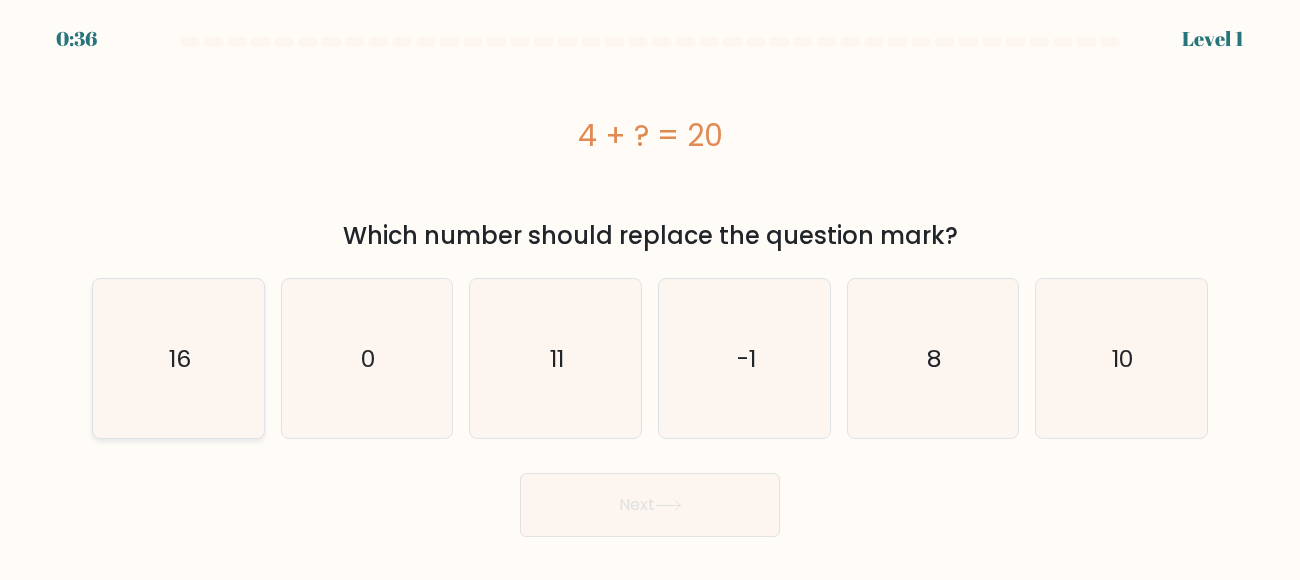 click on "16" 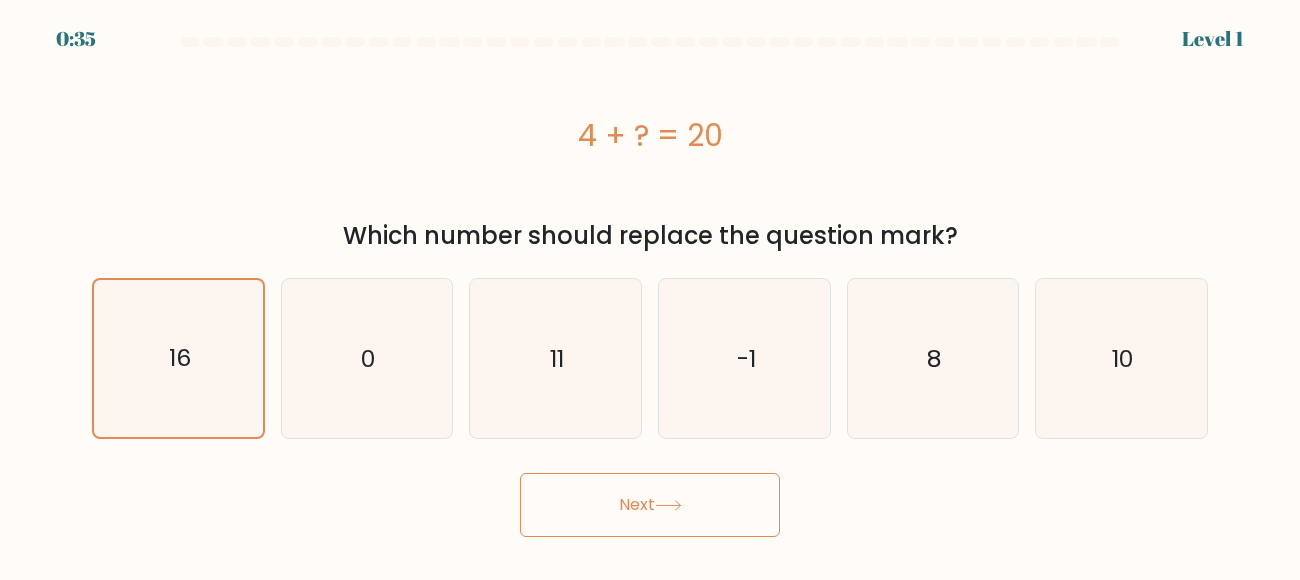 click on "Next" at bounding box center [650, 505] 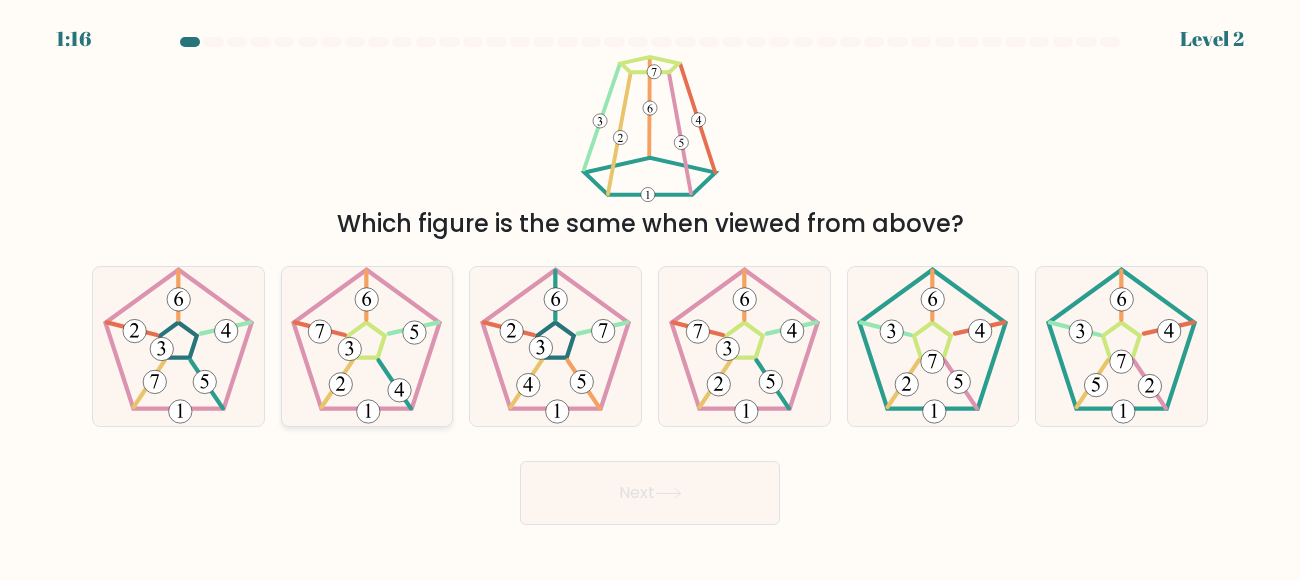 click 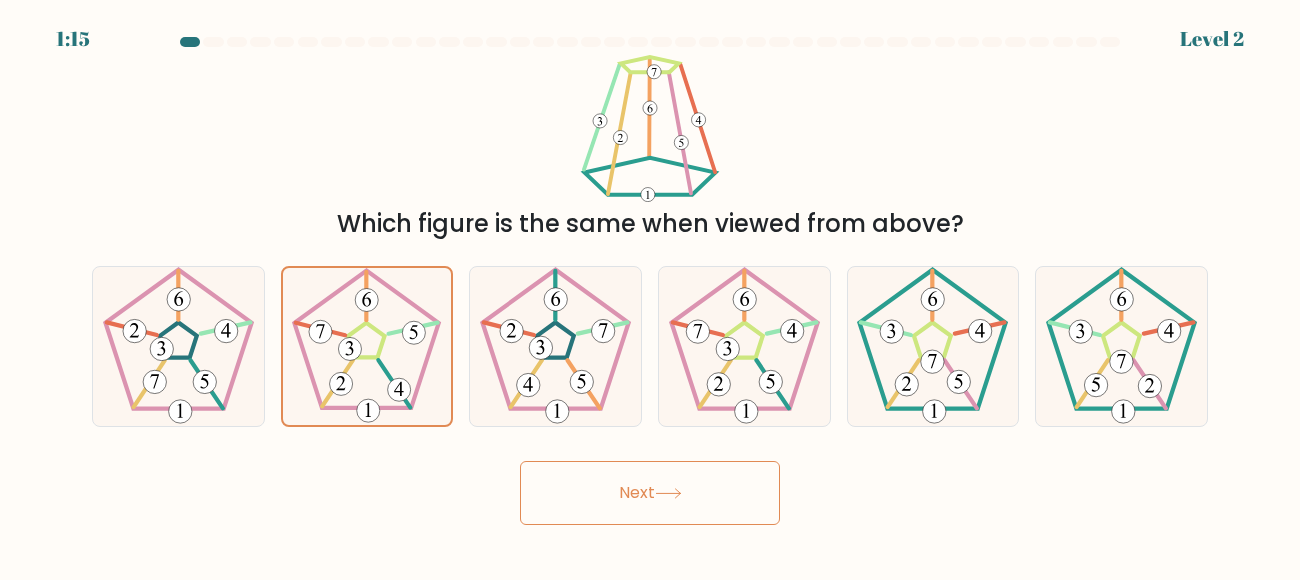 click on "Next" at bounding box center (650, 493) 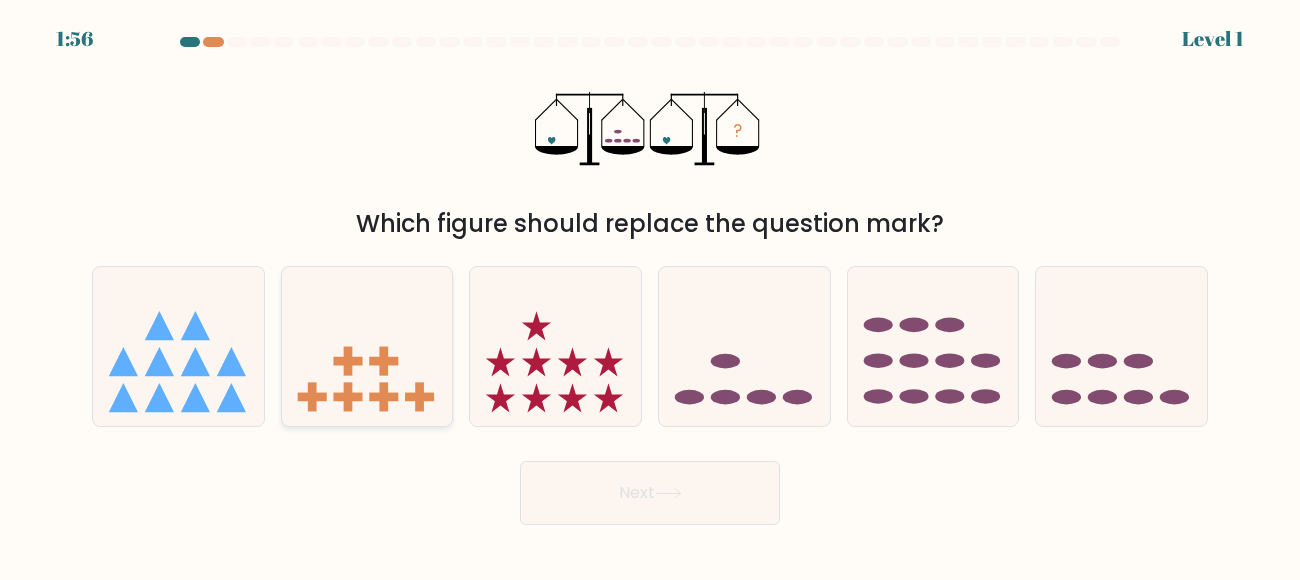 click 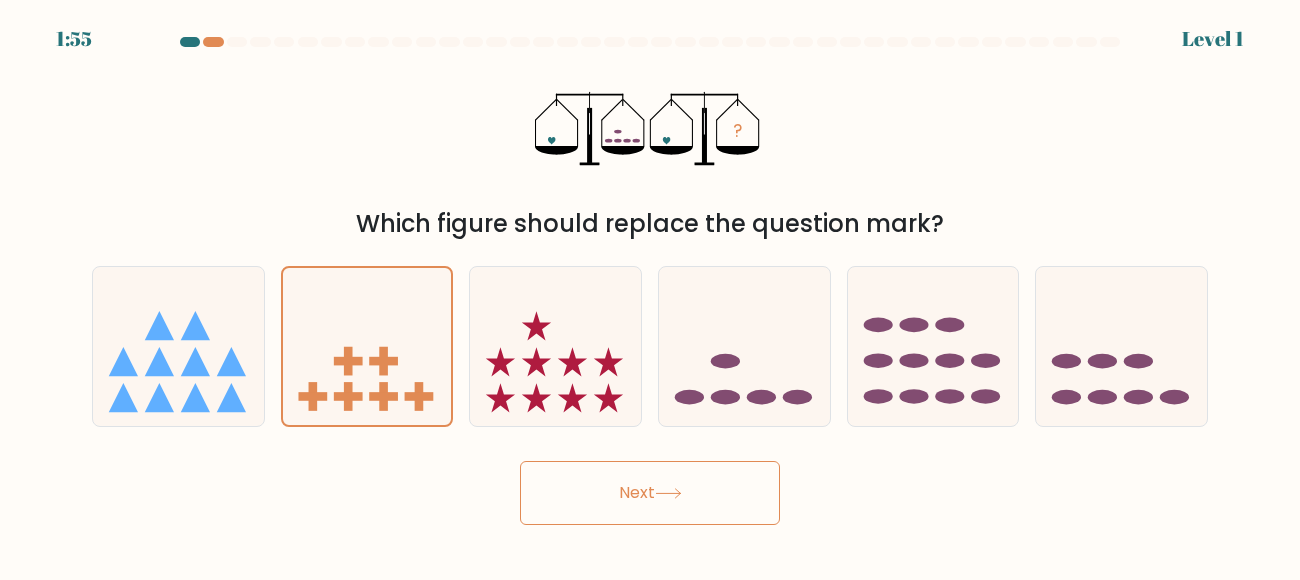 click on "Next" at bounding box center (650, 493) 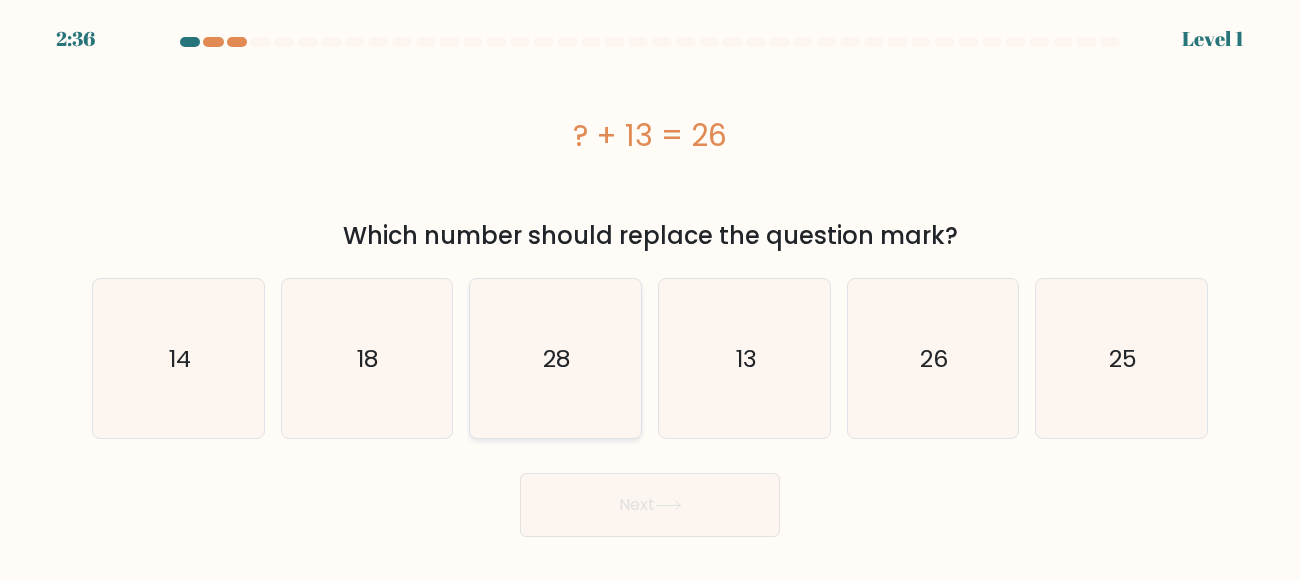 click on "28" 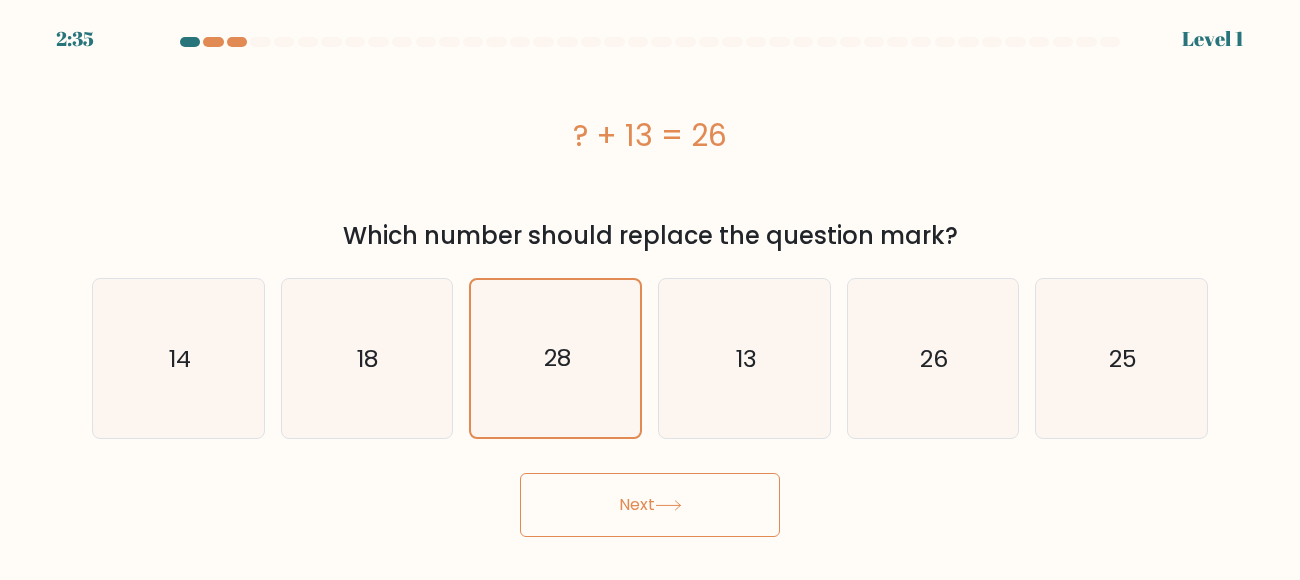 click on "Next" at bounding box center (650, 505) 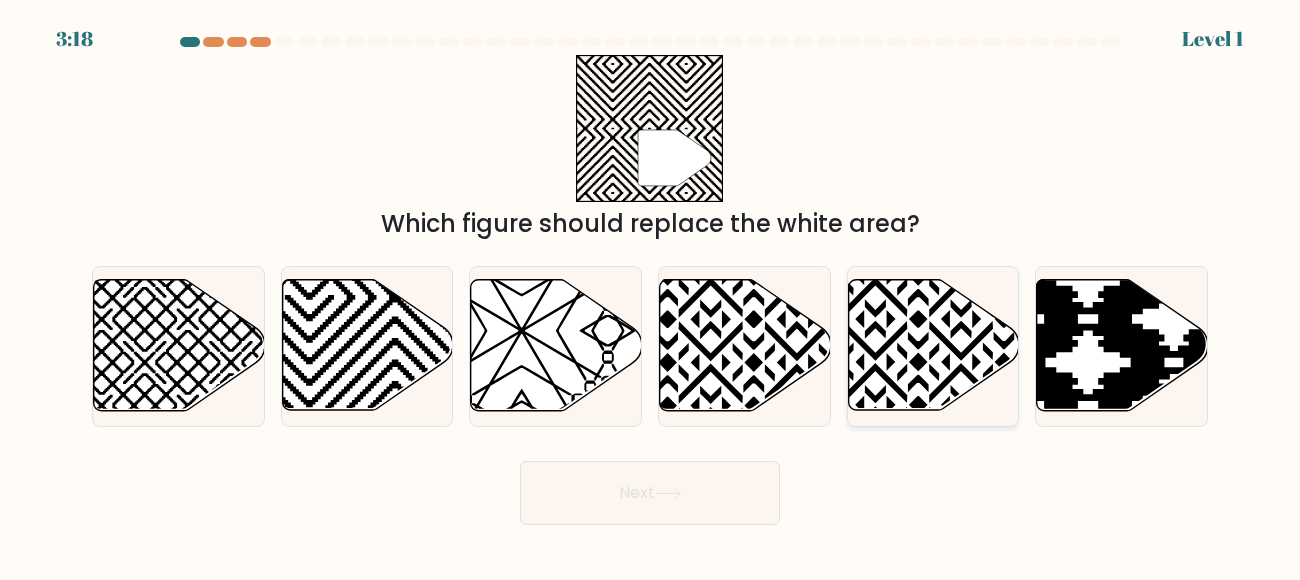 click 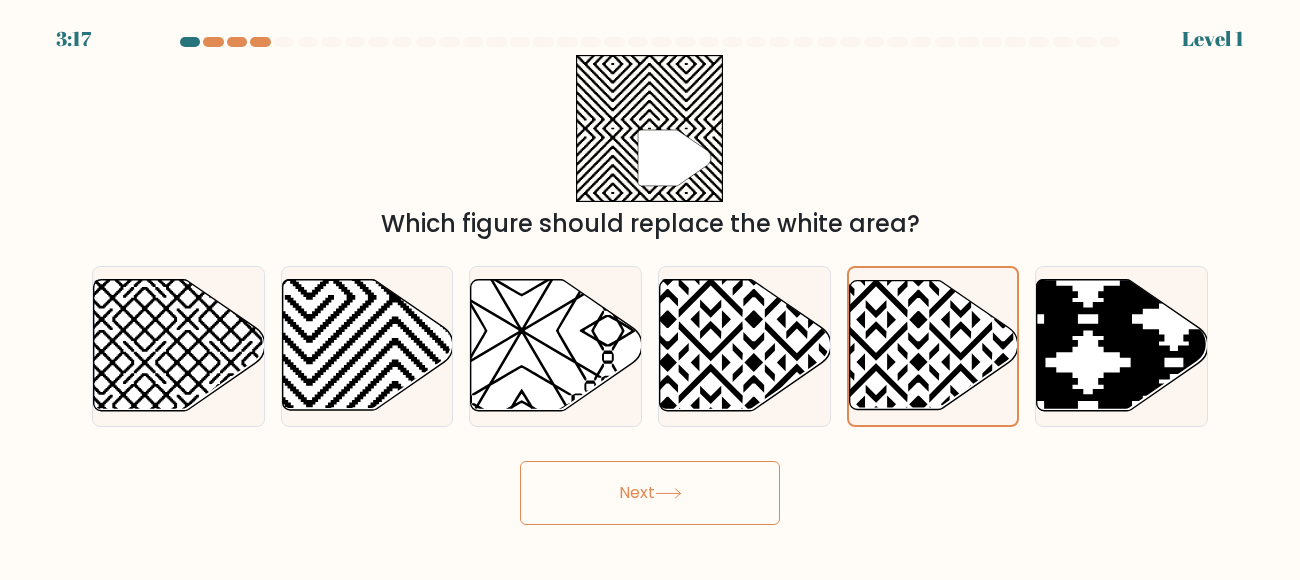 click on "Next" at bounding box center (650, 493) 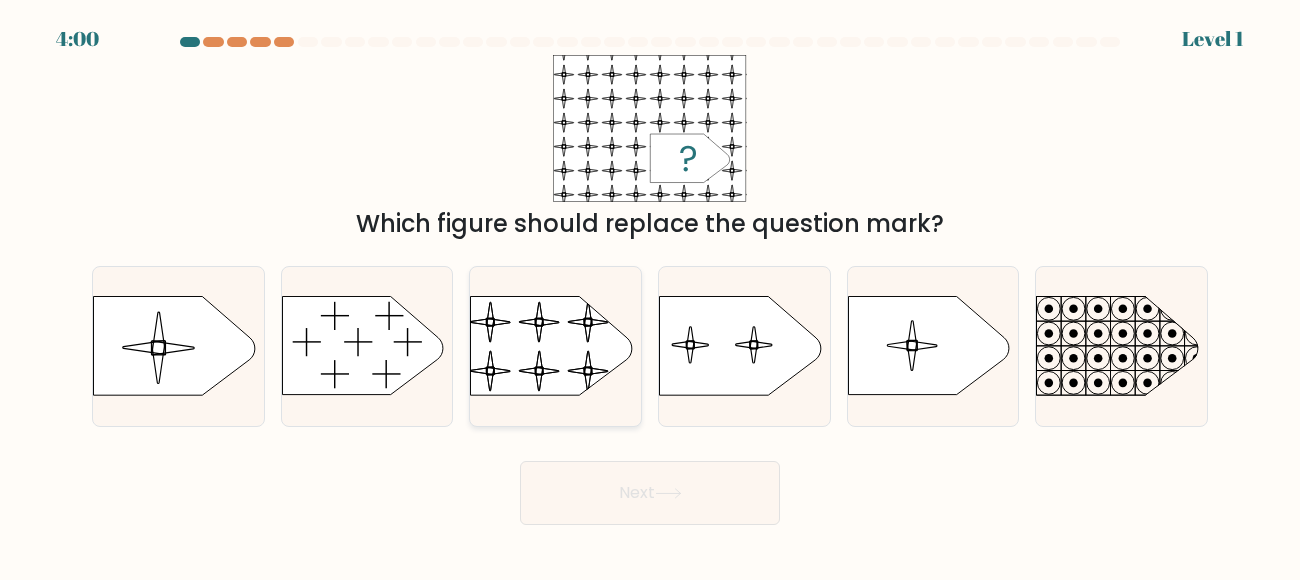 click 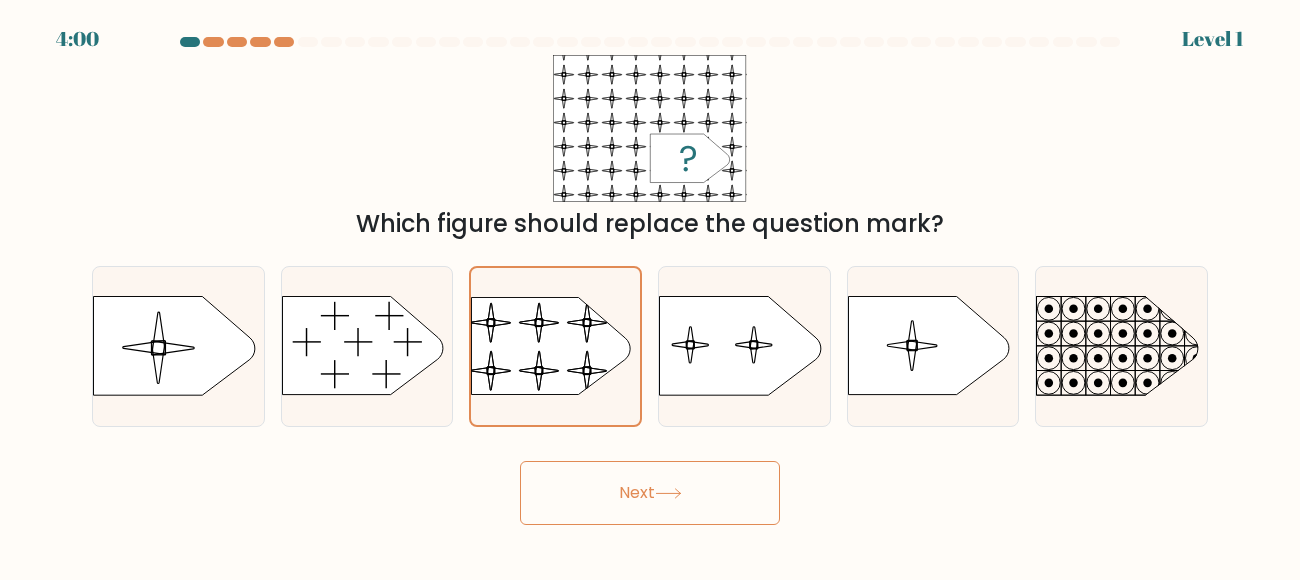 click on "Next" at bounding box center [650, 493] 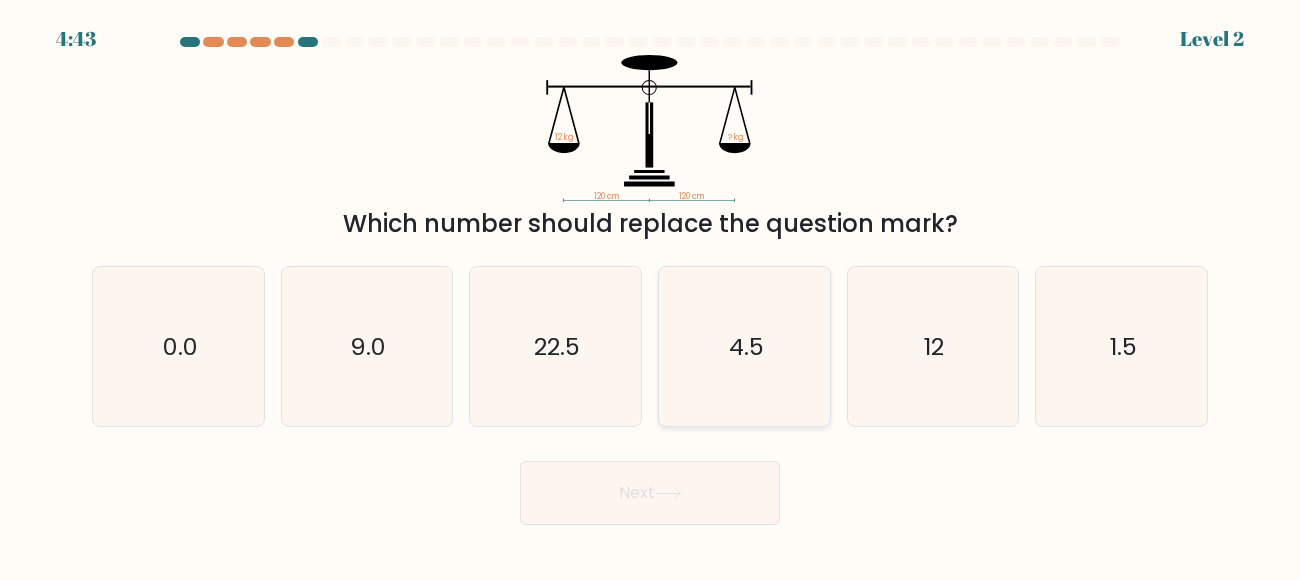 click on "4.5" 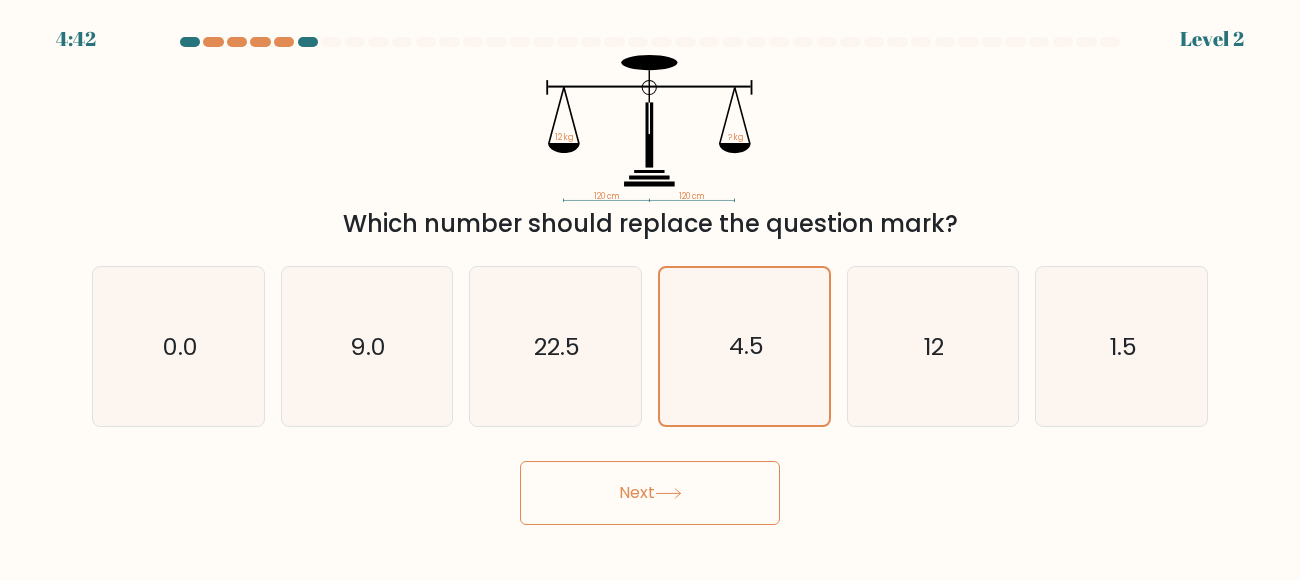 click on "Next" at bounding box center (650, 493) 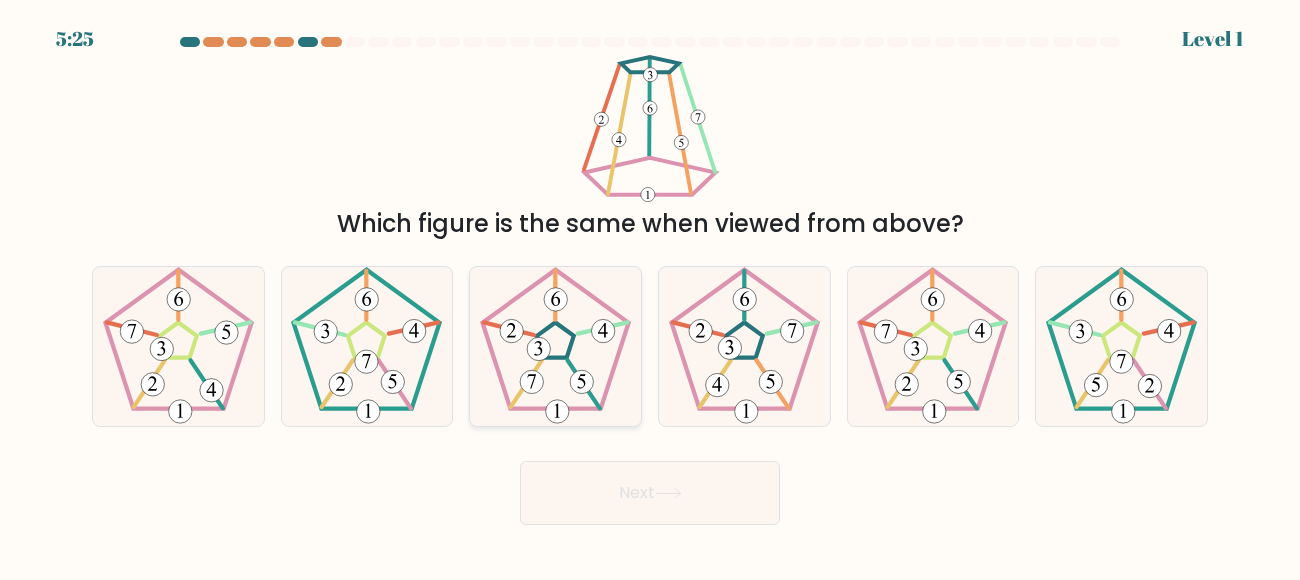 click 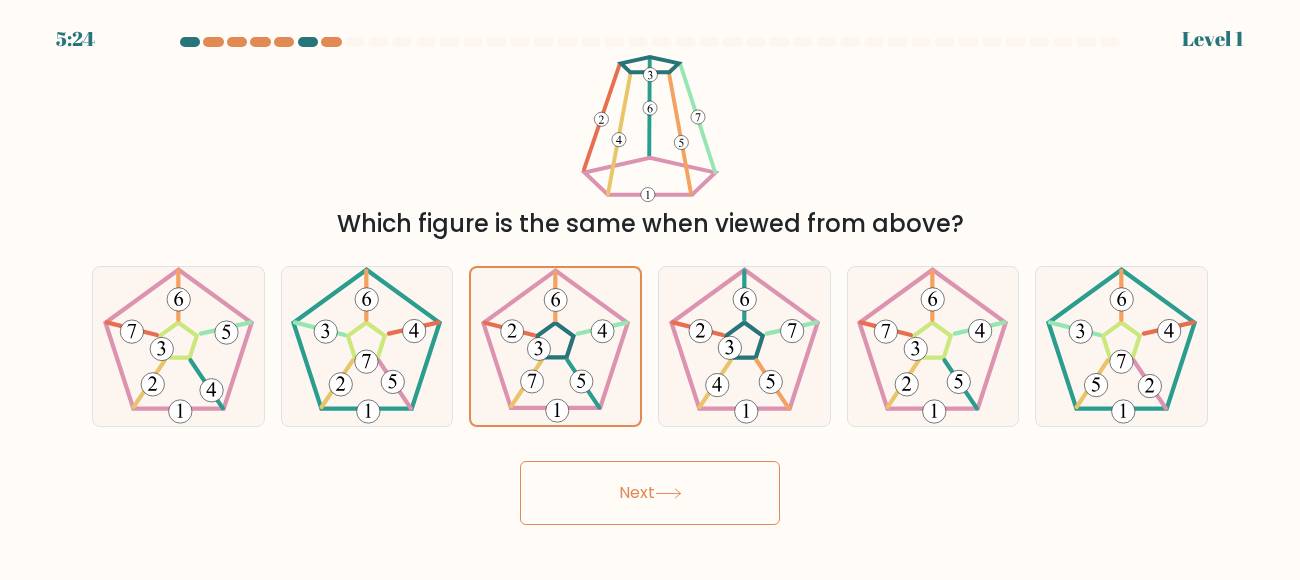 click on "Next" at bounding box center [650, 493] 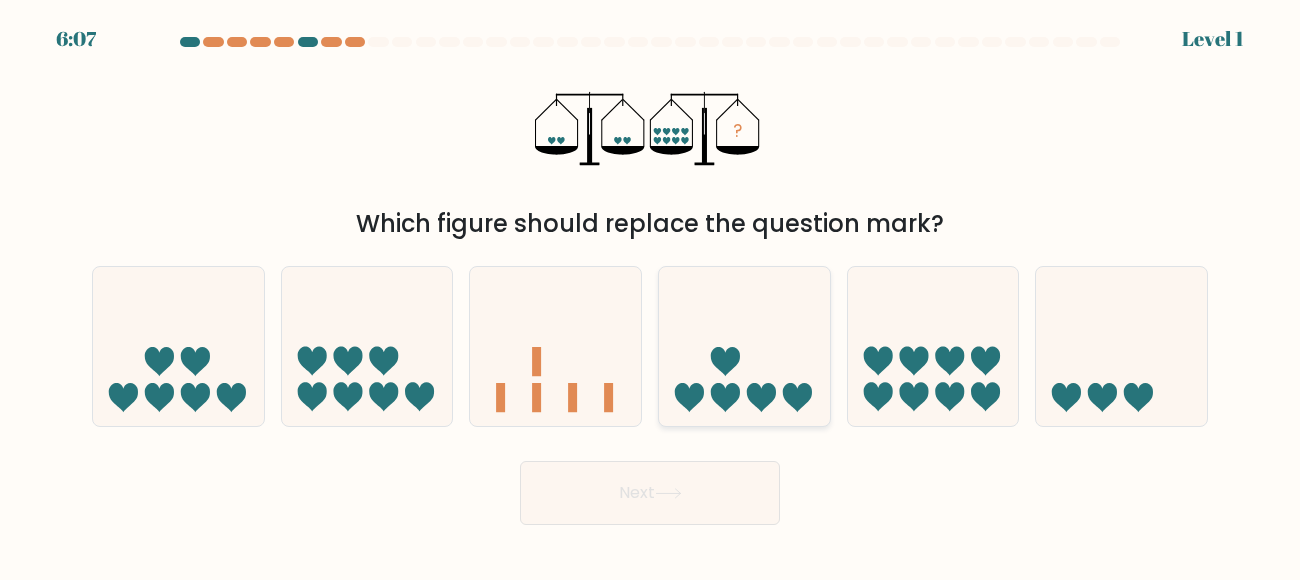 click 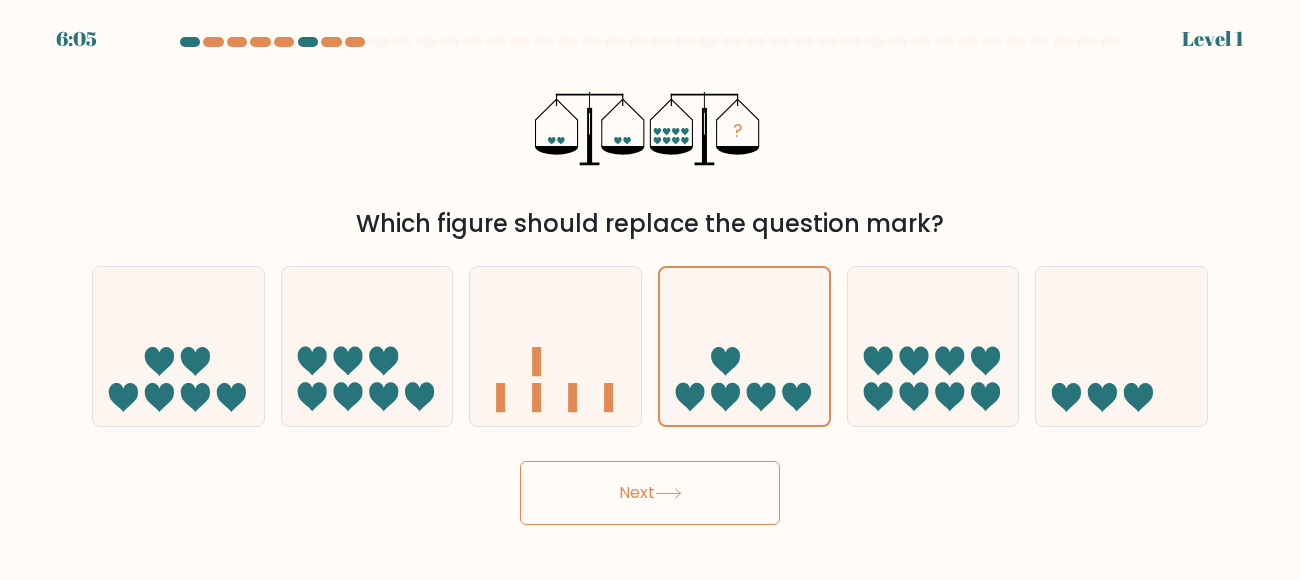 click on "Next" at bounding box center (650, 493) 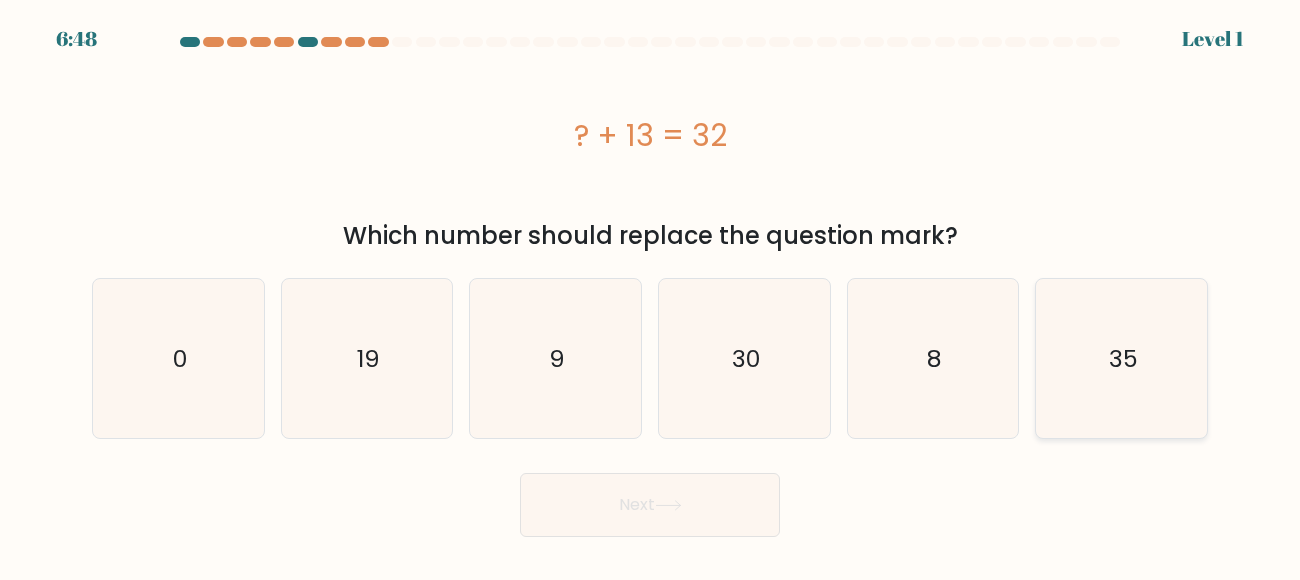 click on "35" 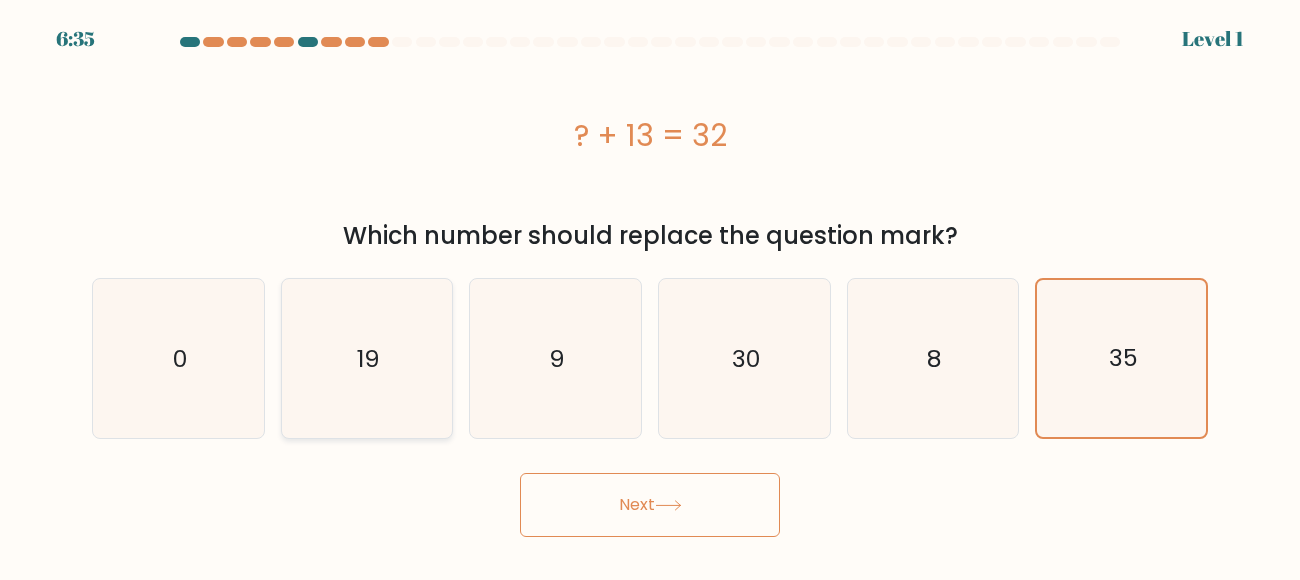 click on "19" 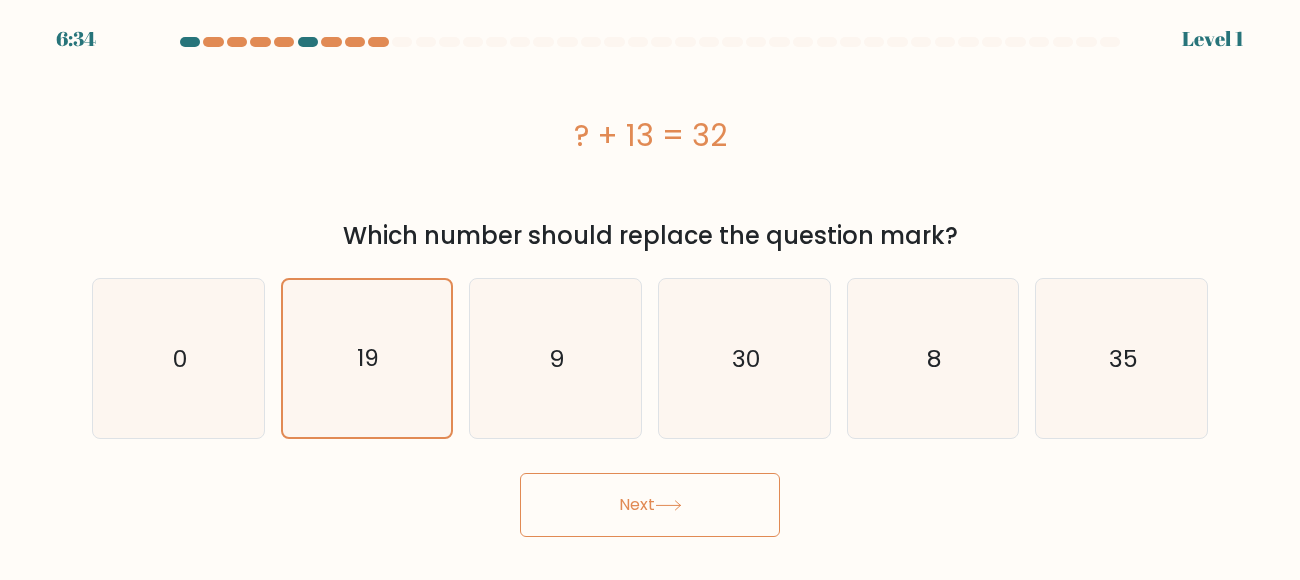 click on "Next" at bounding box center (650, 505) 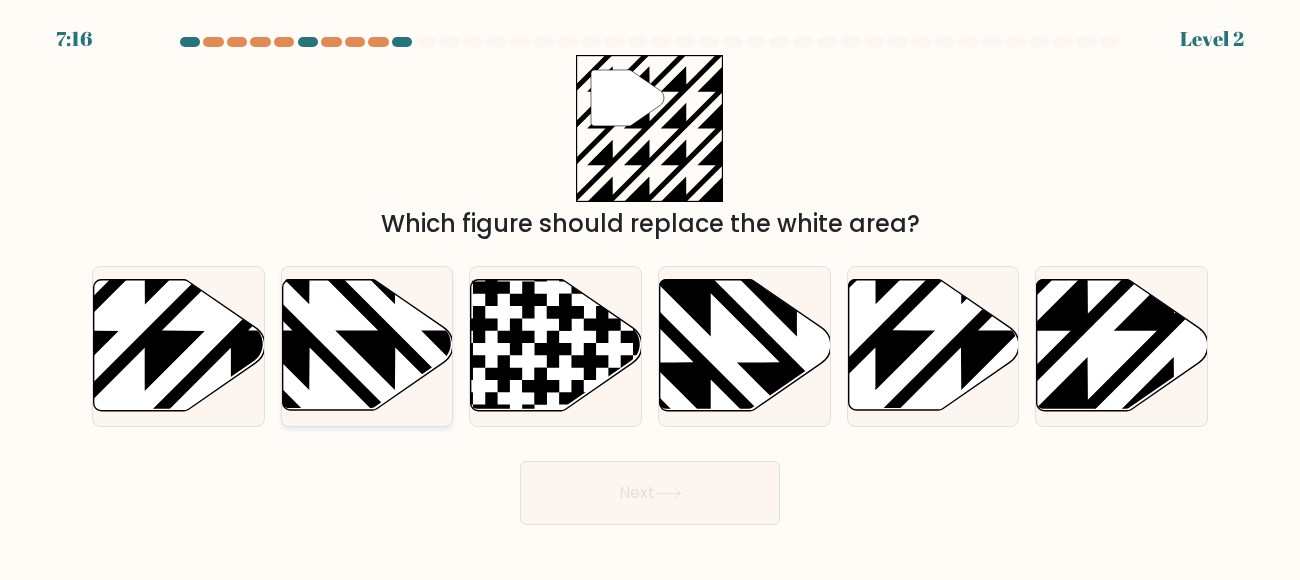 click 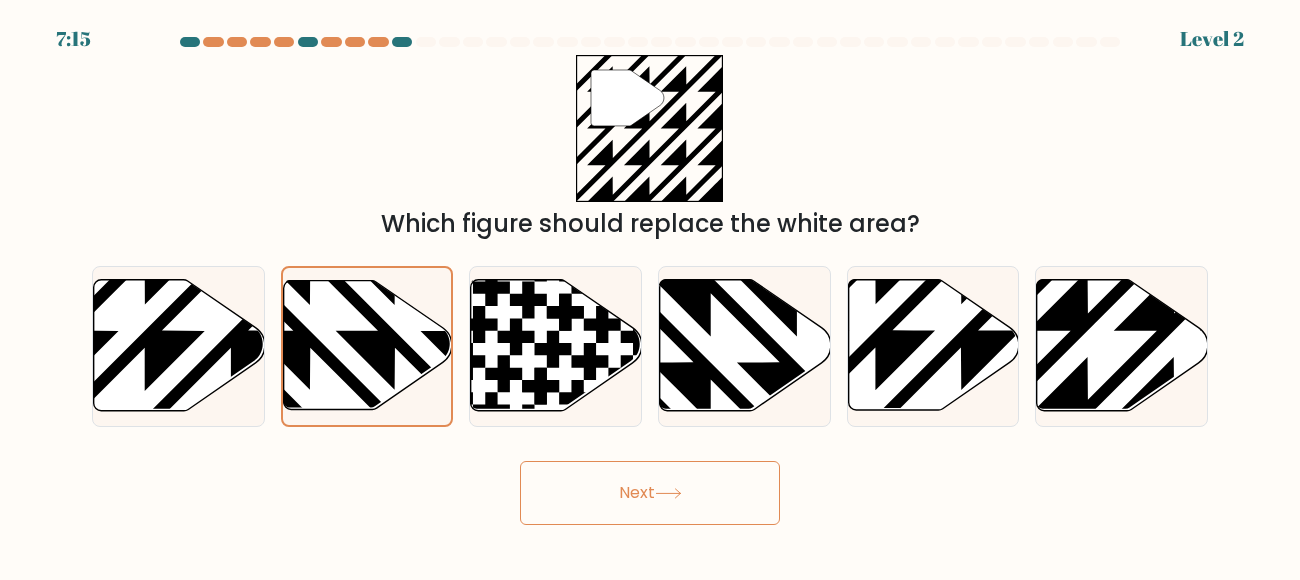 click on "Next" at bounding box center [650, 493] 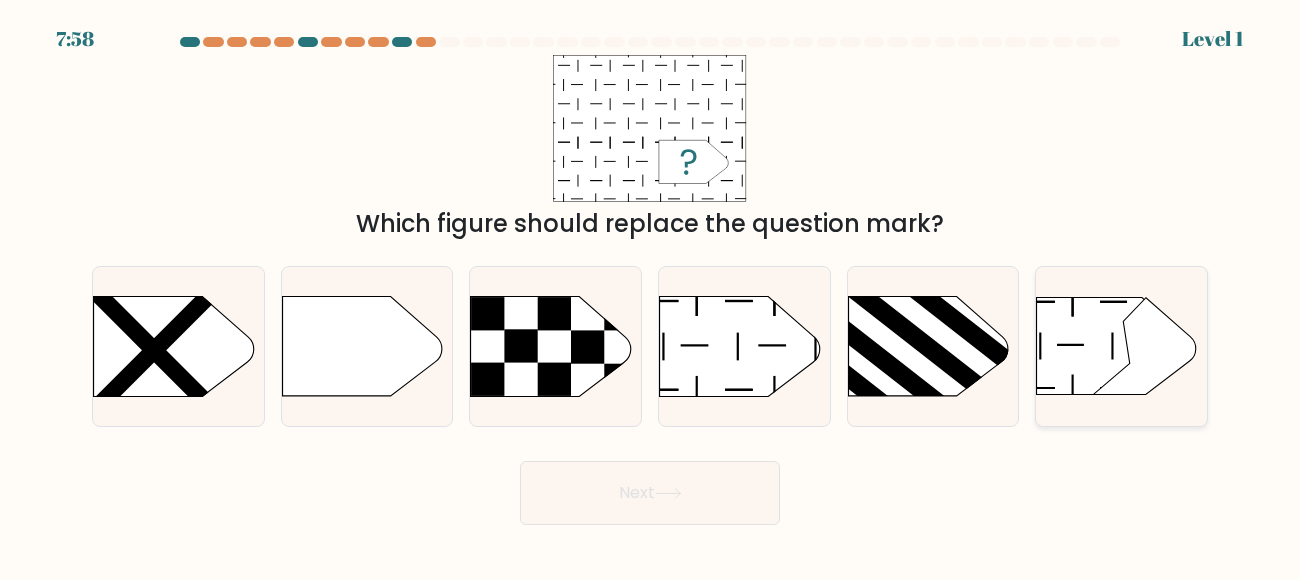click 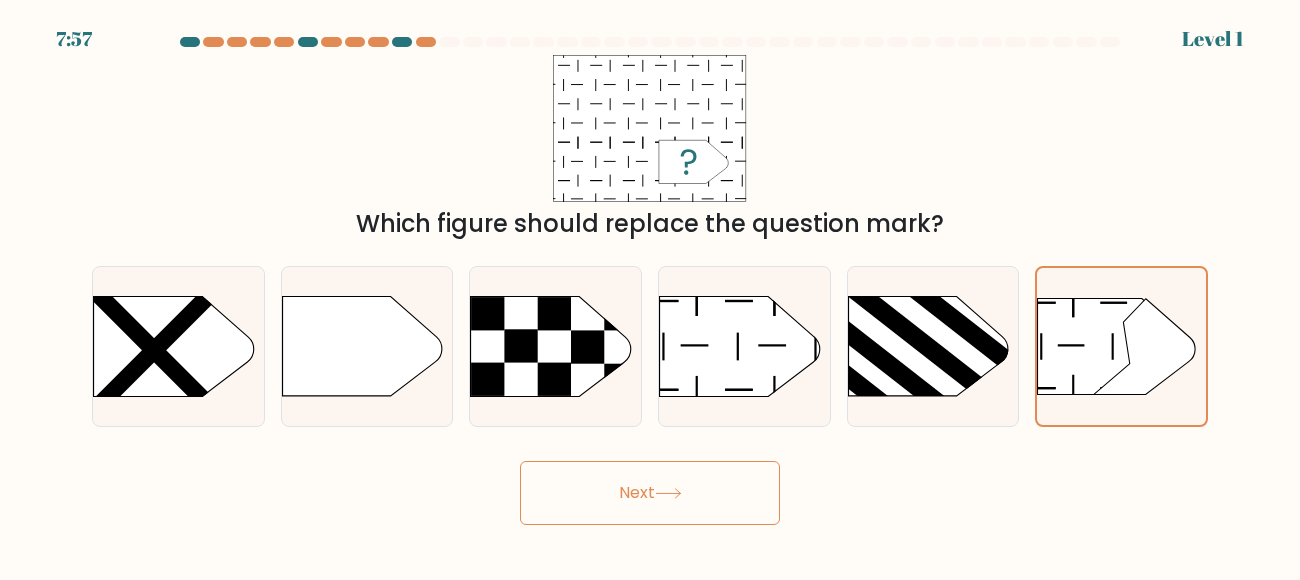click on "Next" at bounding box center [650, 493] 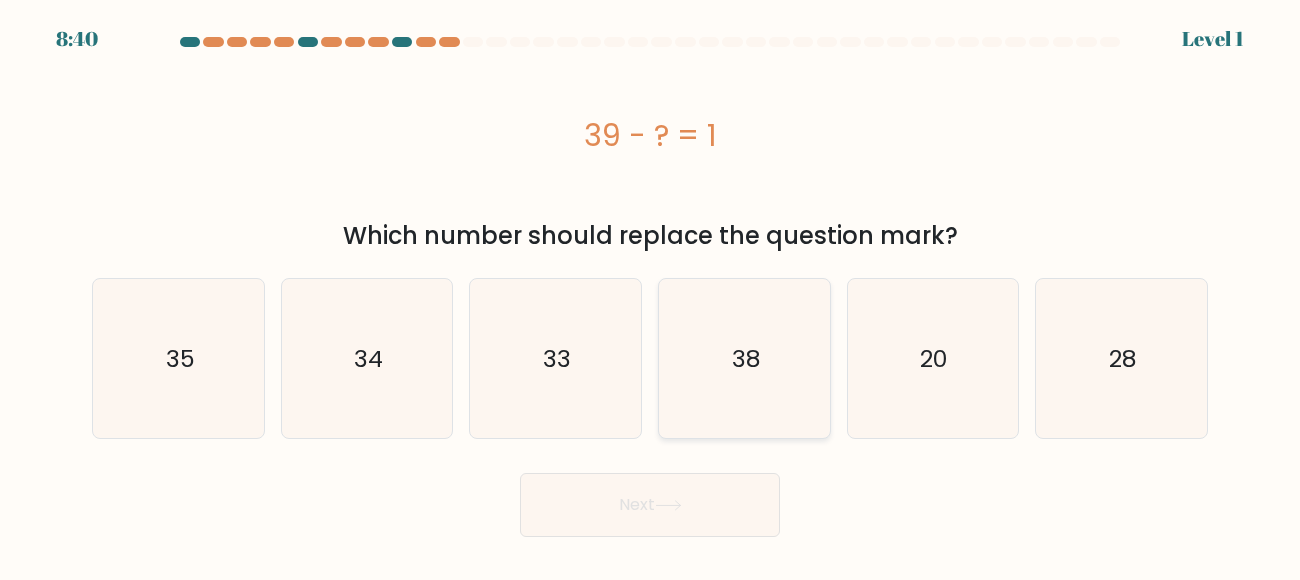 click on "38" 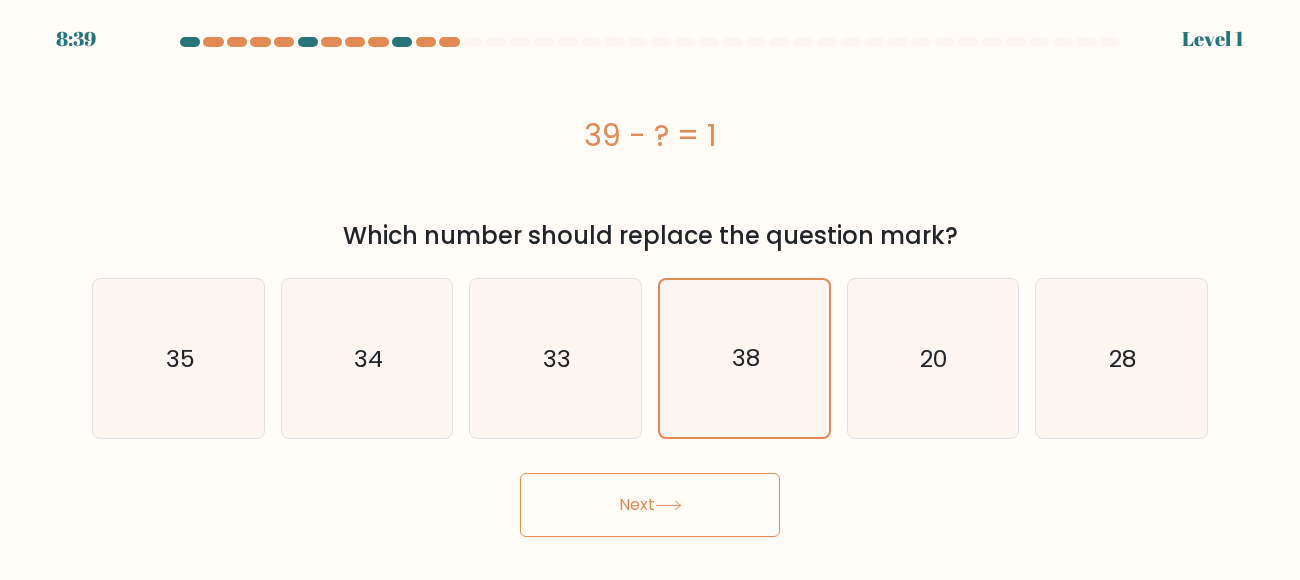 click on "Next" at bounding box center (650, 505) 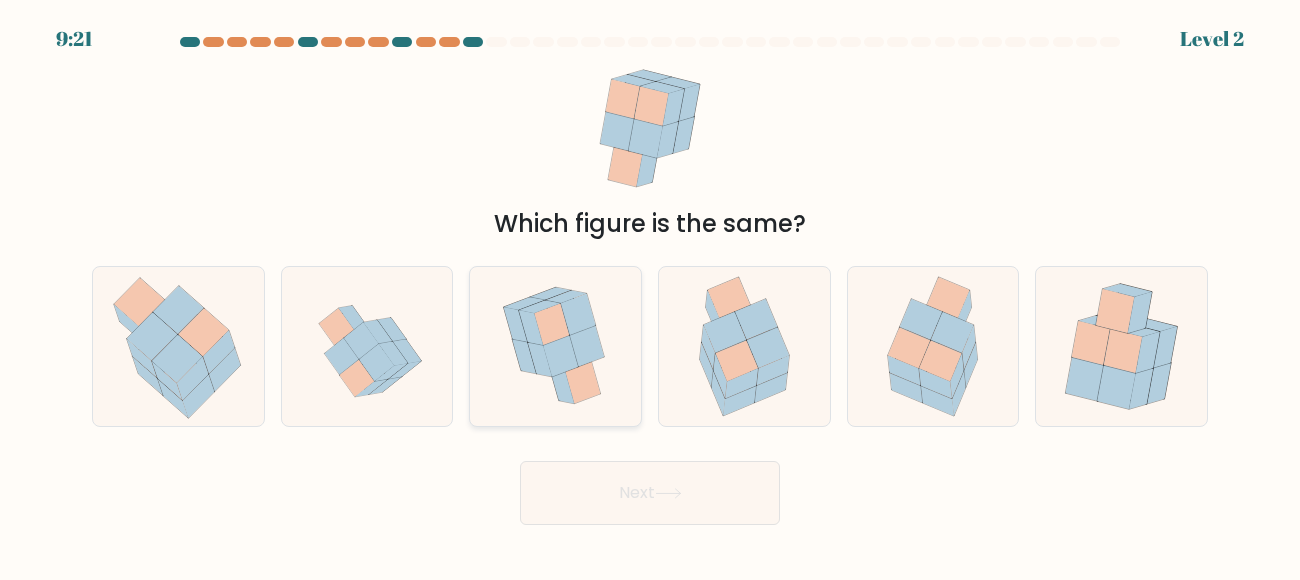 click 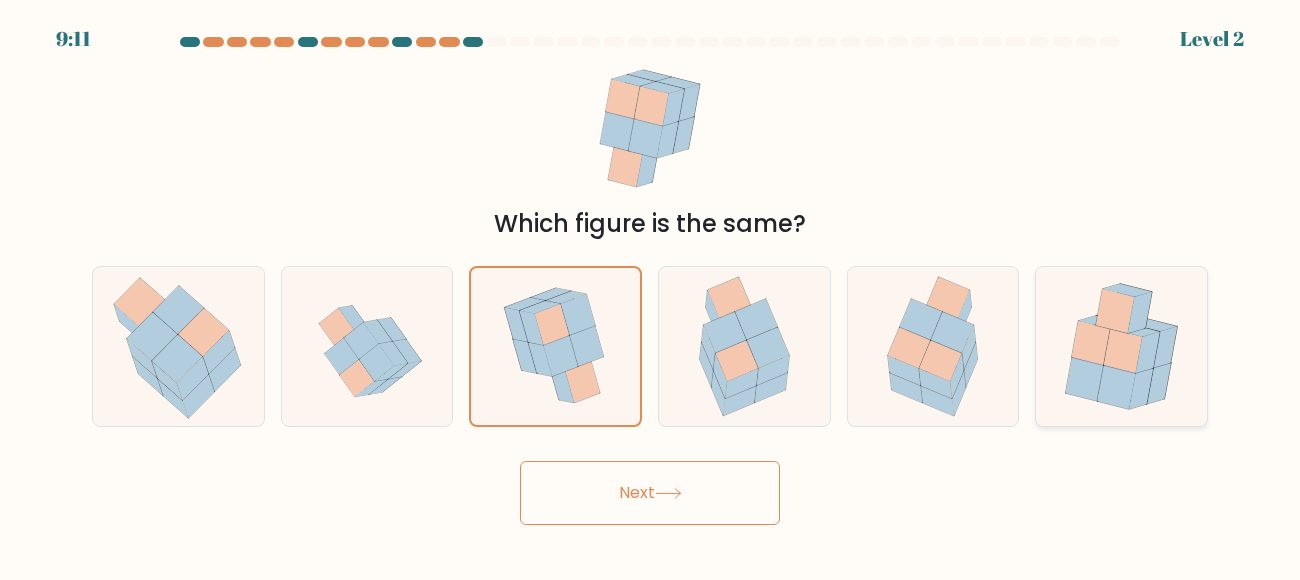 click 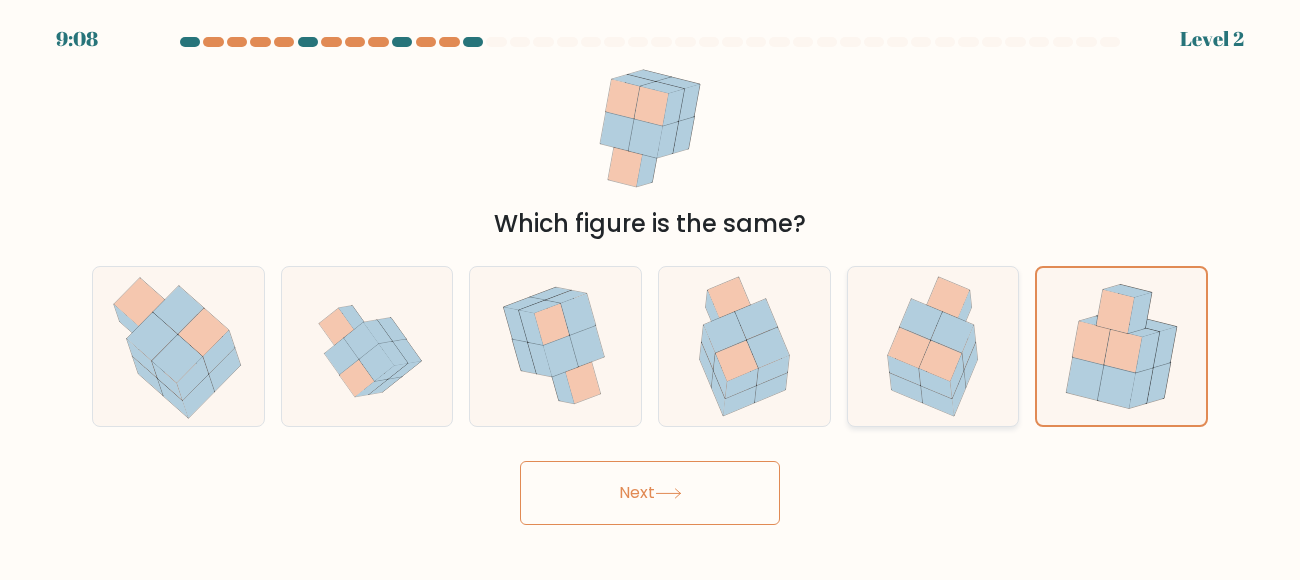 click 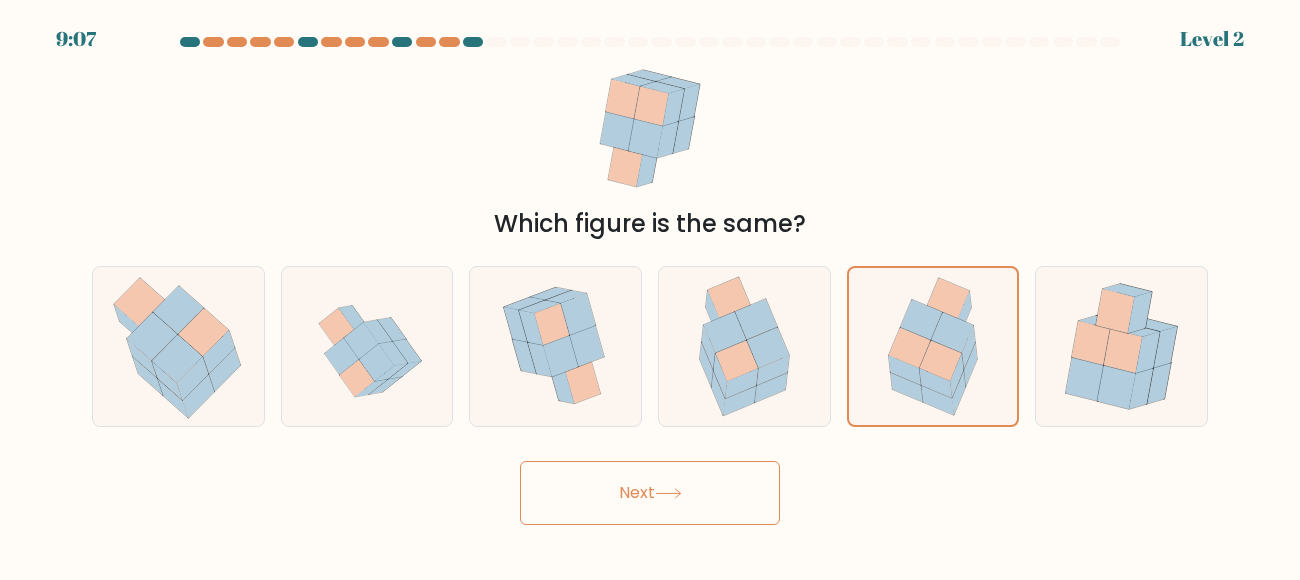 click on "Next" at bounding box center [650, 493] 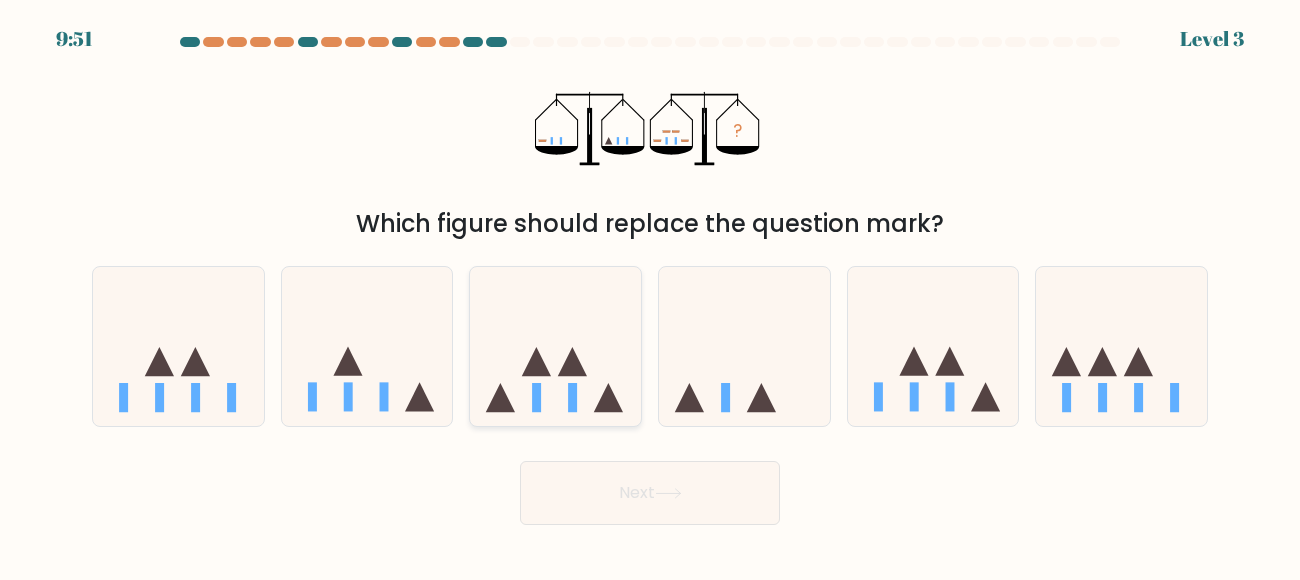 click 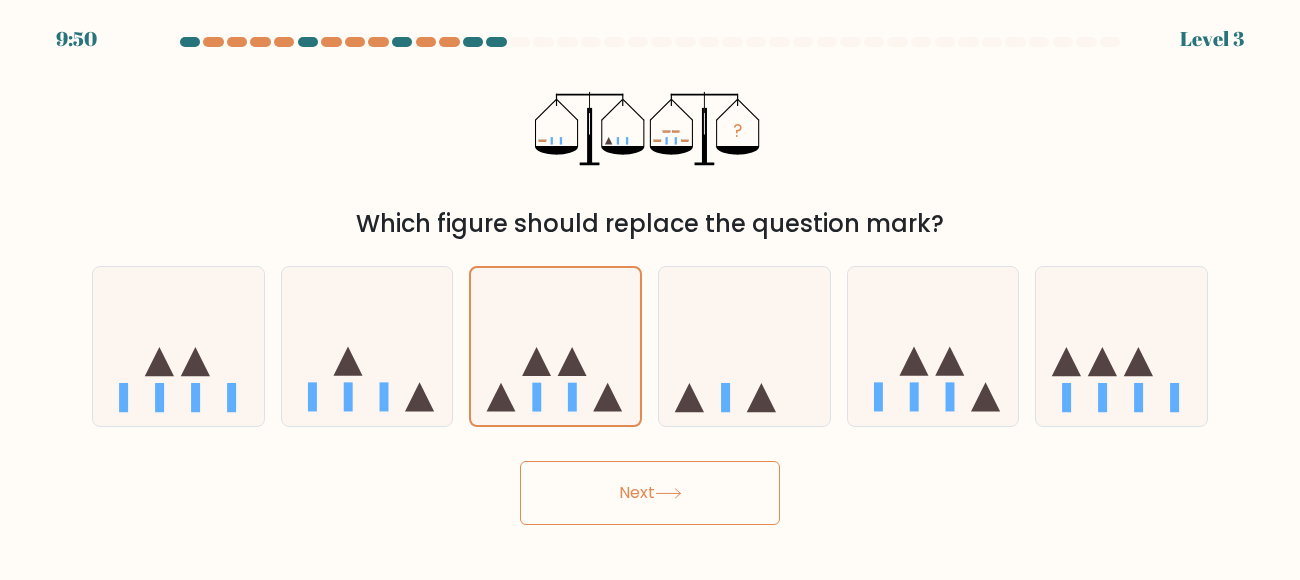 click on "Next" at bounding box center (650, 493) 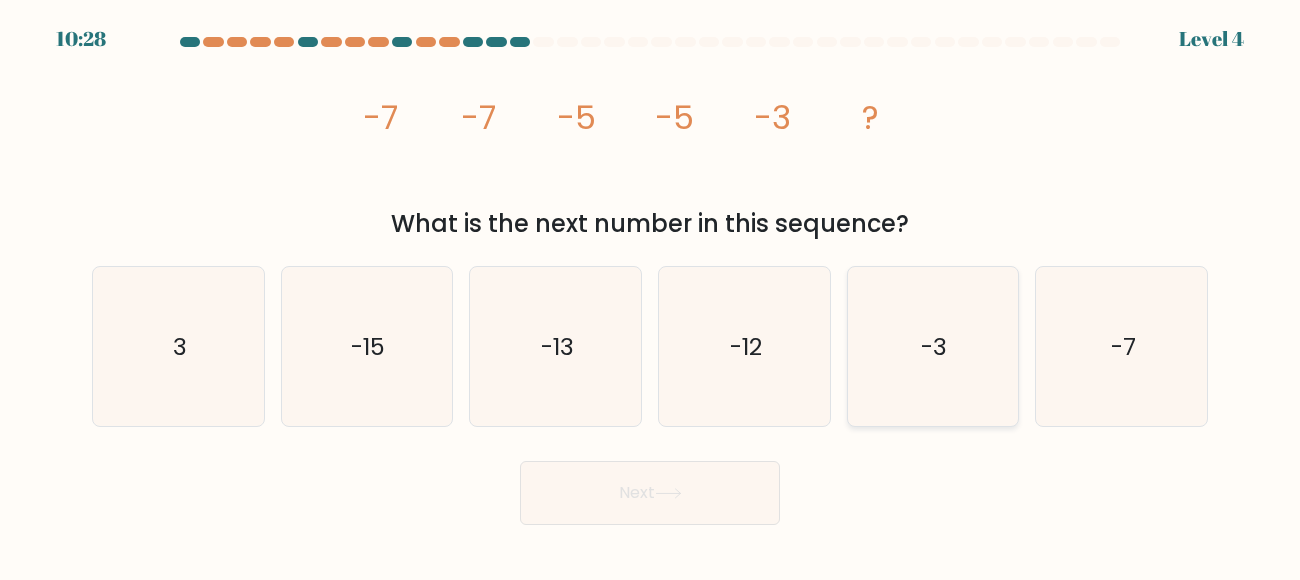click on "-3" 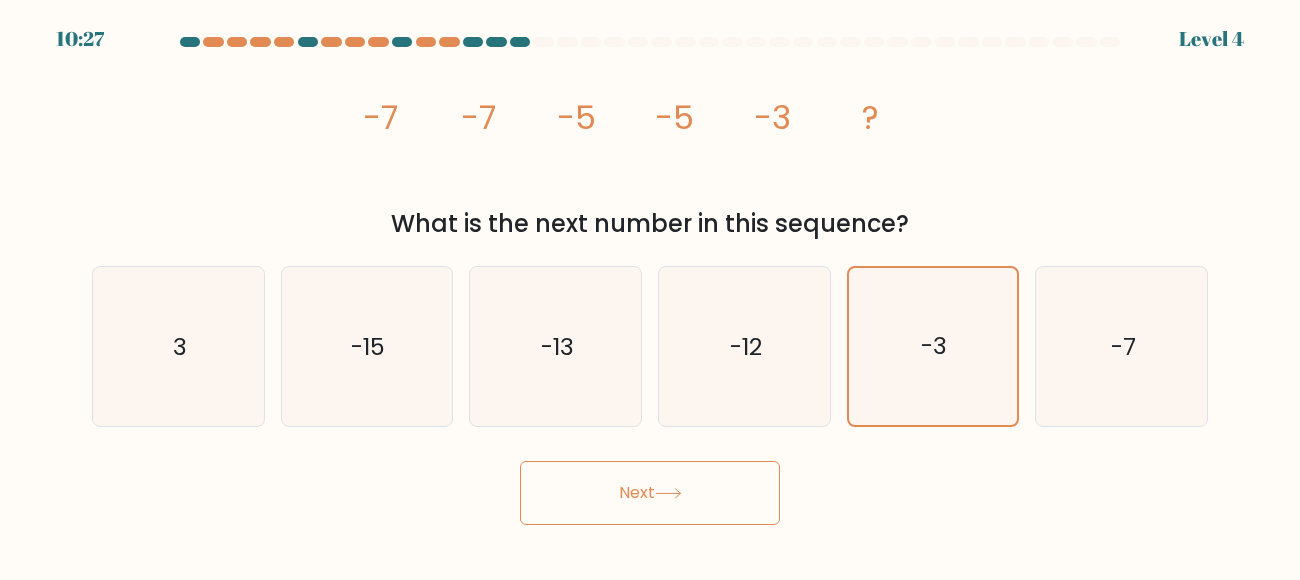 click on "Next" at bounding box center (650, 493) 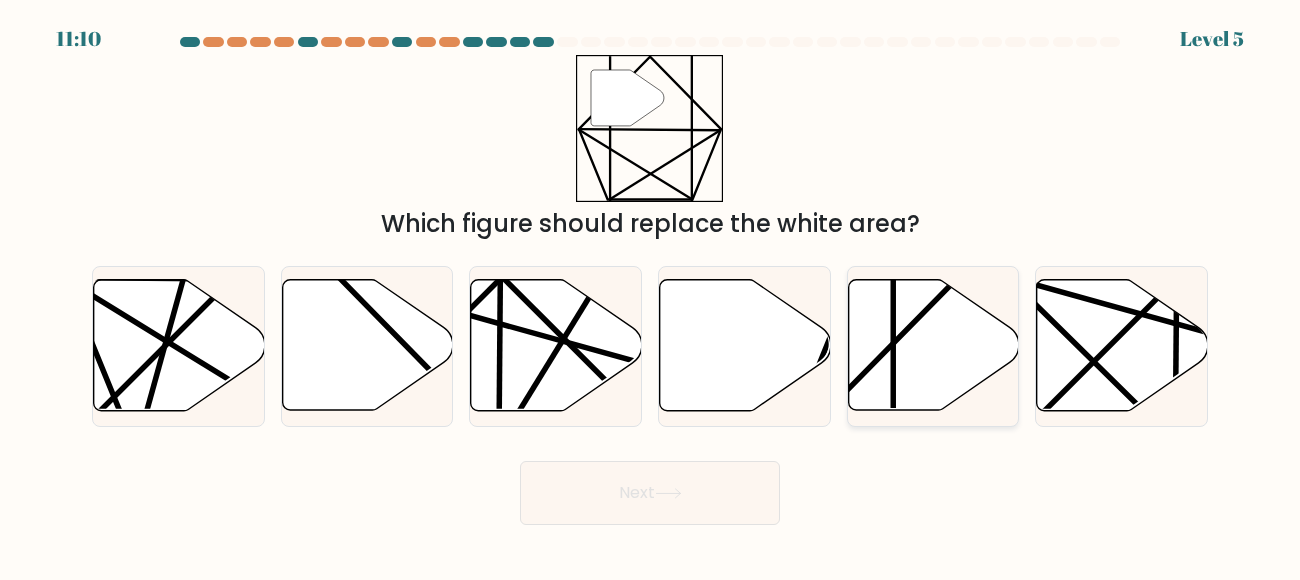click 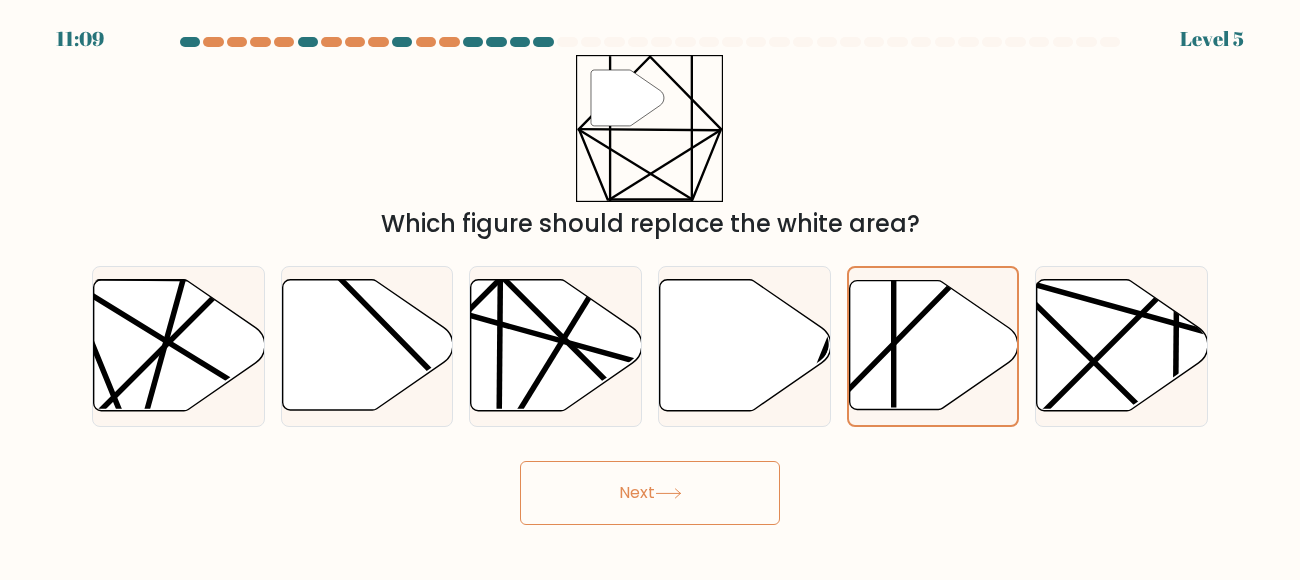 click on "Next" at bounding box center (650, 493) 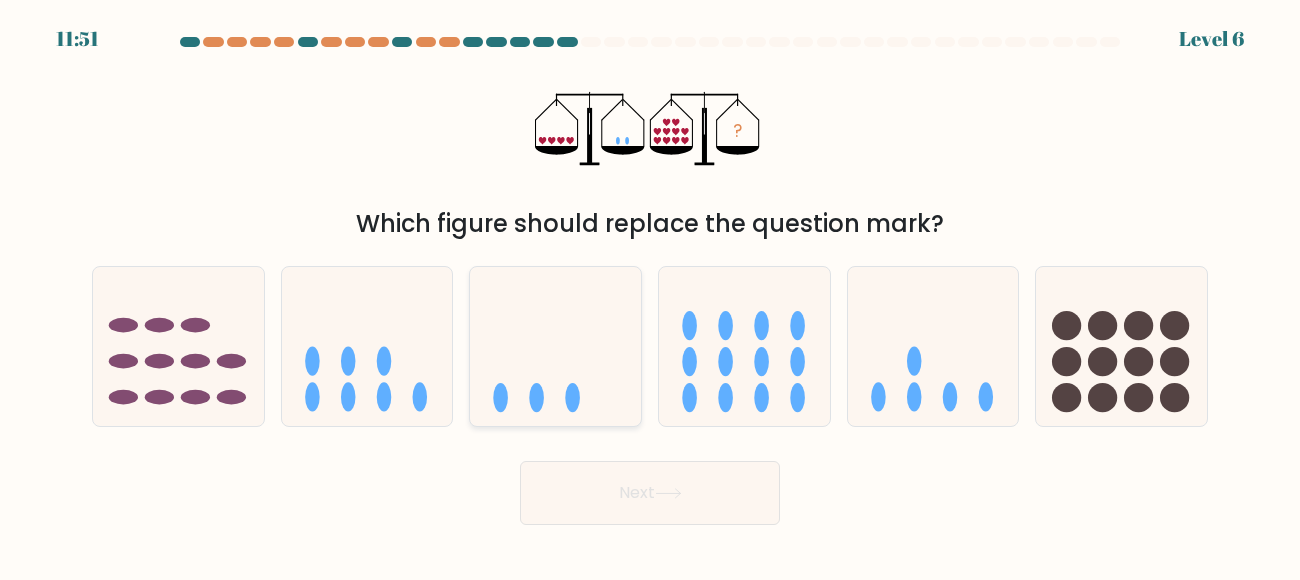 click 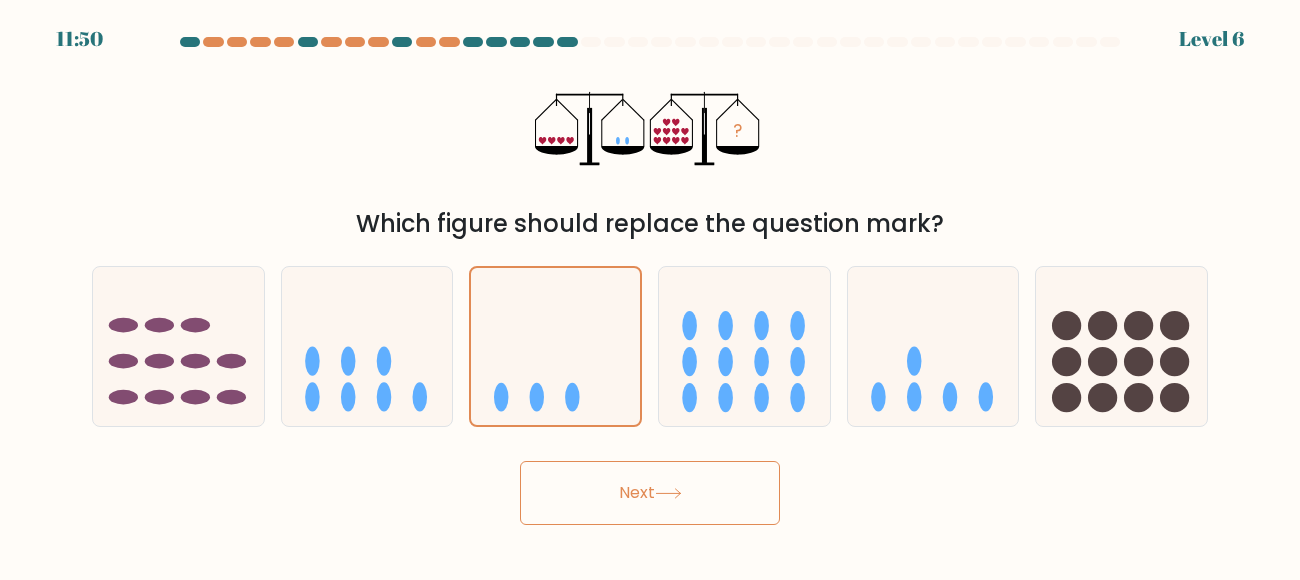 click on "Next" at bounding box center (650, 493) 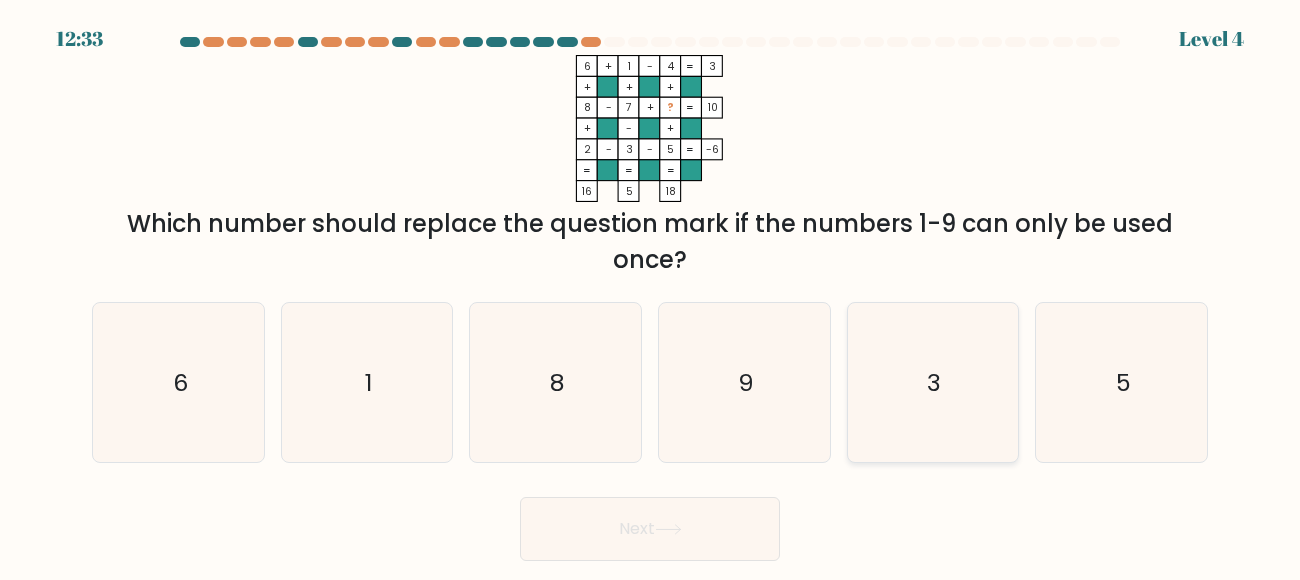click on "3" 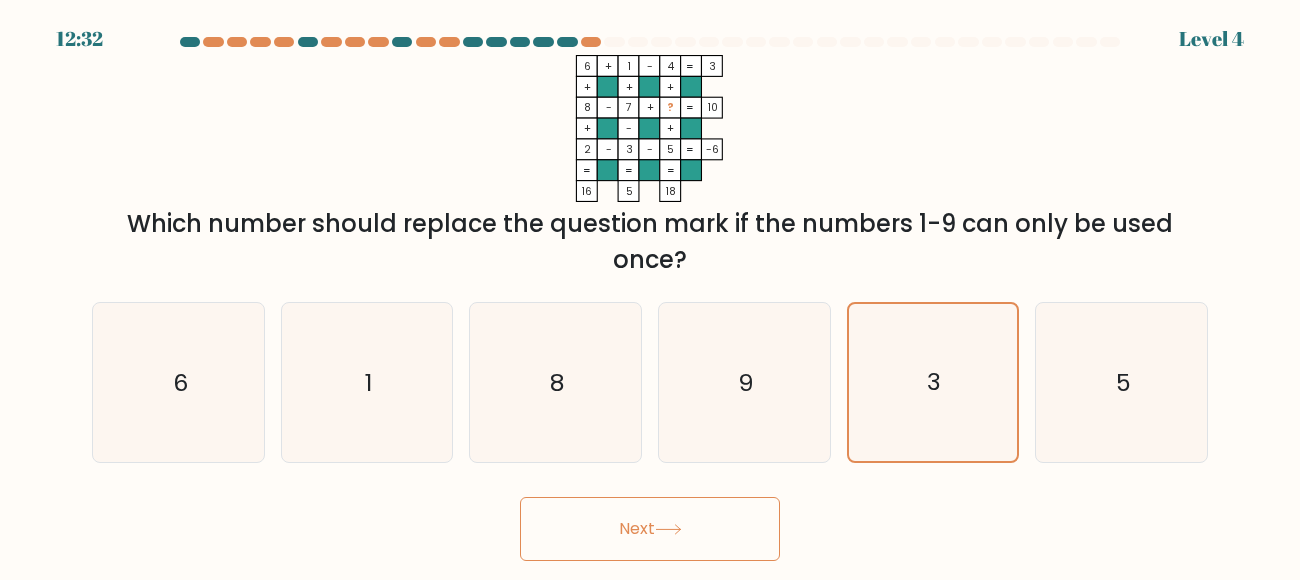click on "Next" at bounding box center [650, 529] 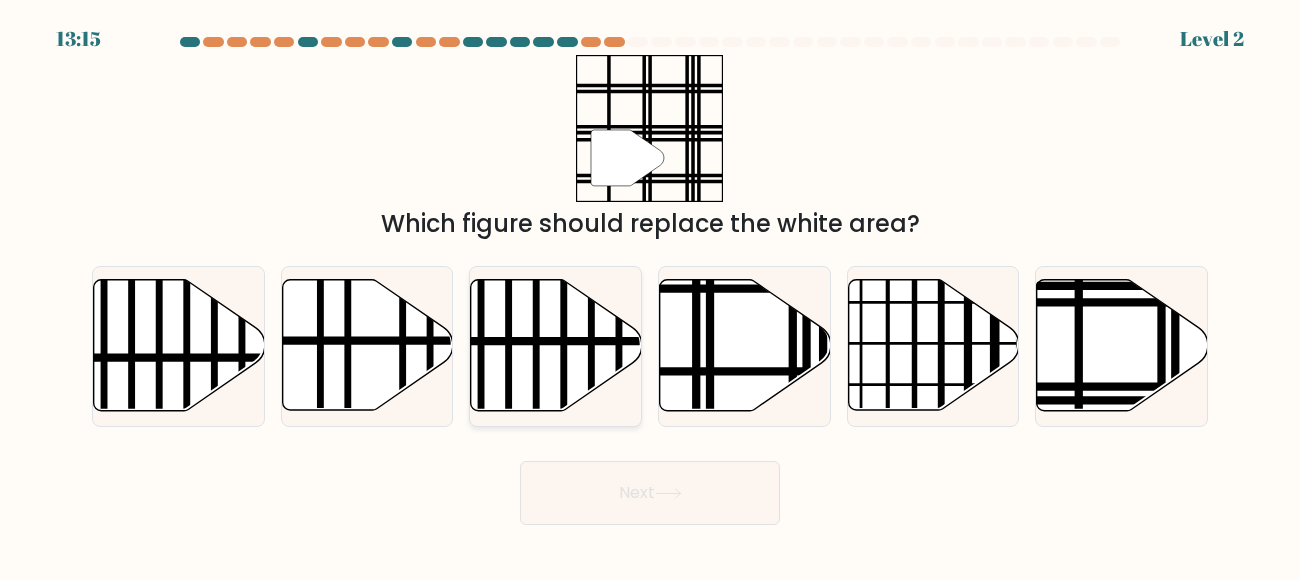 click 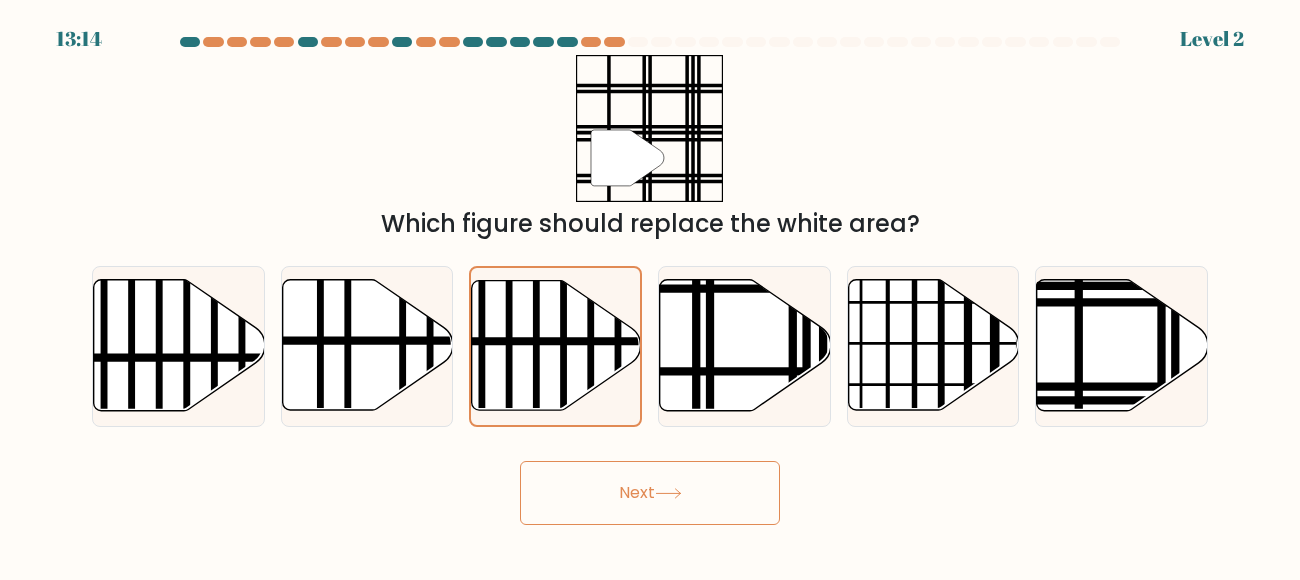 click on "Next" at bounding box center [650, 493] 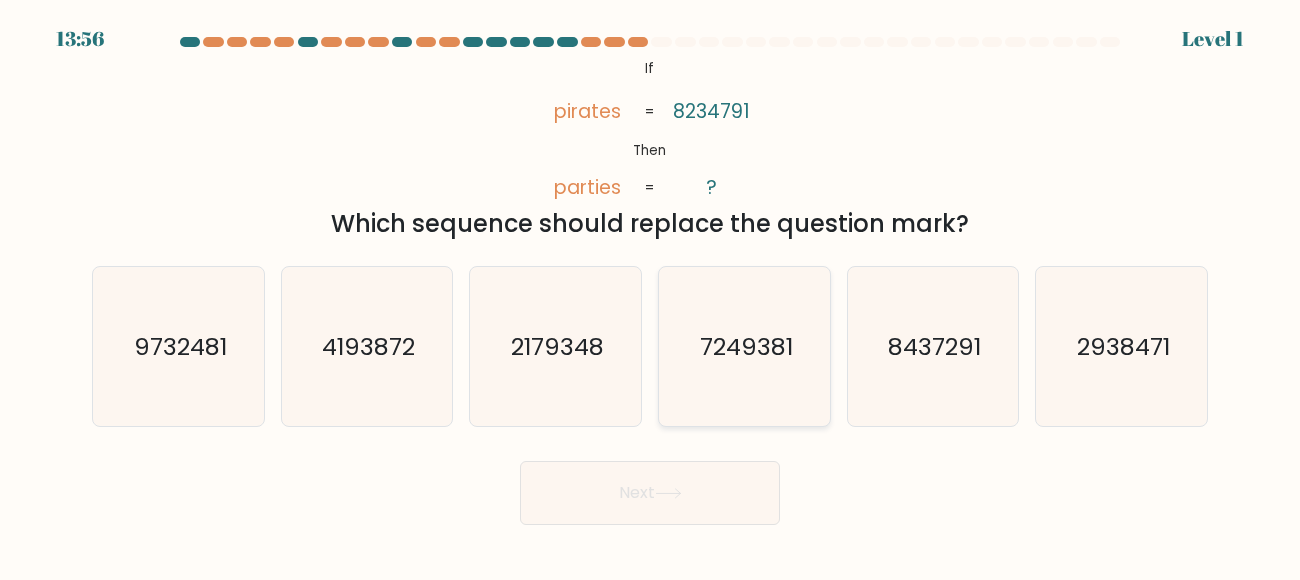 click on "7249381" 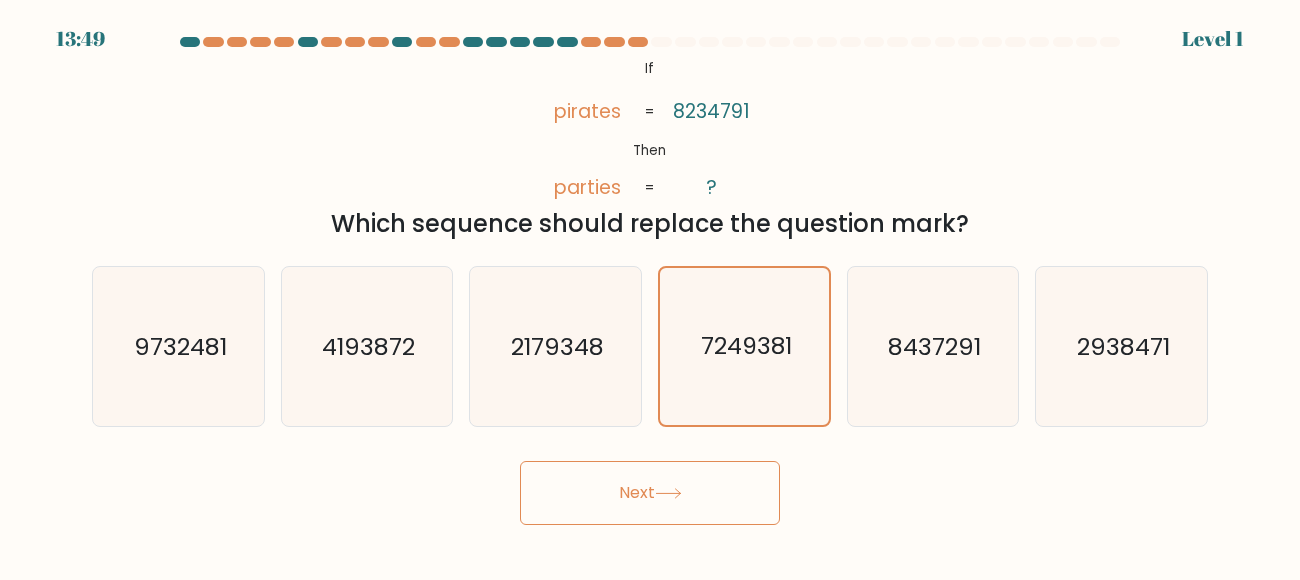 click 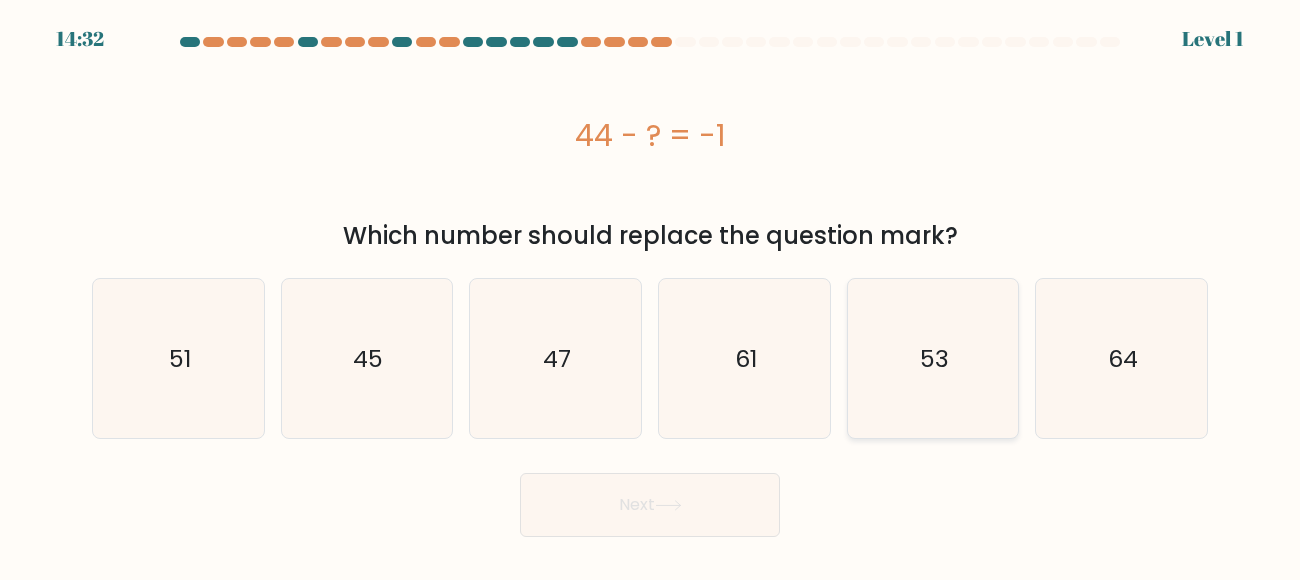 click on "53" 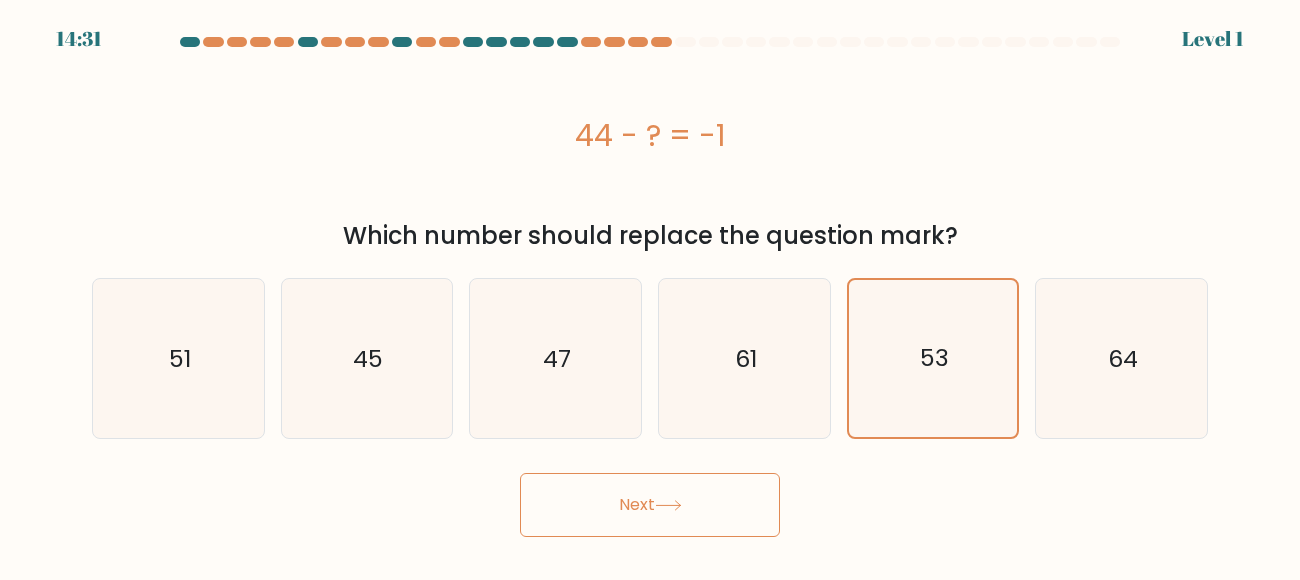 click on "Next" at bounding box center (650, 505) 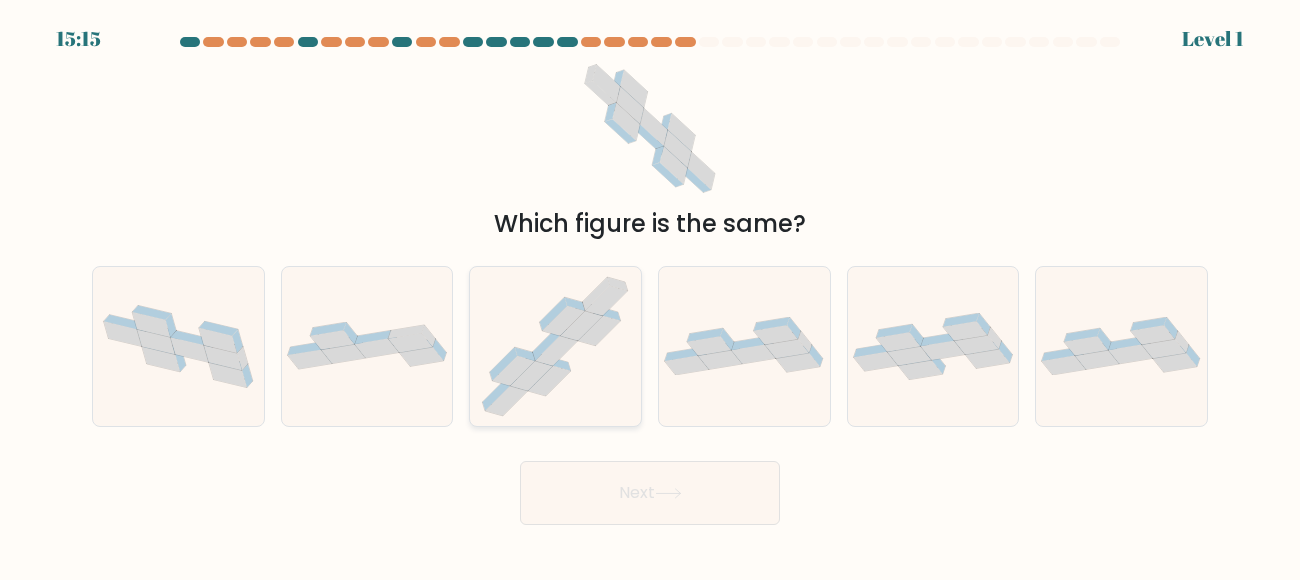 click 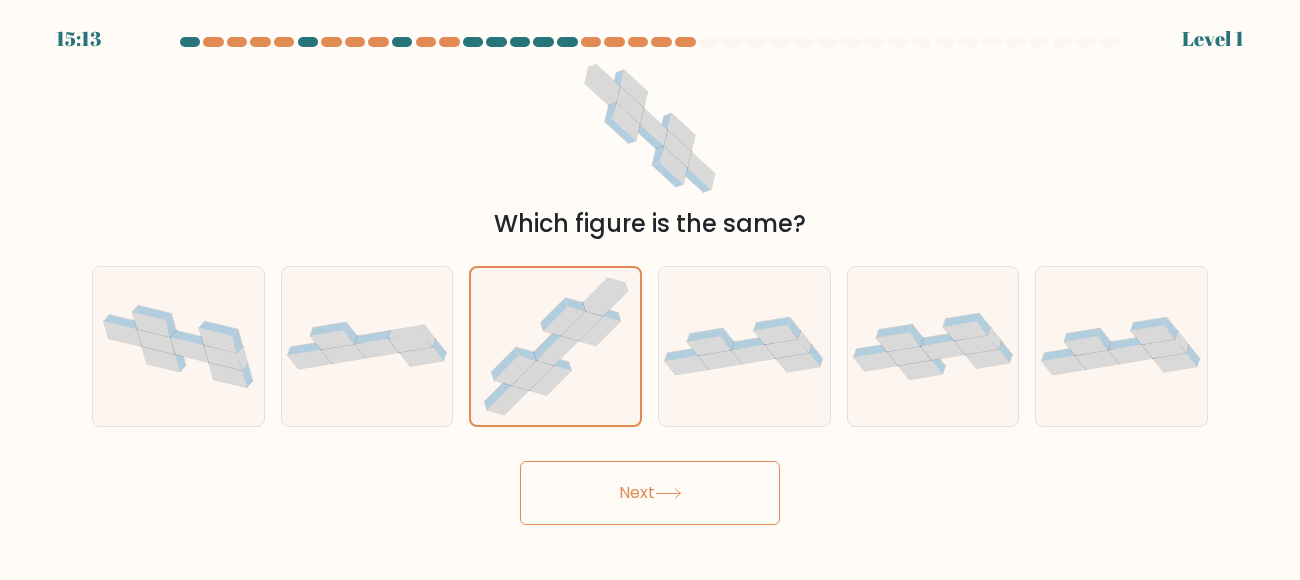 click on "Next" at bounding box center (650, 493) 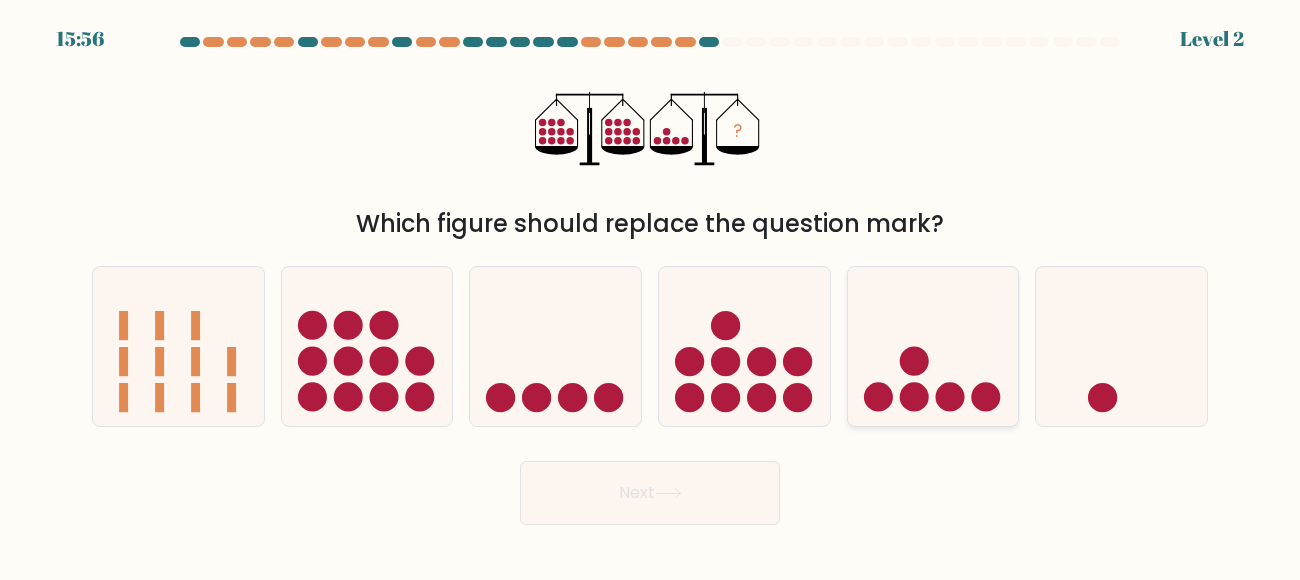 click 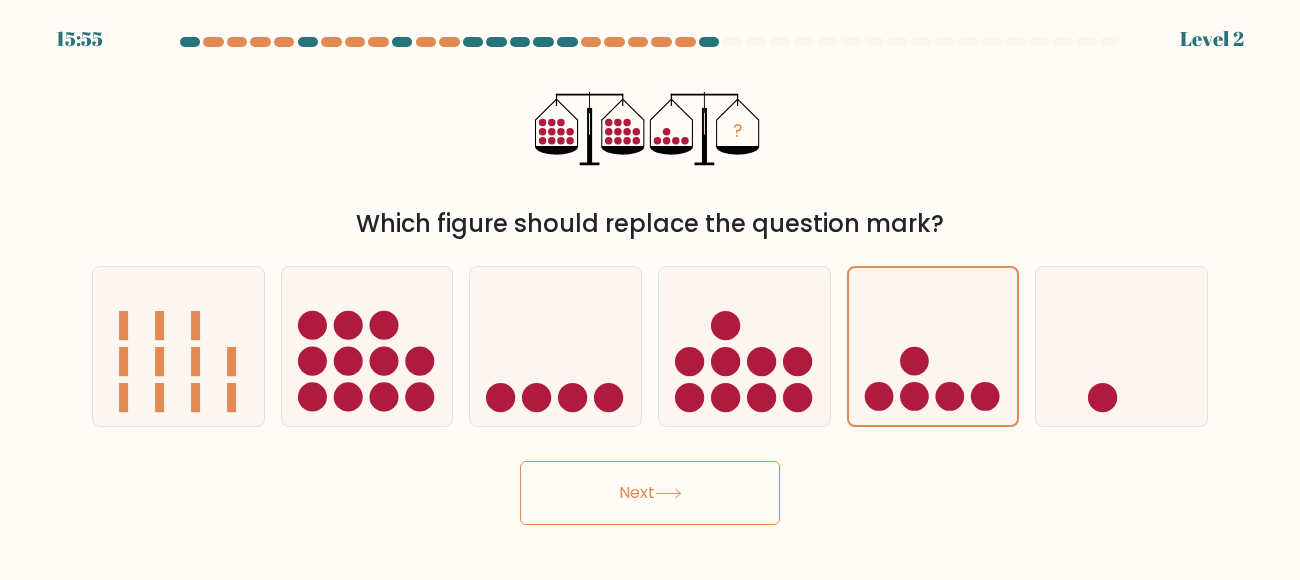 click on "Next" at bounding box center [650, 493] 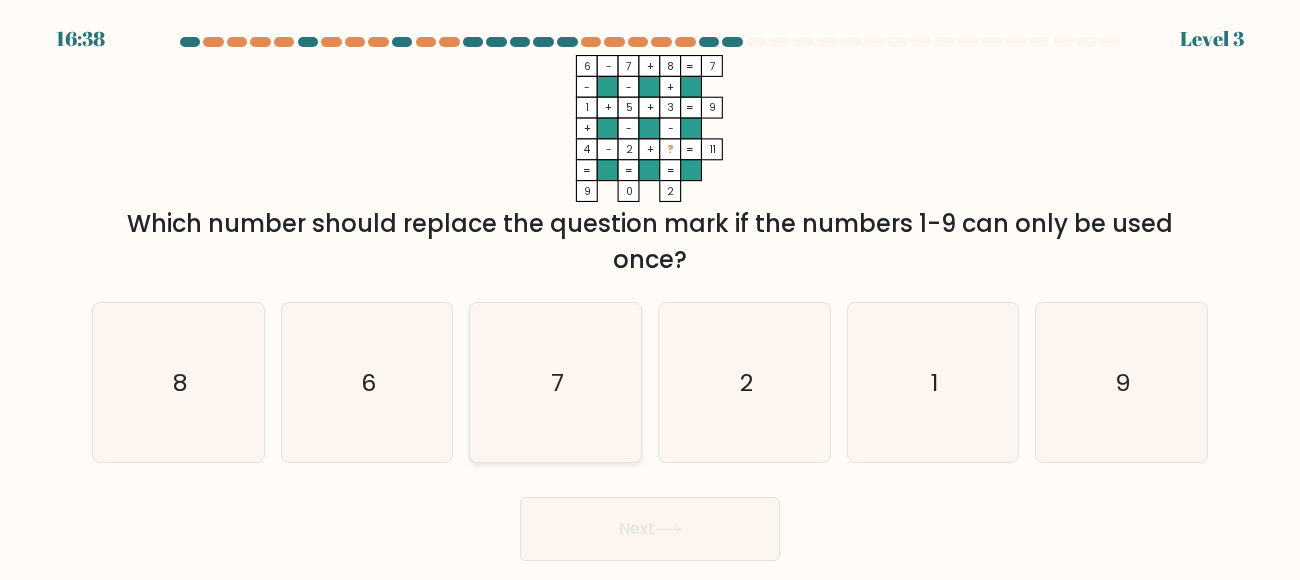 click on "7" 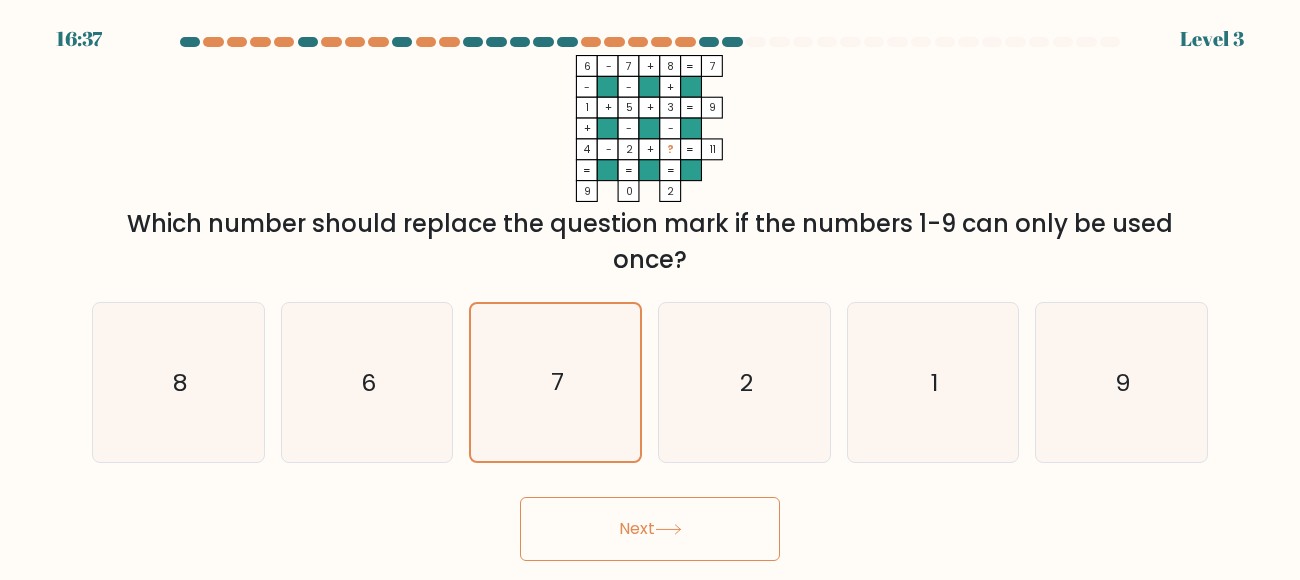 click on "Next" at bounding box center [650, 529] 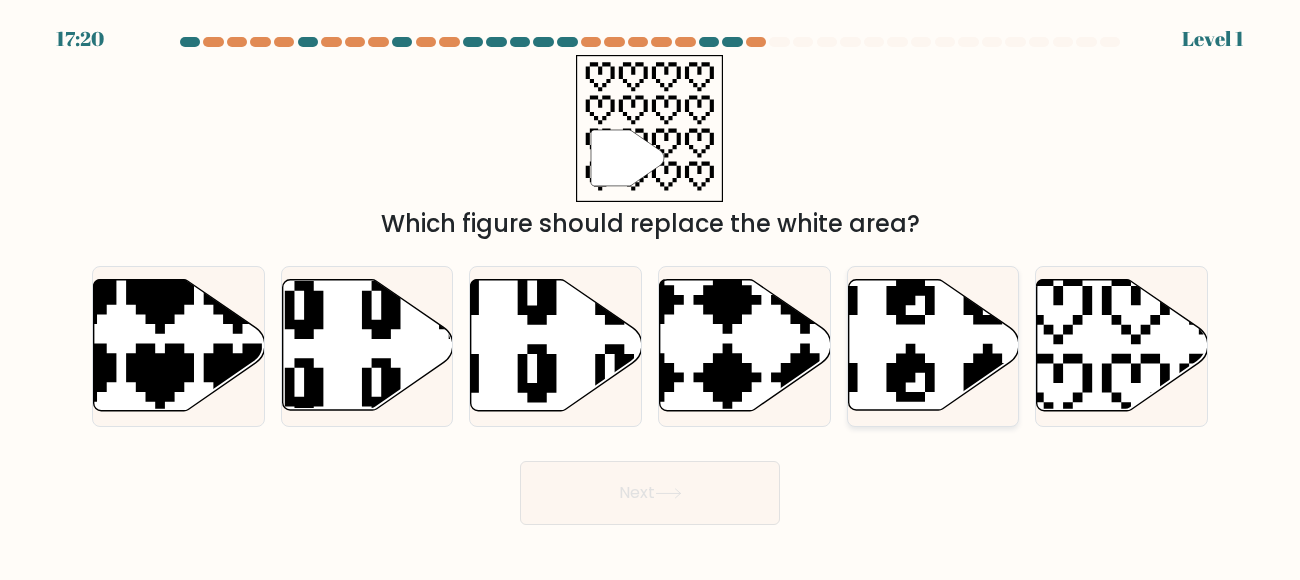 click 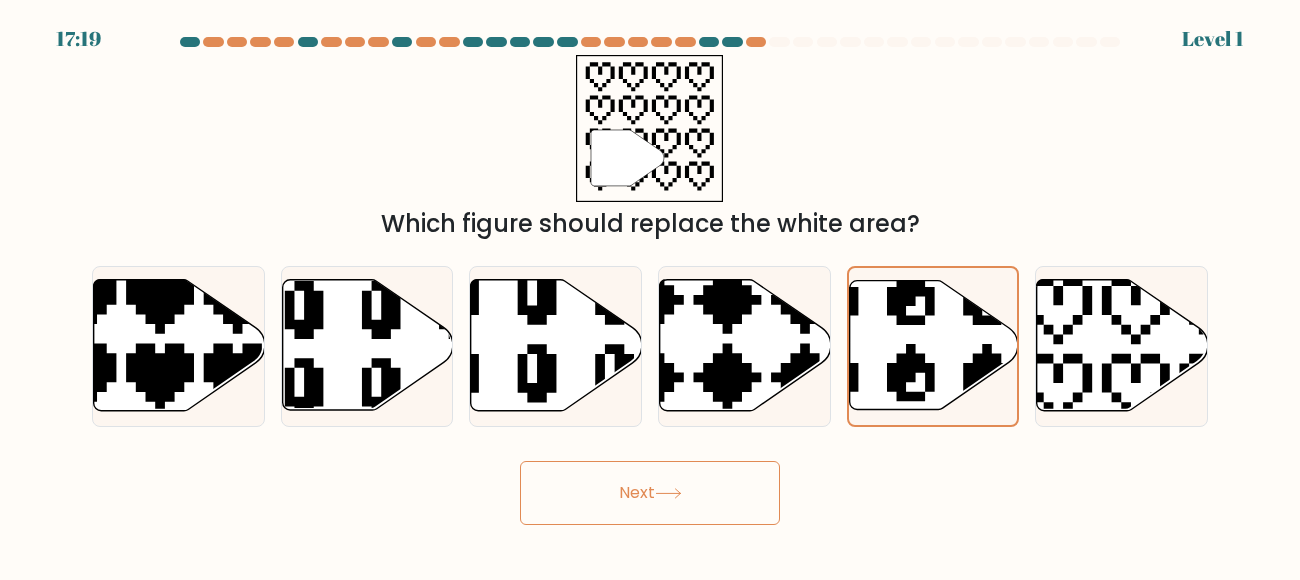 click on "Next" at bounding box center (650, 493) 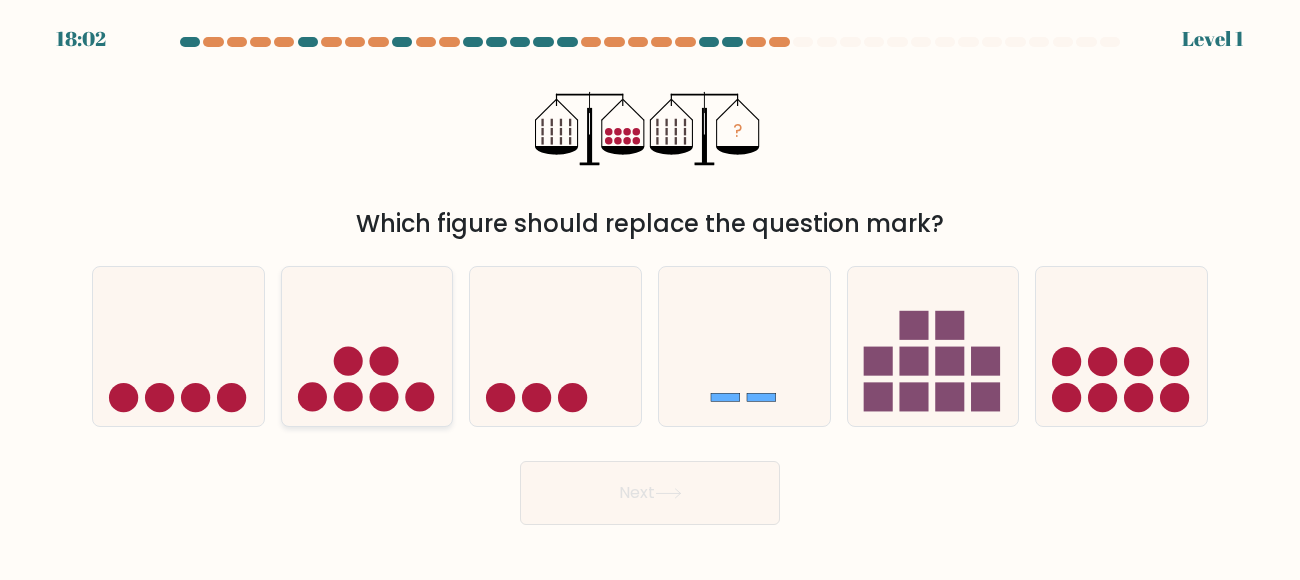 click 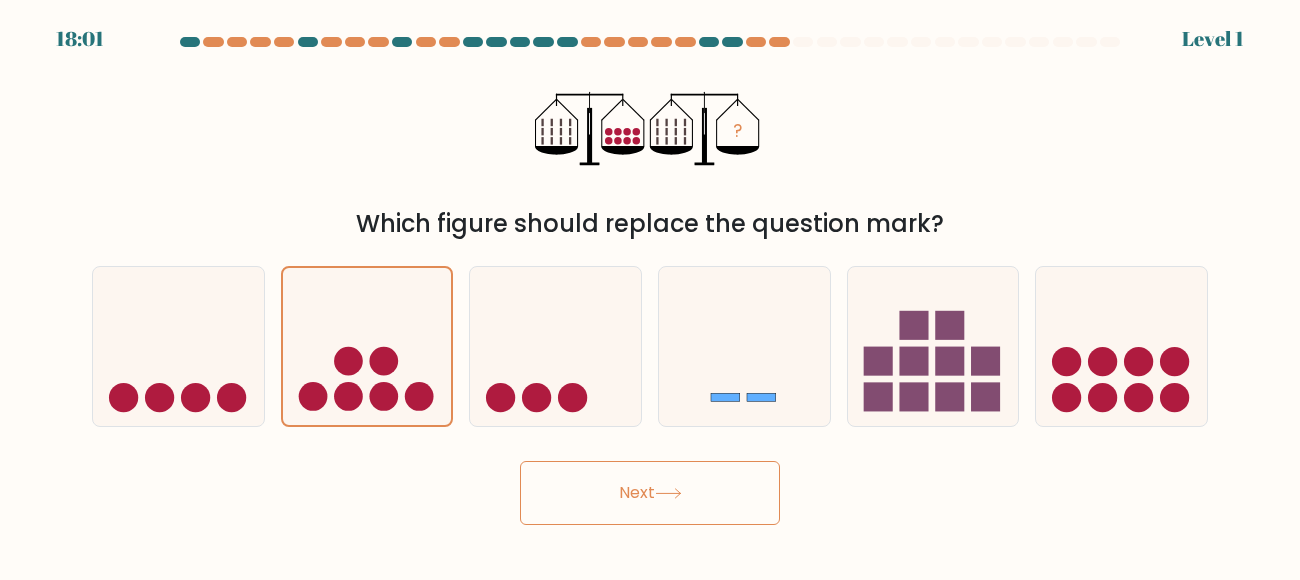 click on "Next" at bounding box center (650, 493) 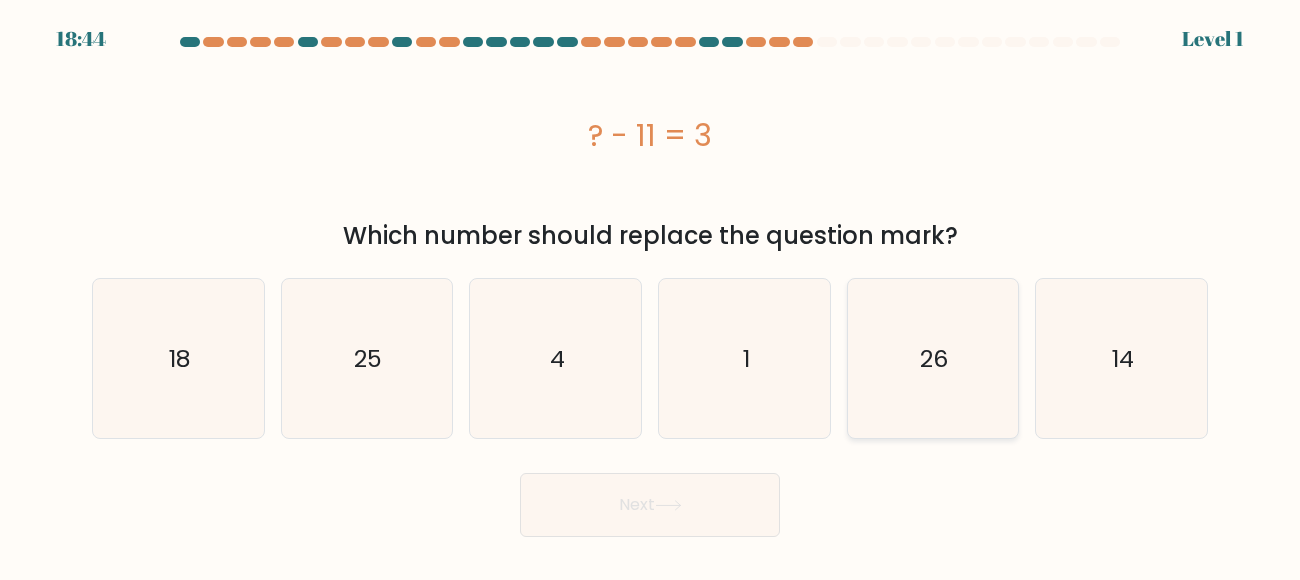 click on "26" 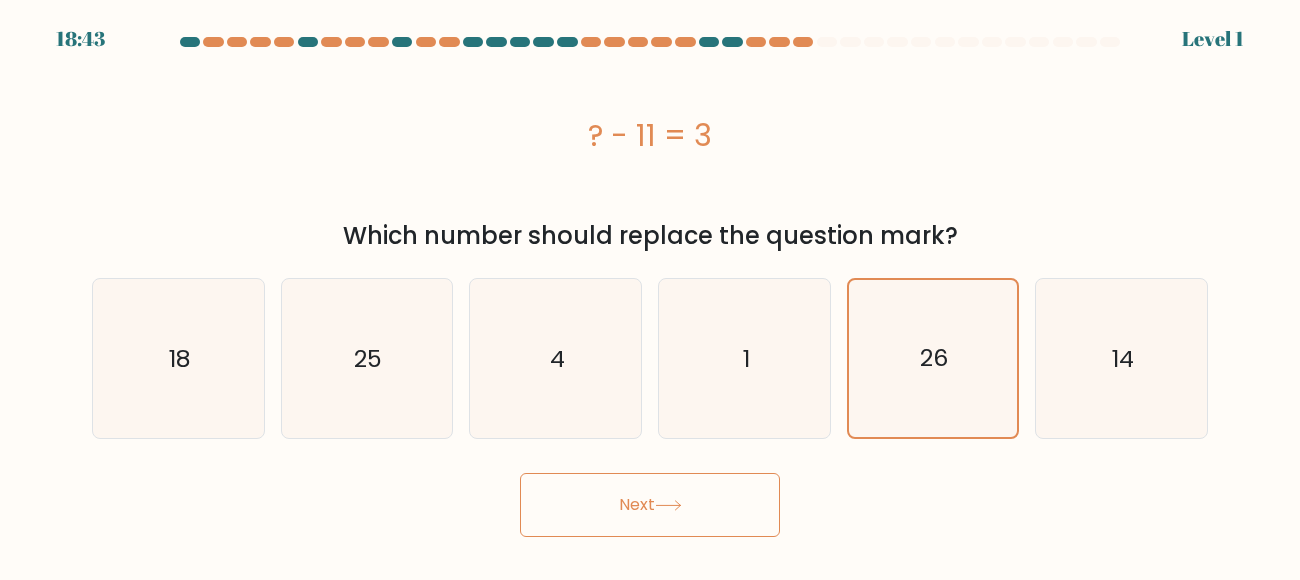 click on "Next" at bounding box center (650, 505) 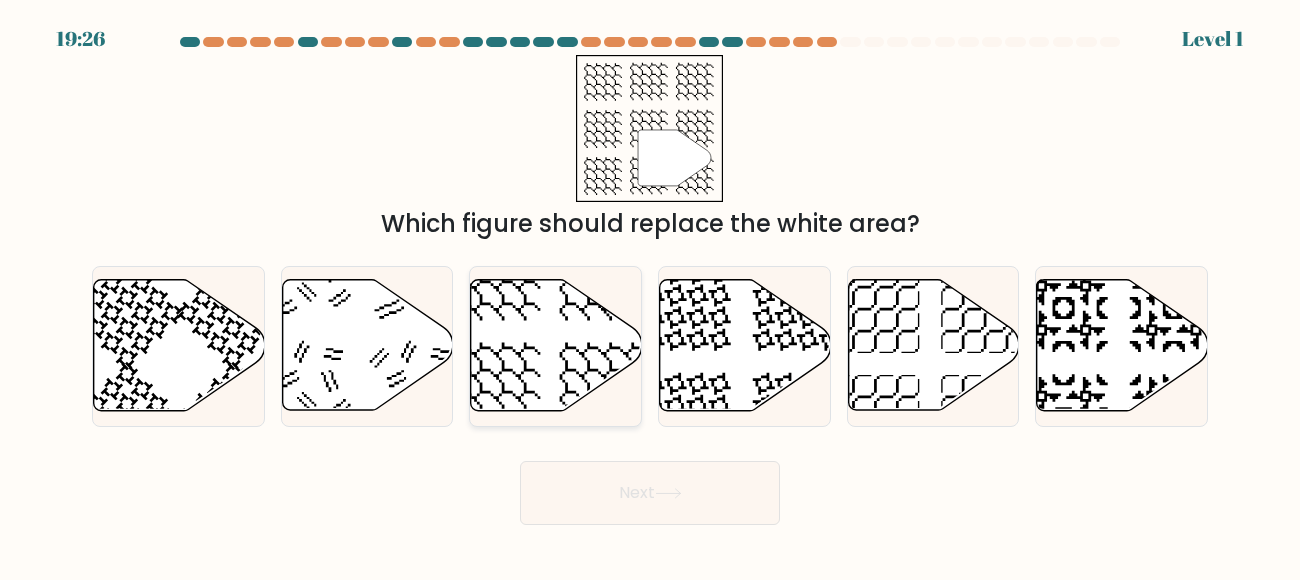 click 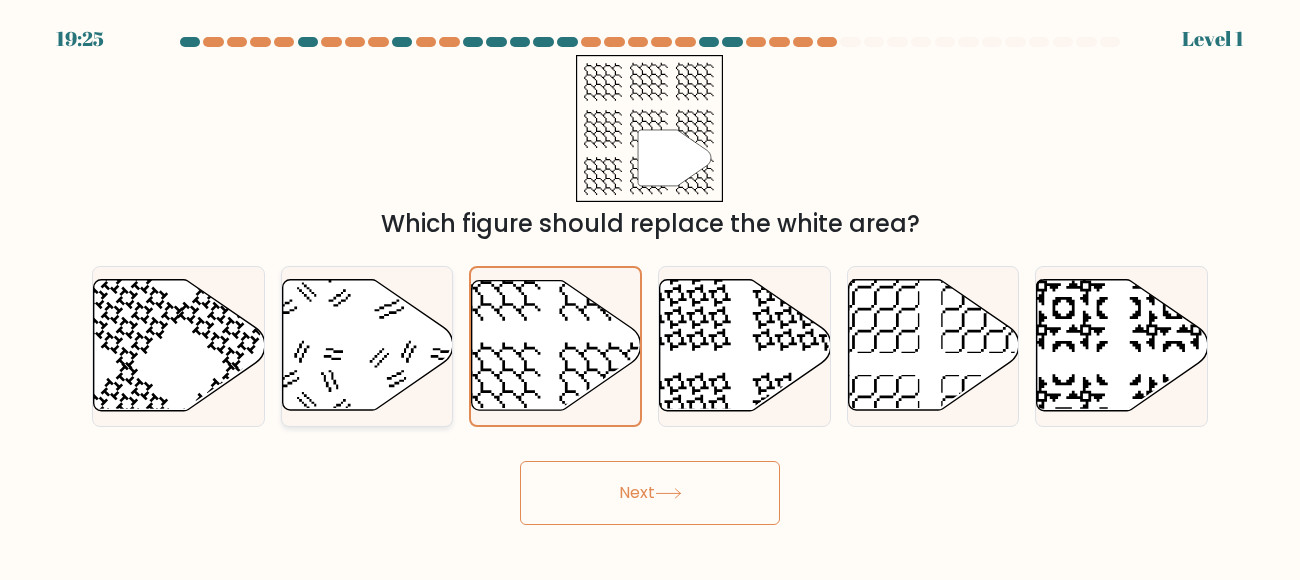 click 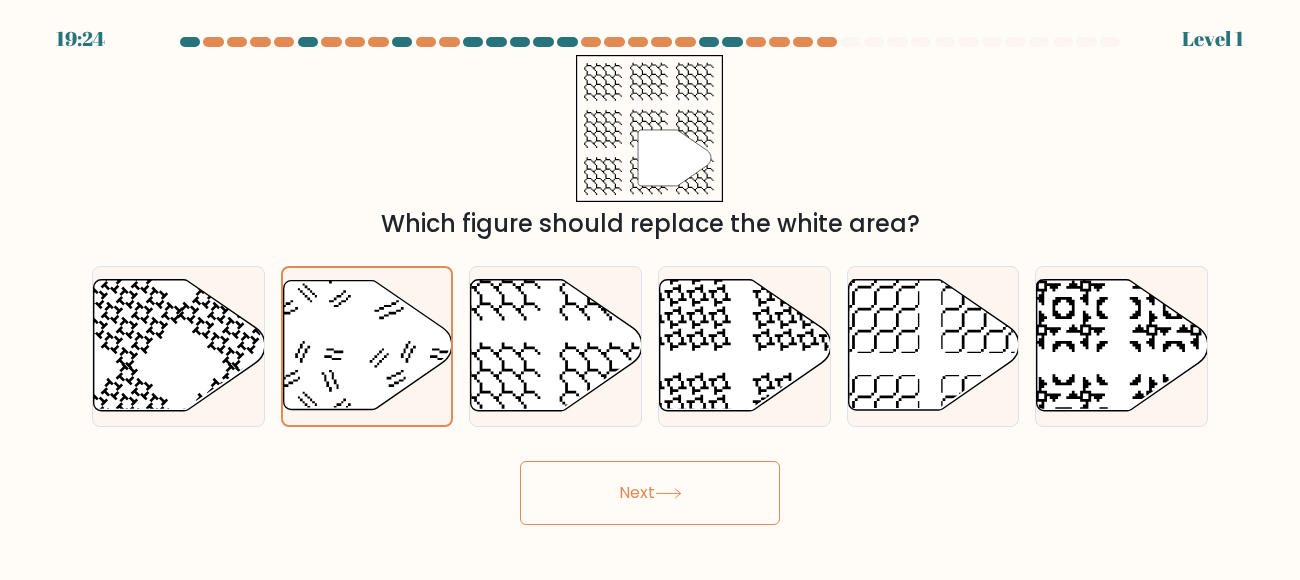 click on "Next" at bounding box center (650, 493) 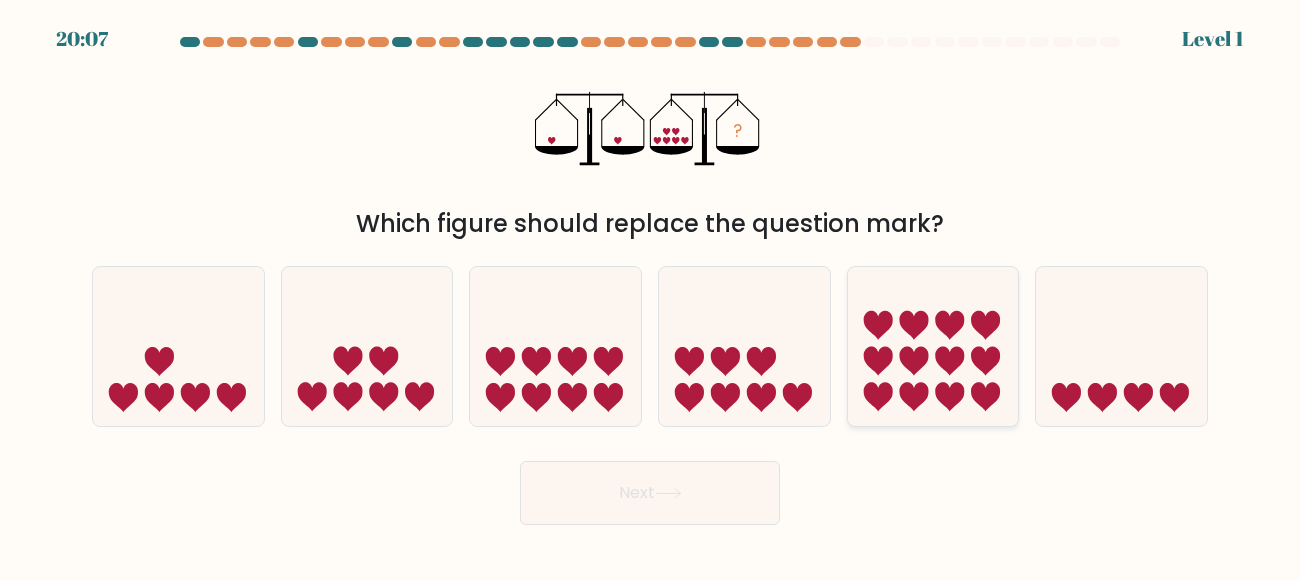 click 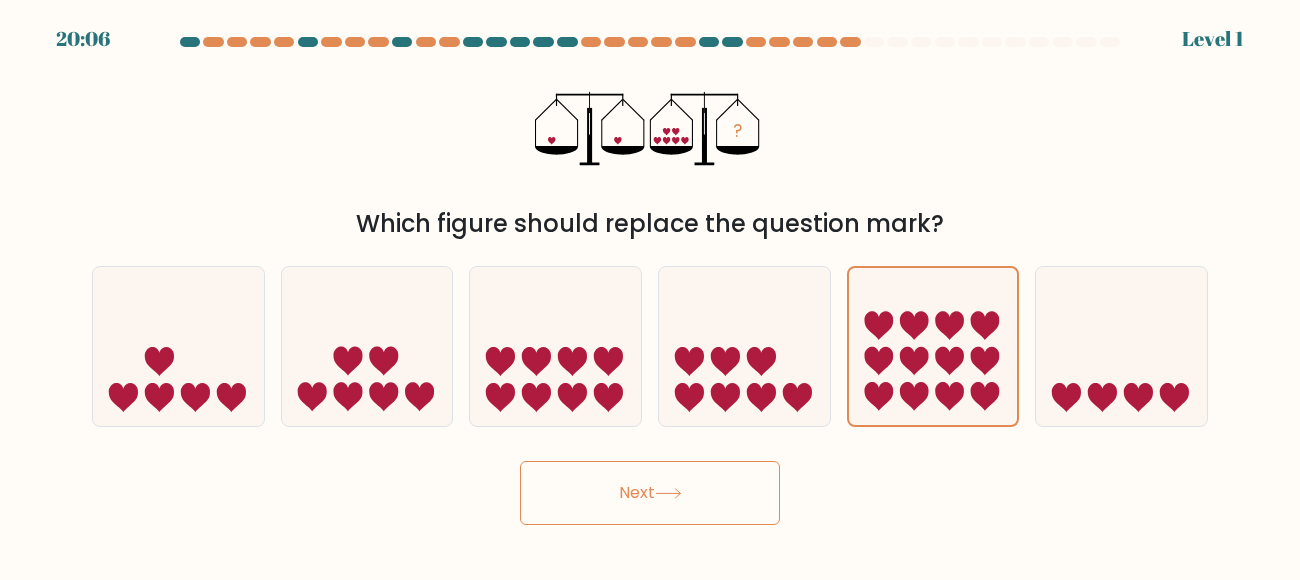 click on "Next" at bounding box center (650, 493) 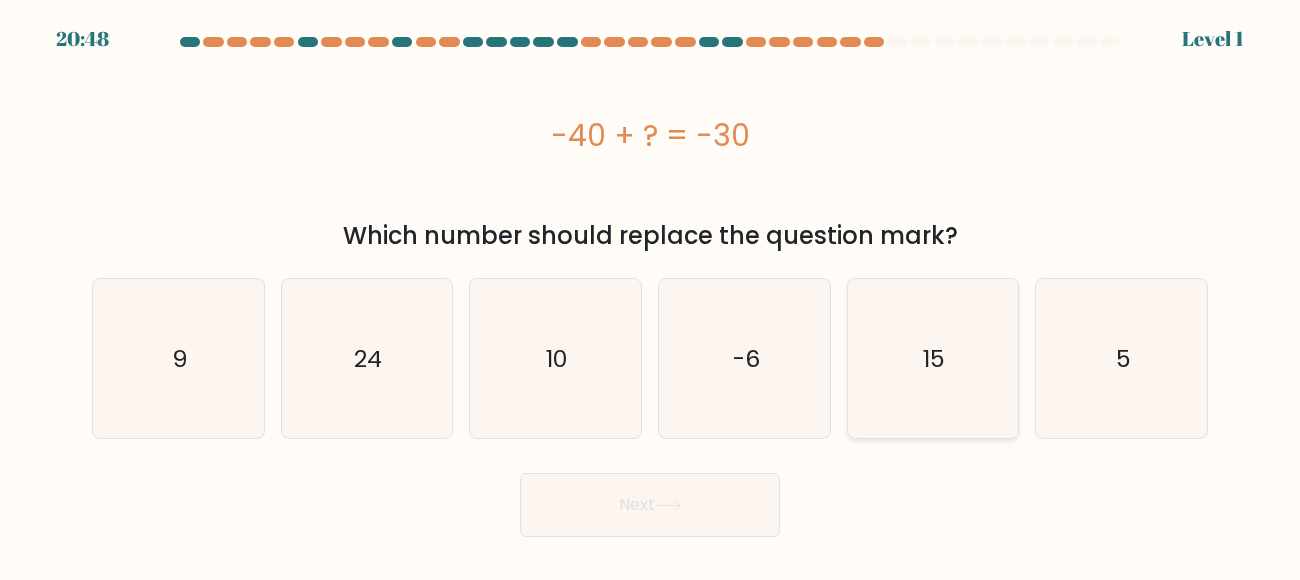 click on "15" 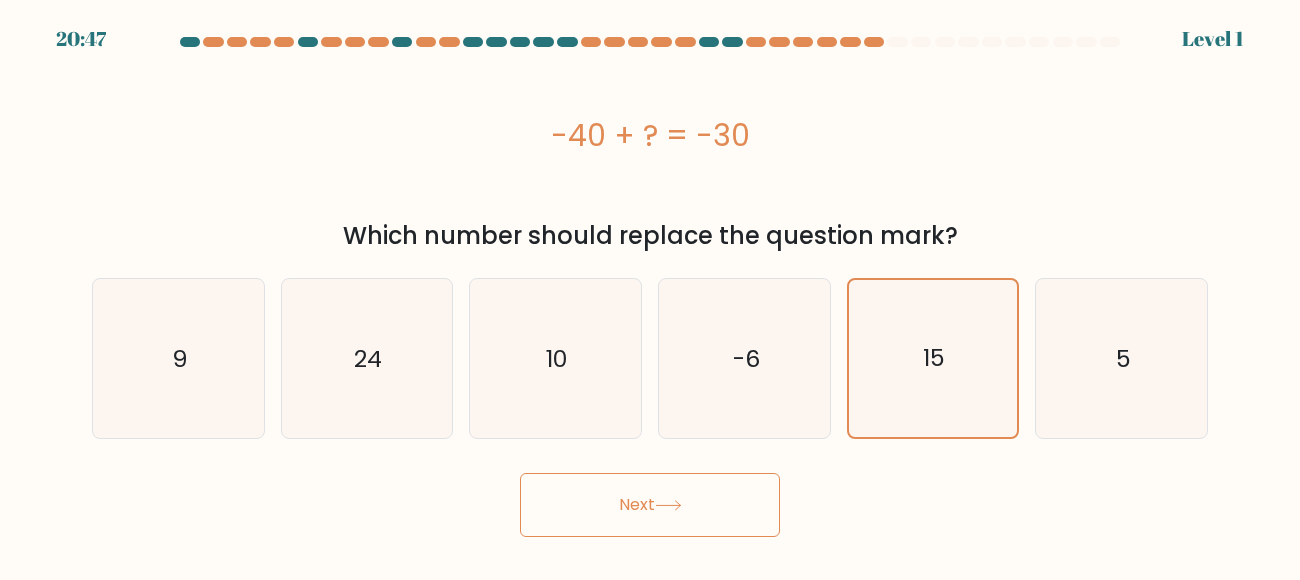 click on "Next" at bounding box center [650, 505] 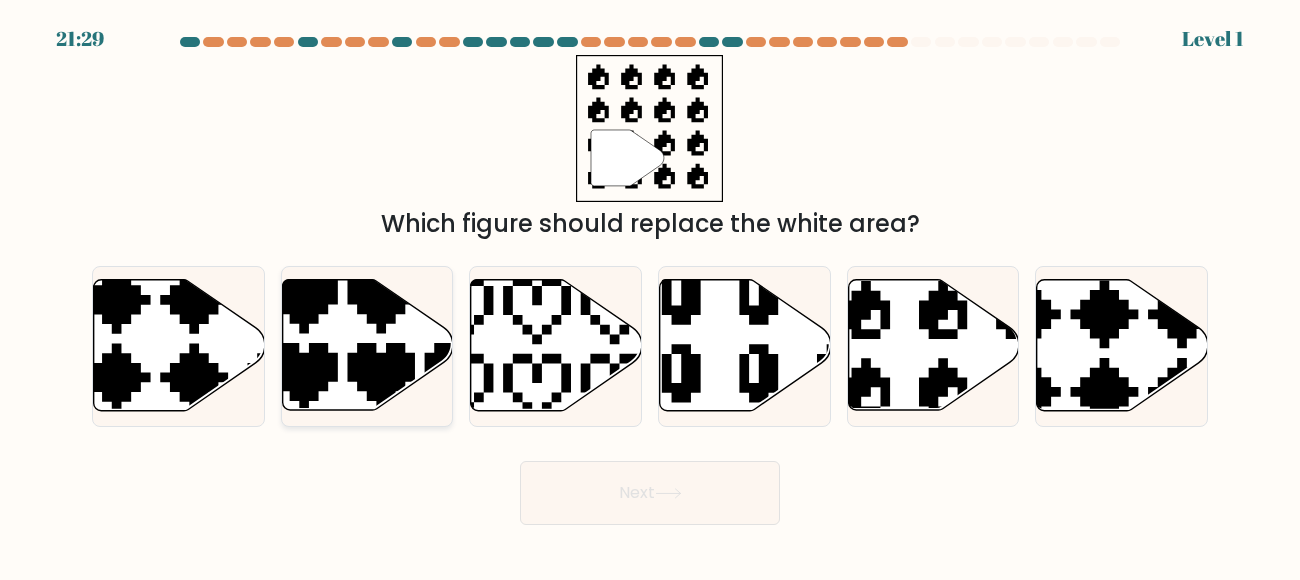 click 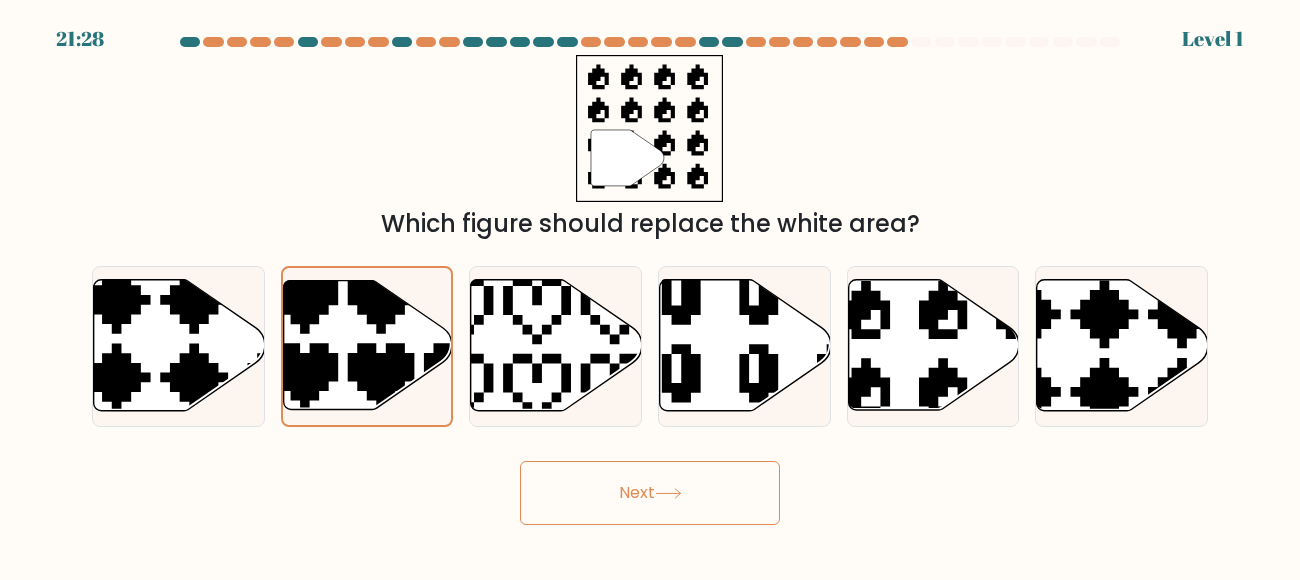 click on "Next" at bounding box center (650, 493) 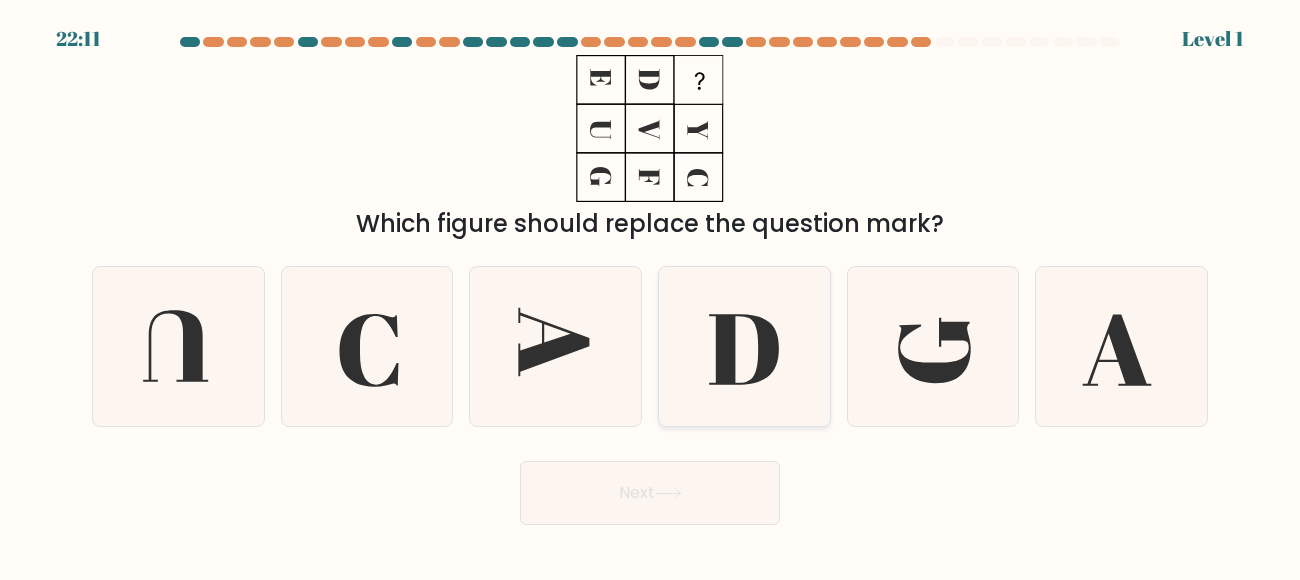 click 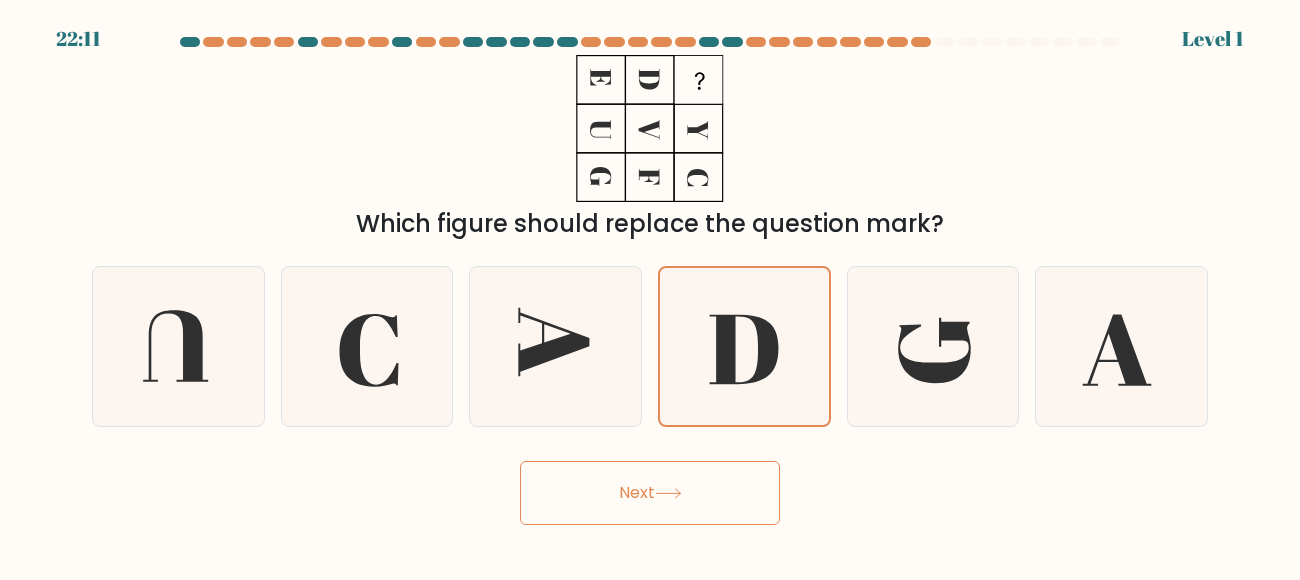 click on "Next" at bounding box center (650, 493) 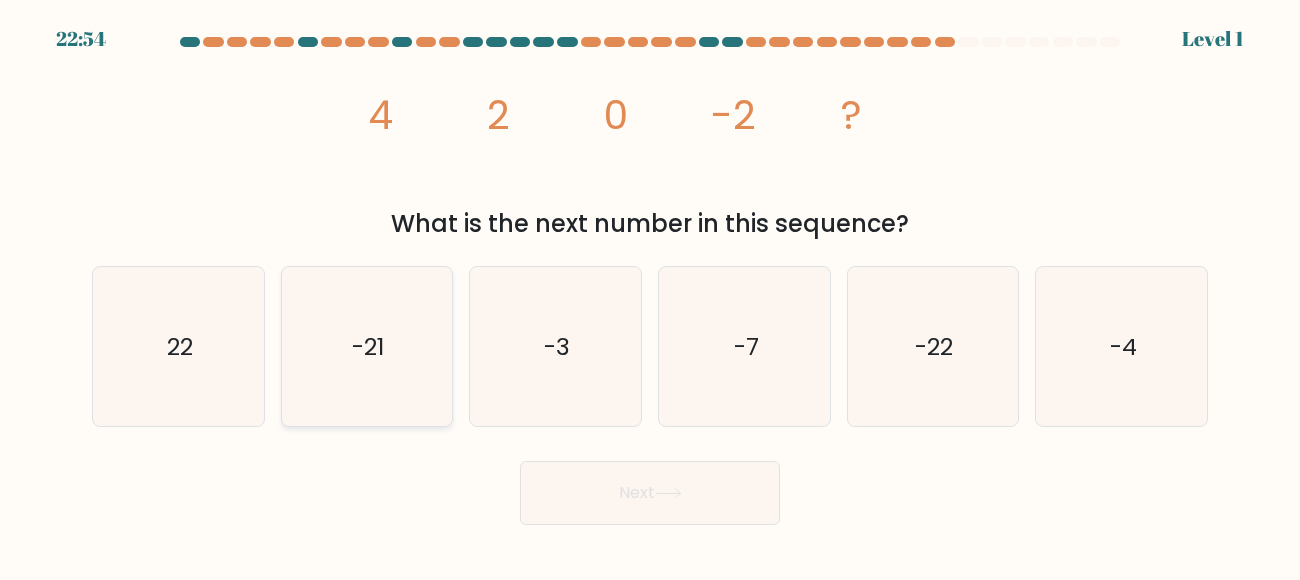 click on "-21" 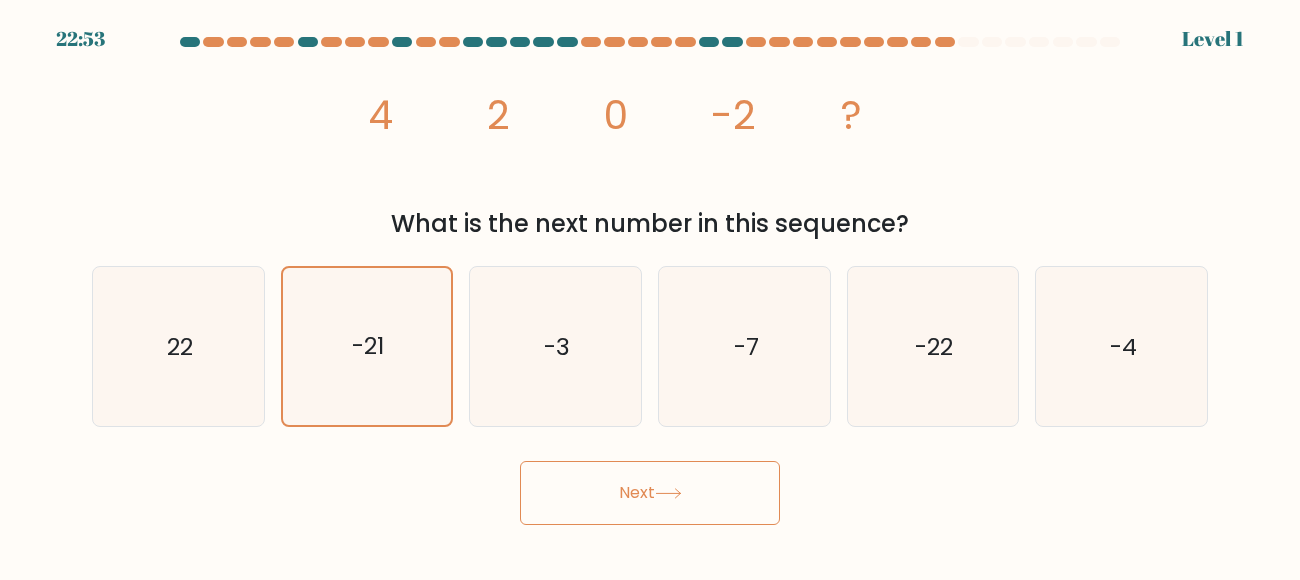 click on "Next" at bounding box center (650, 493) 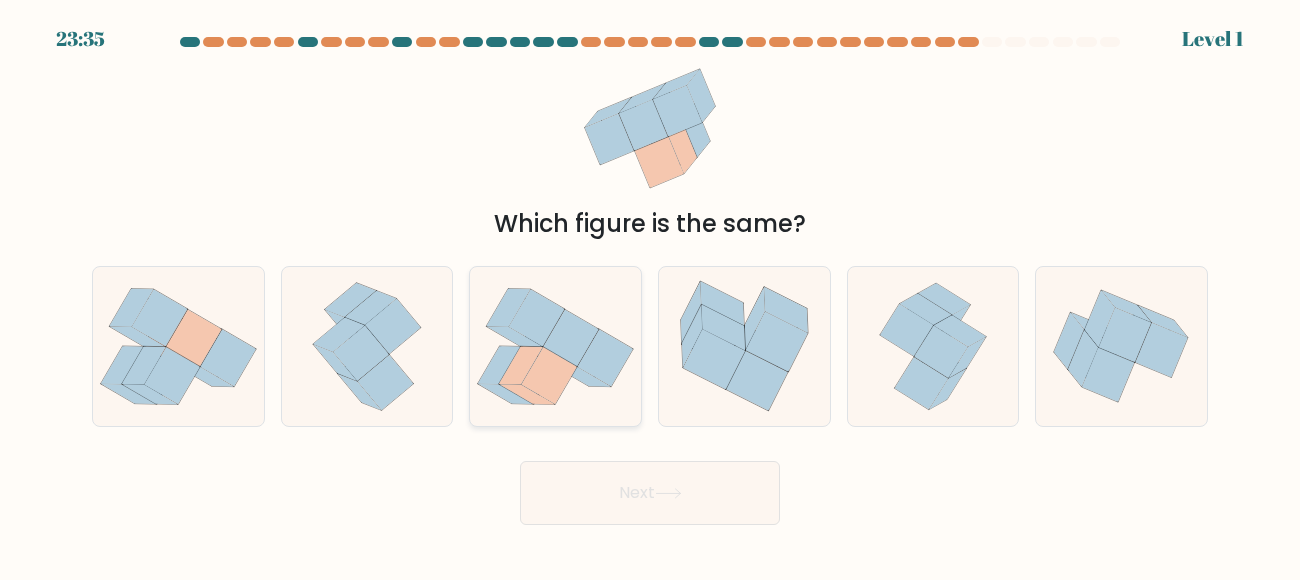 click 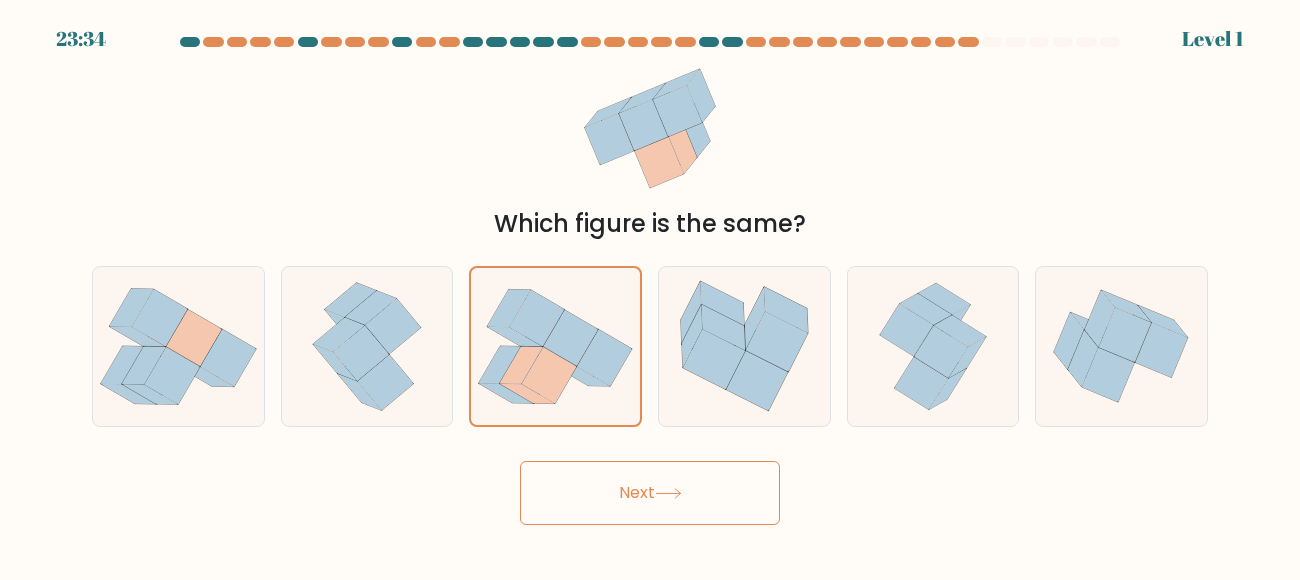 click on "Next" at bounding box center [650, 493] 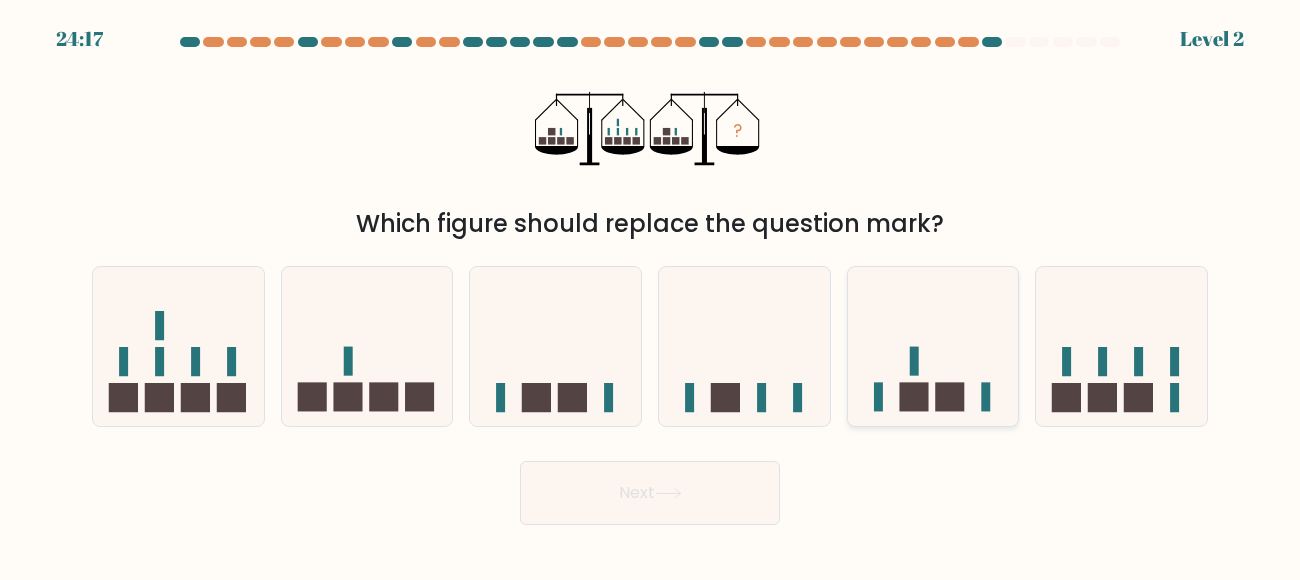 click 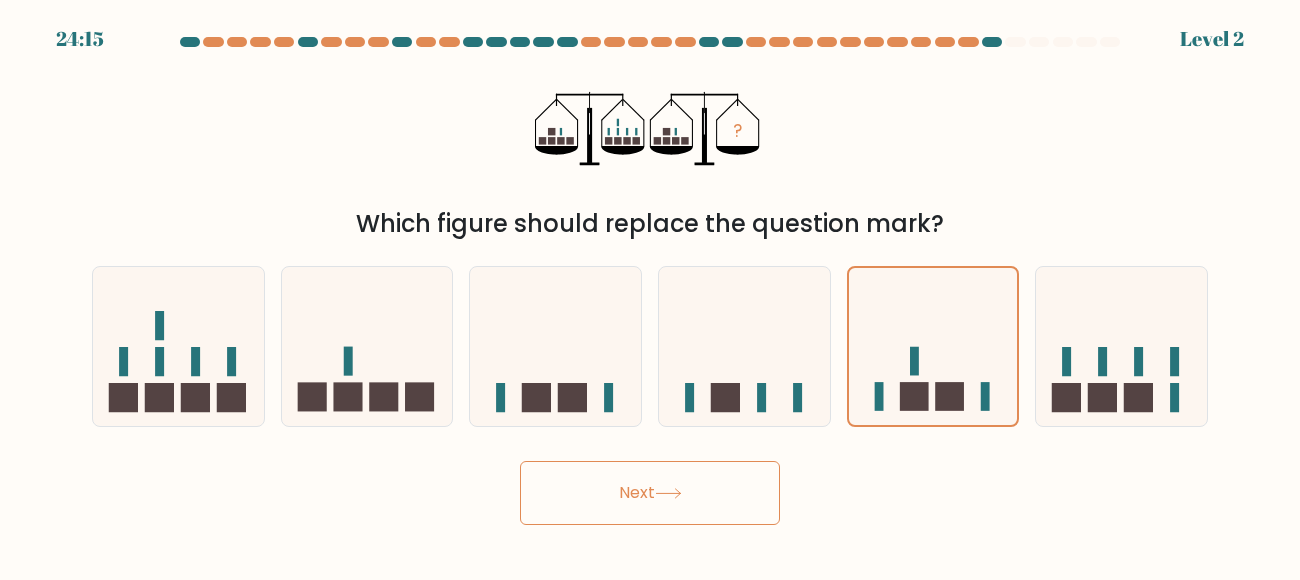 click on "Next" at bounding box center (650, 493) 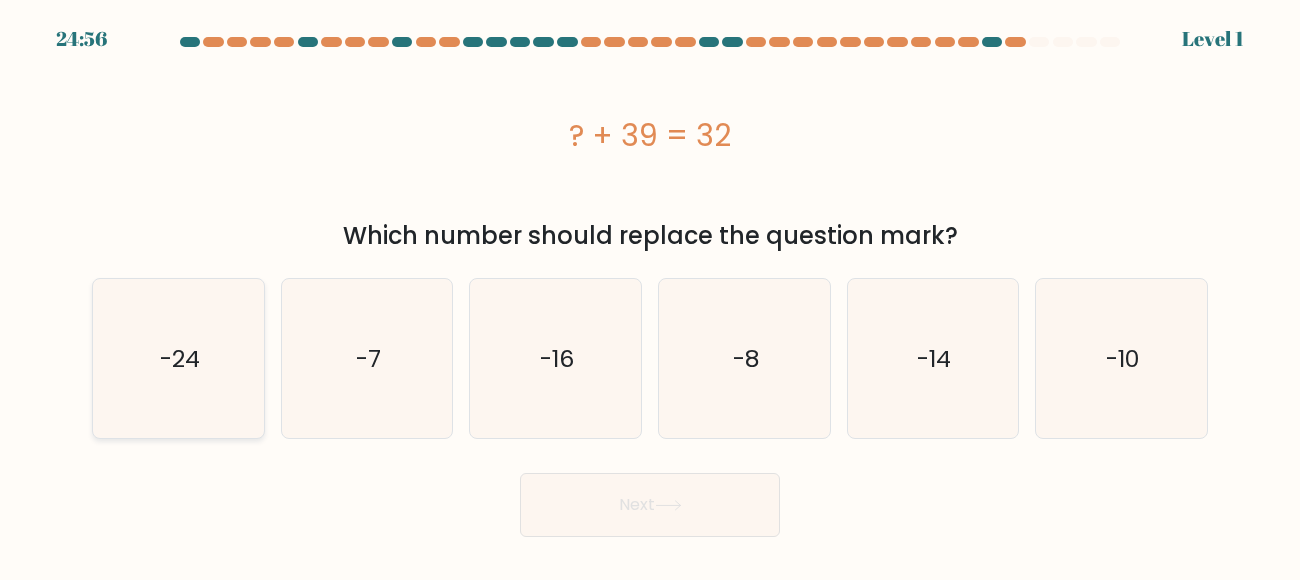 click on "-24" 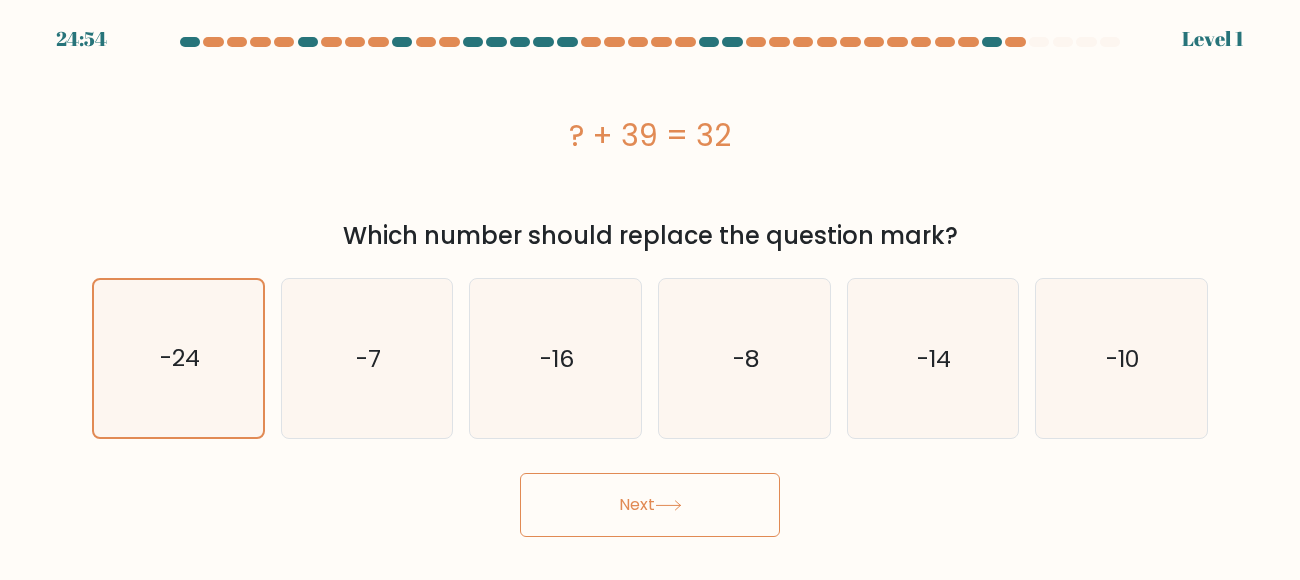 click on "Next" at bounding box center (650, 505) 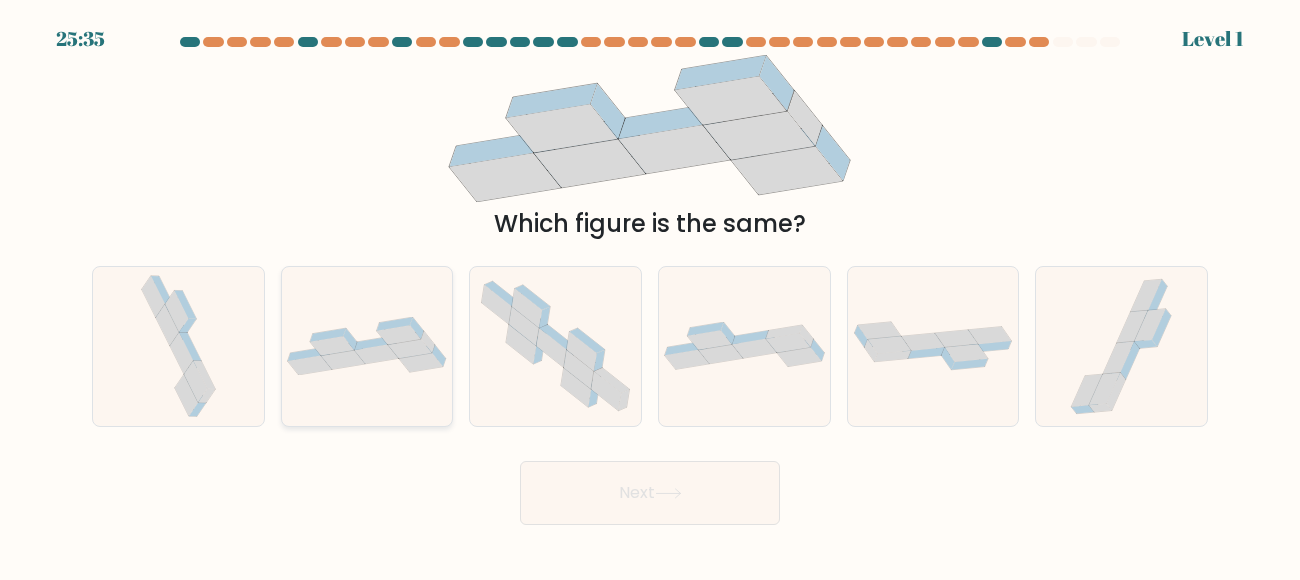 click 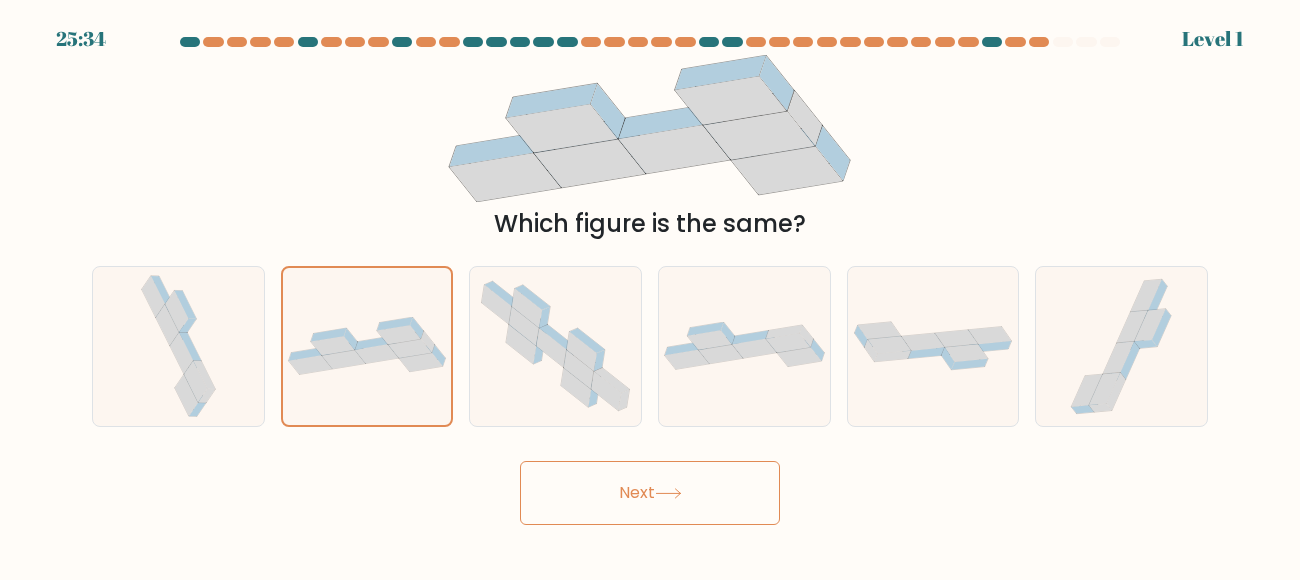 click on "Next" at bounding box center (650, 493) 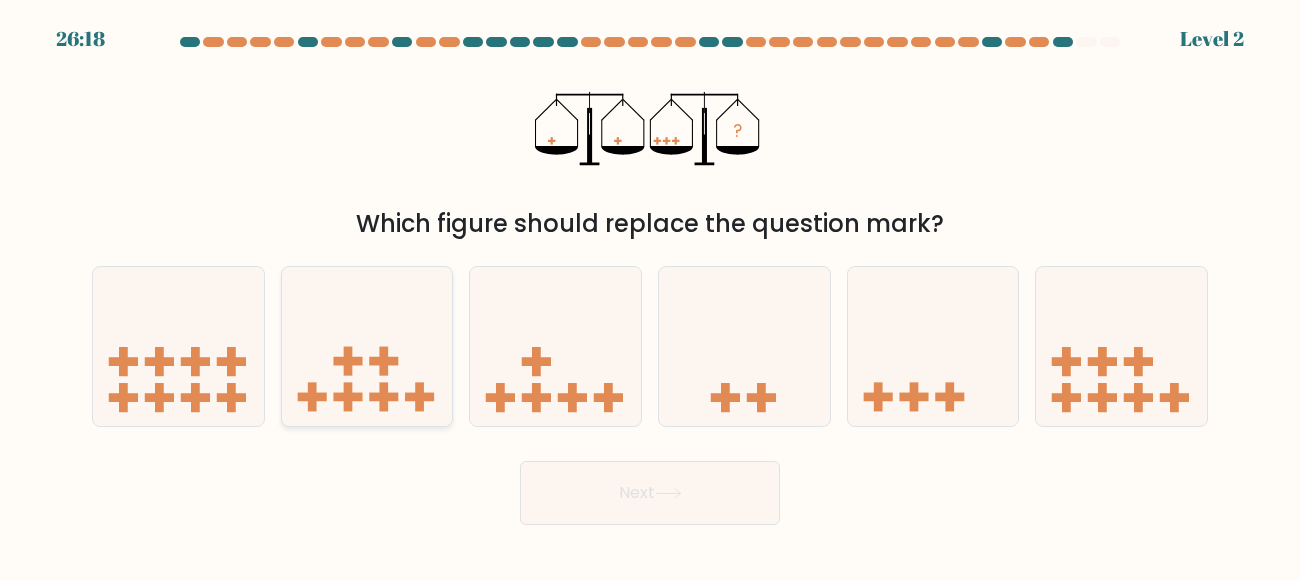click 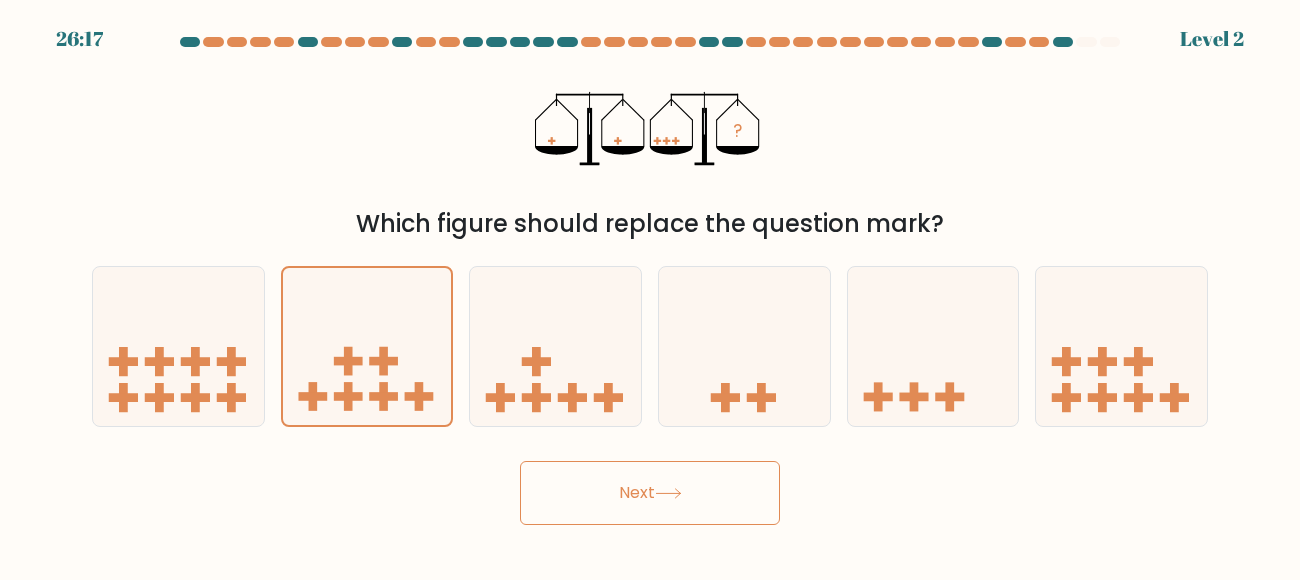 click on "Next" at bounding box center (650, 493) 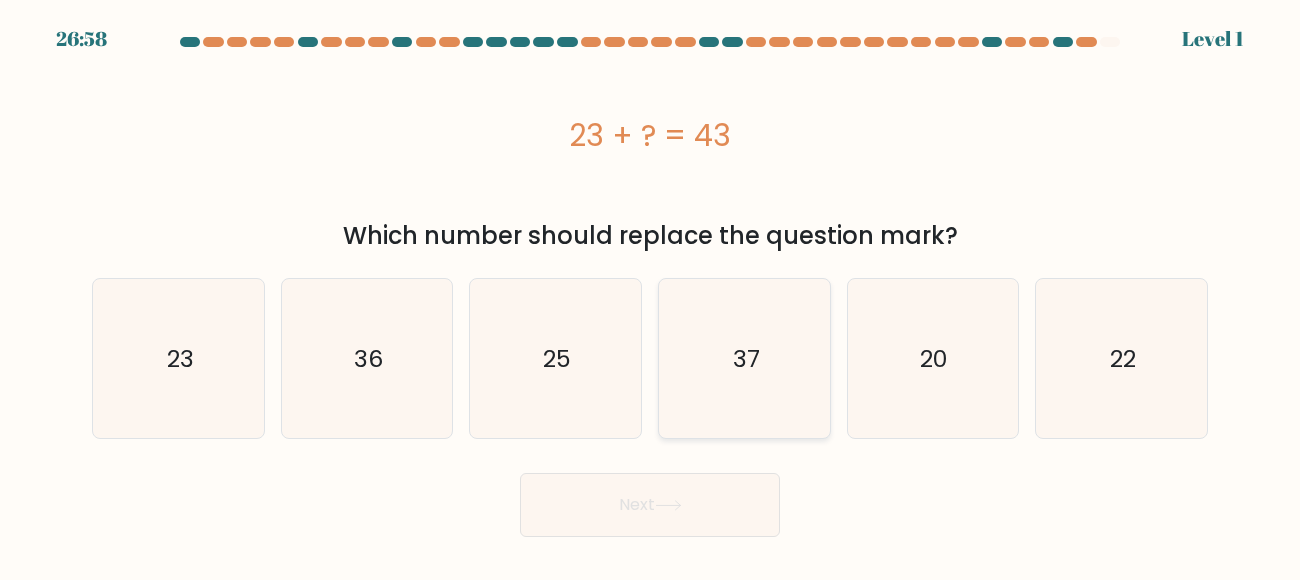 click on "37" 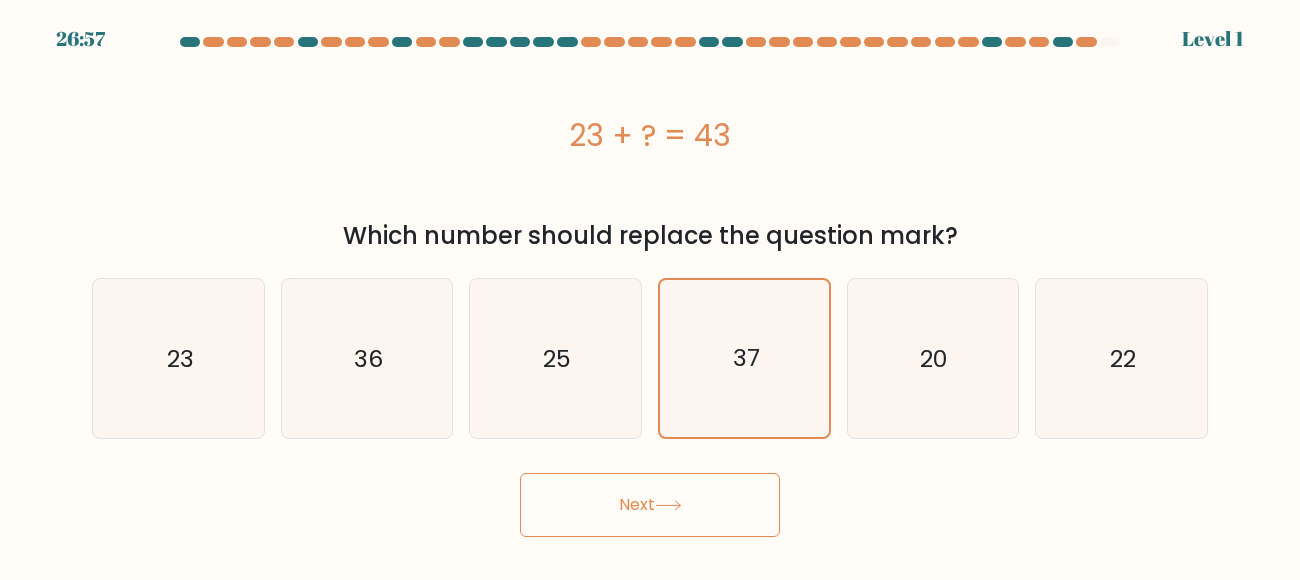 click on "Next" at bounding box center (650, 505) 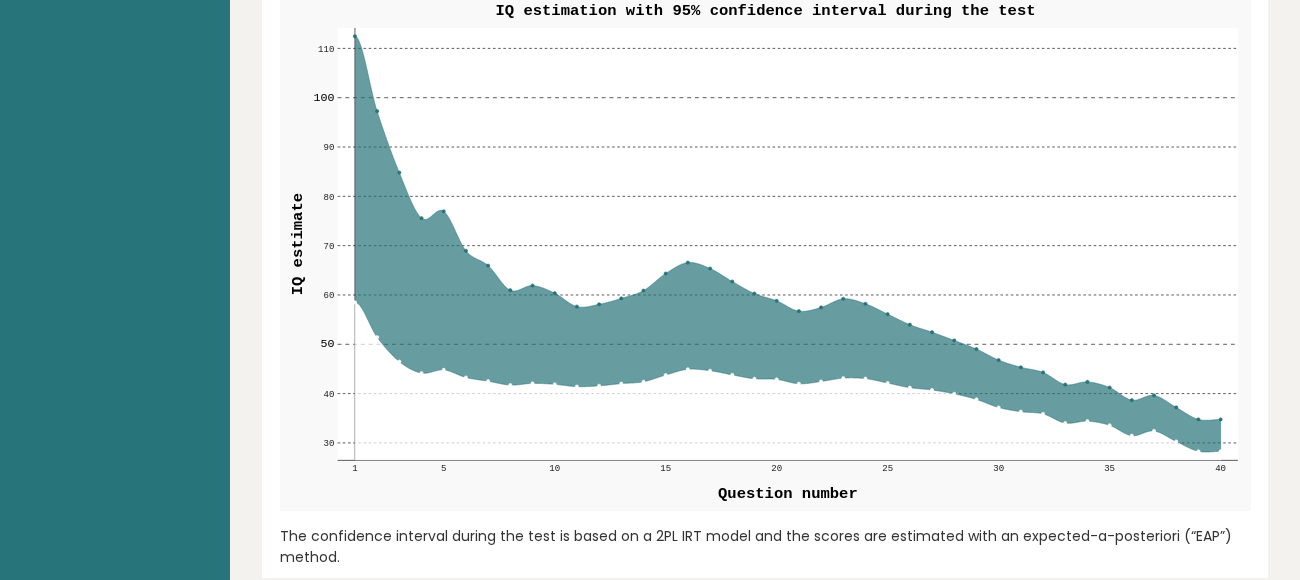 scroll, scrollTop: 2531, scrollLeft: 0, axis: vertical 